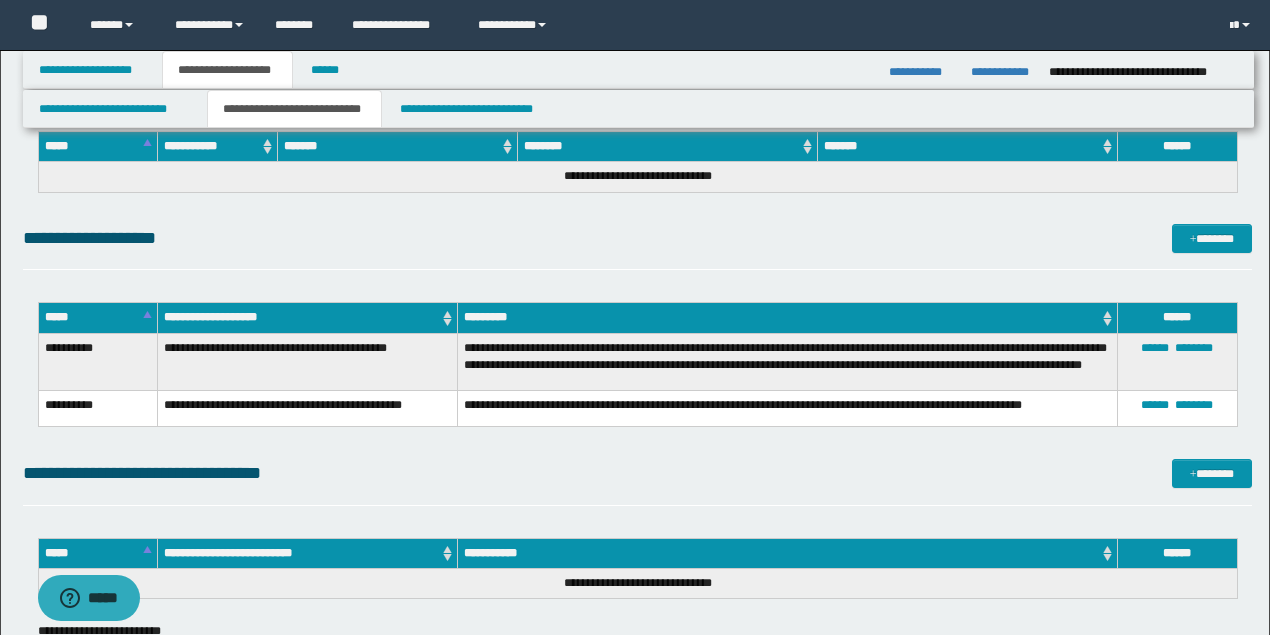 scroll, scrollTop: 3179, scrollLeft: 0, axis: vertical 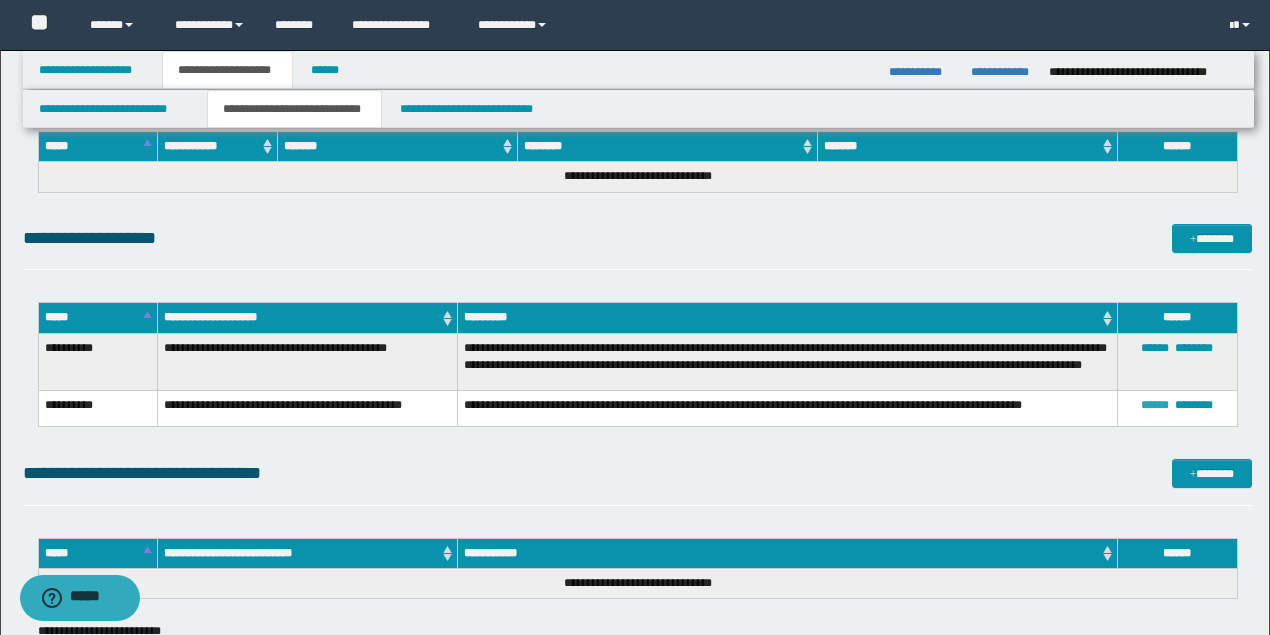 click on "******" at bounding box center (1155, 405) 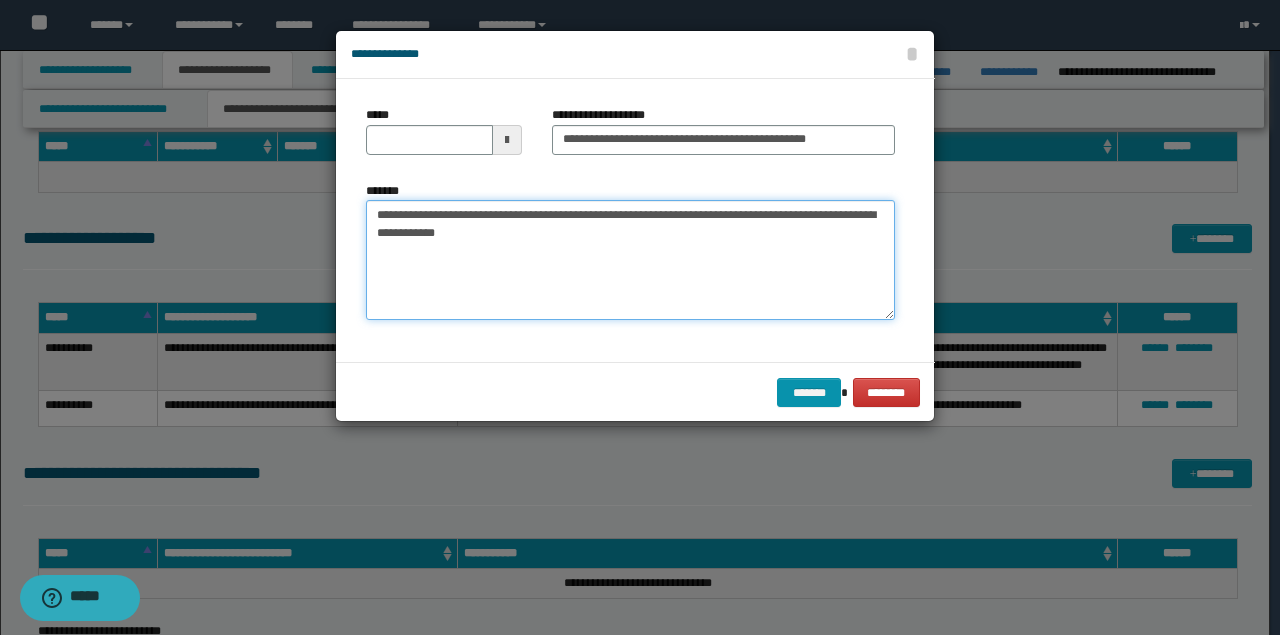click on "**********" at bounding box center (630, 260) 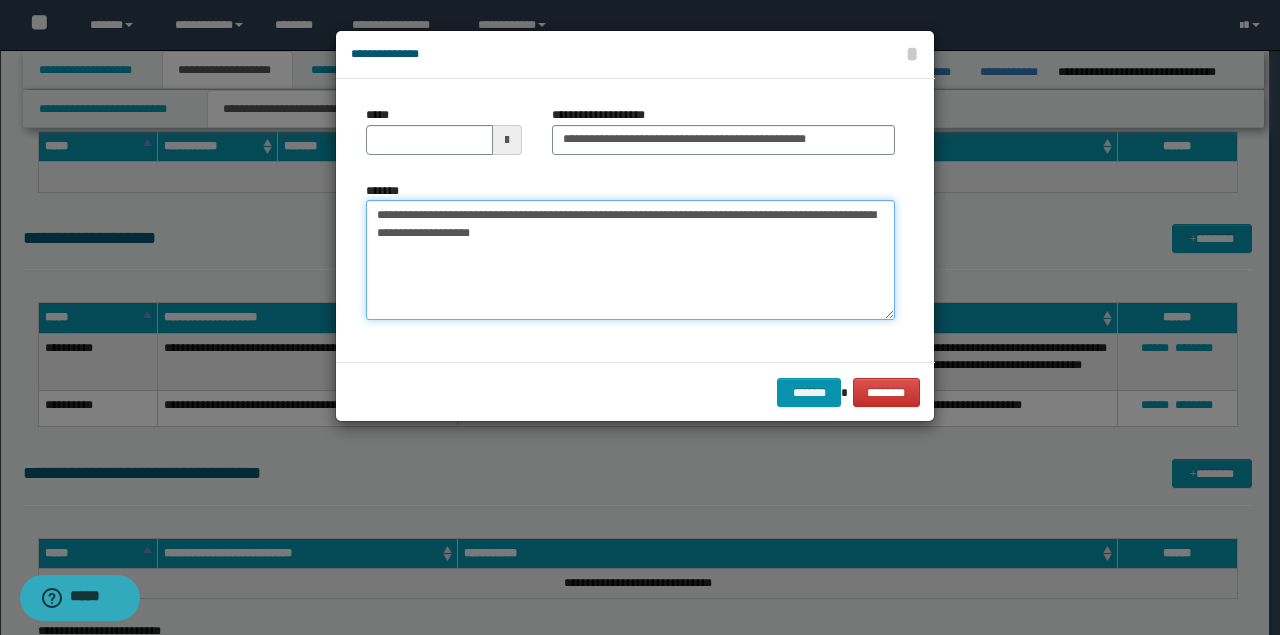 click on "**********" at bounding box center [630, 260] 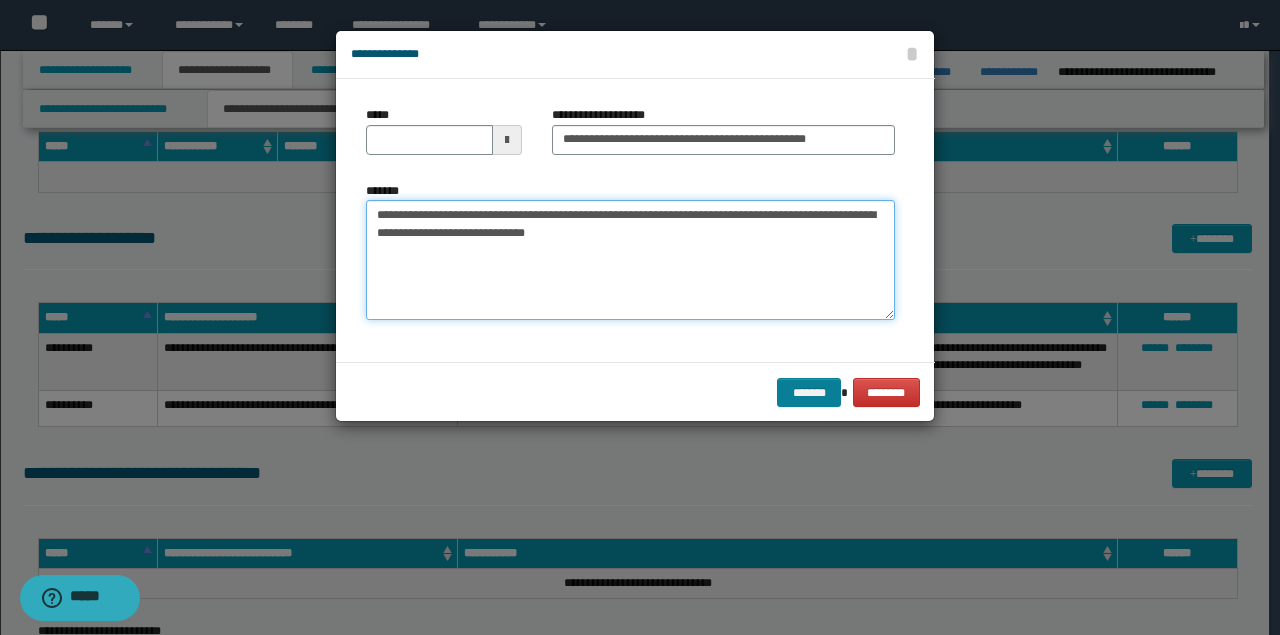 type on "**********" 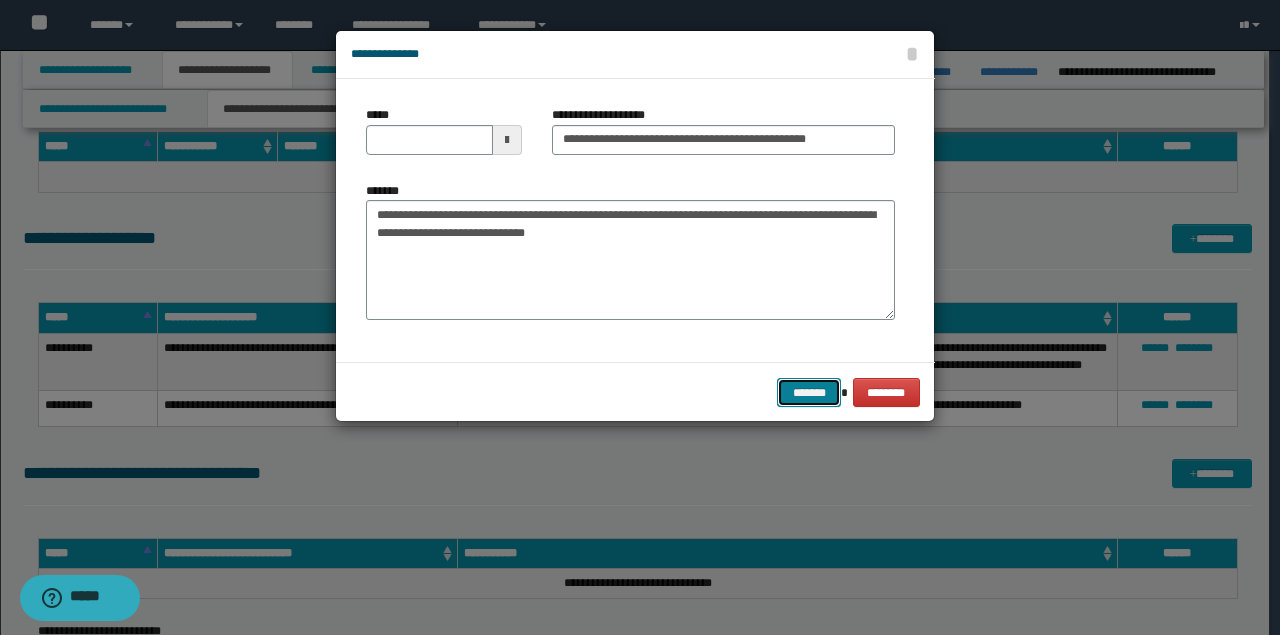 click on "*******" at bounding box center (809, 392) 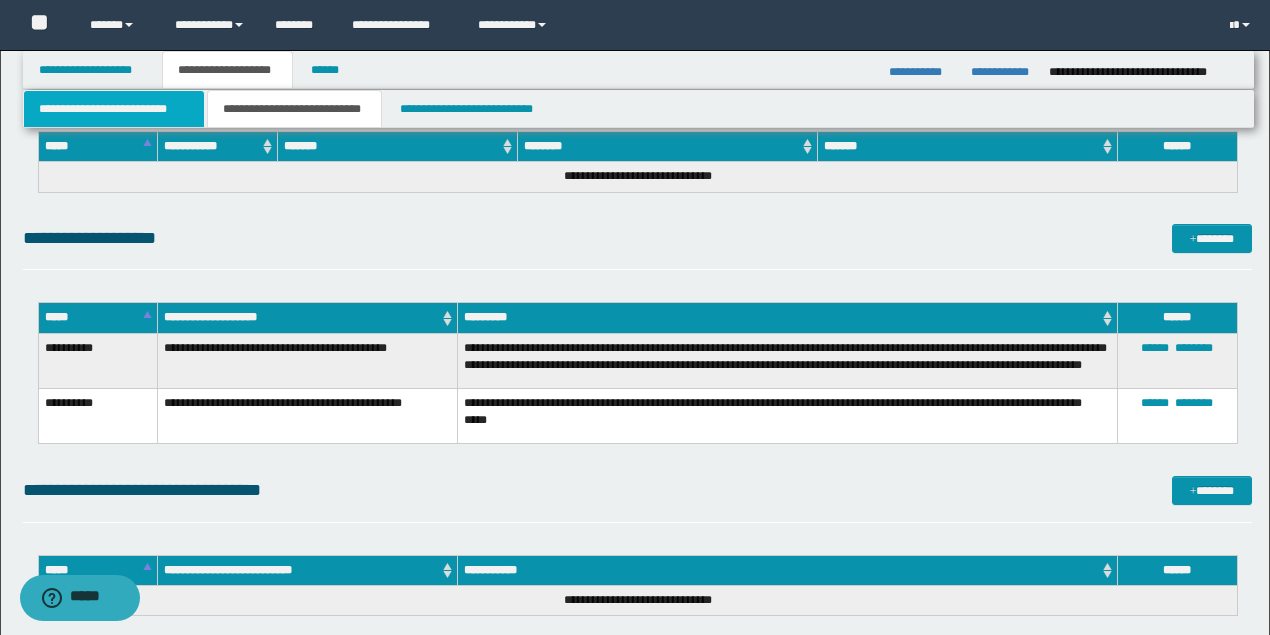 click on "**********" at bounding box center (114, 109) 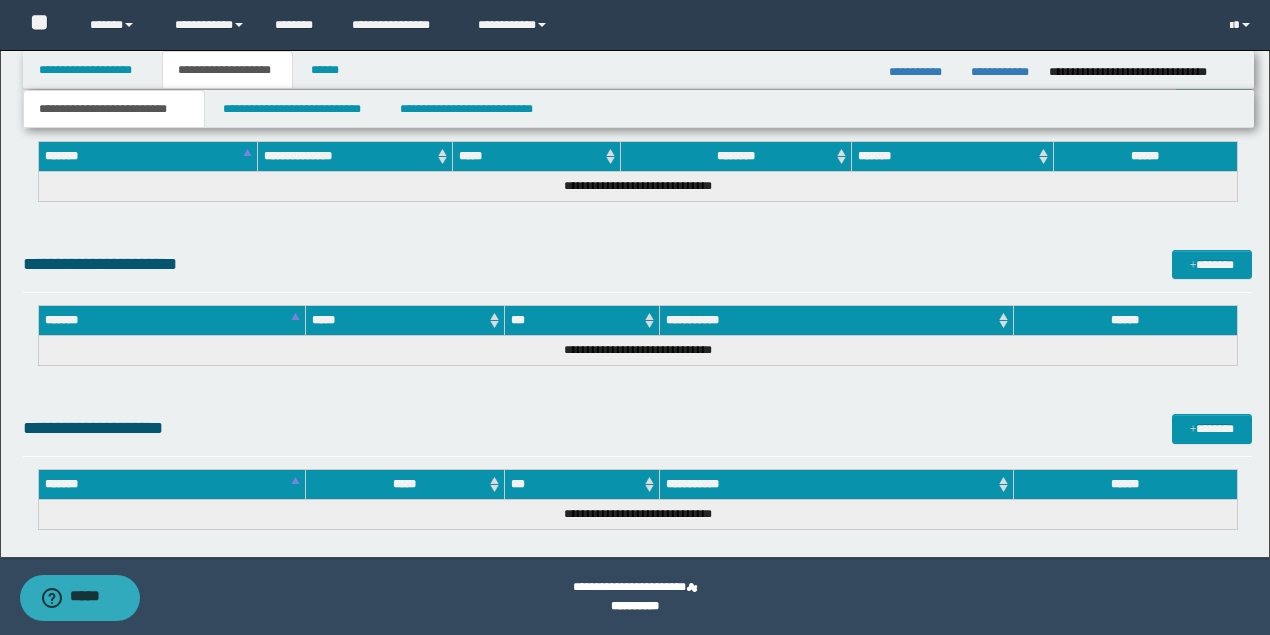 scroll, scrollTop: 954, scrollLeft: 0, axis: vertical 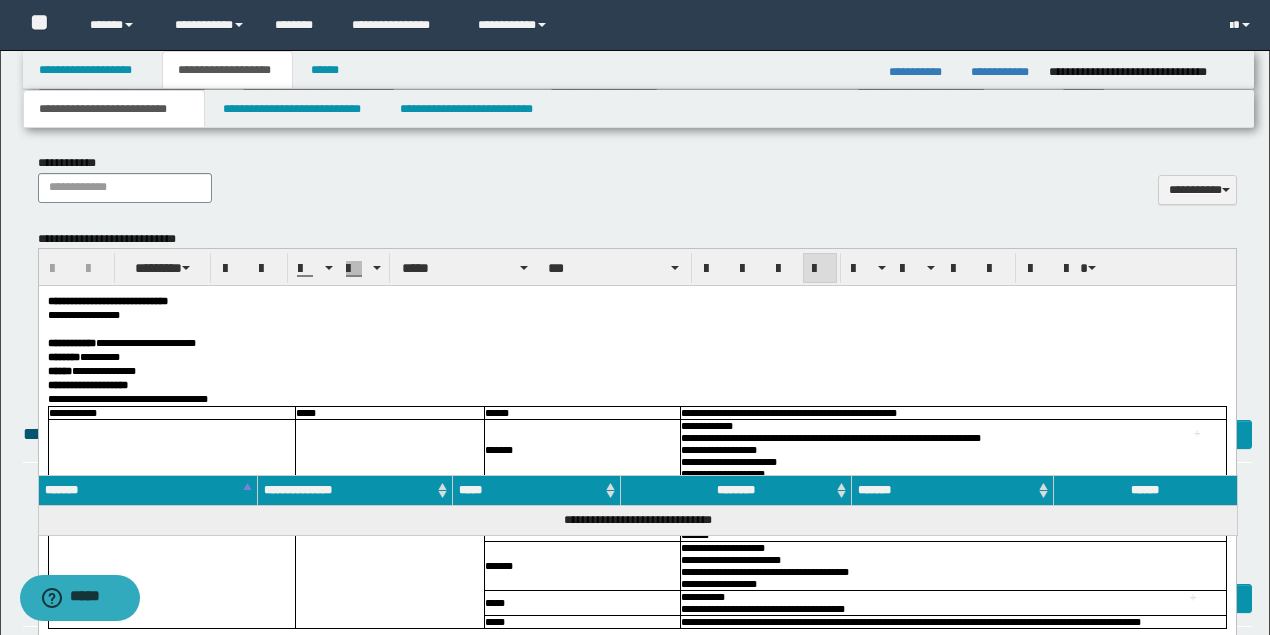 click at bounding box center [636, 329] 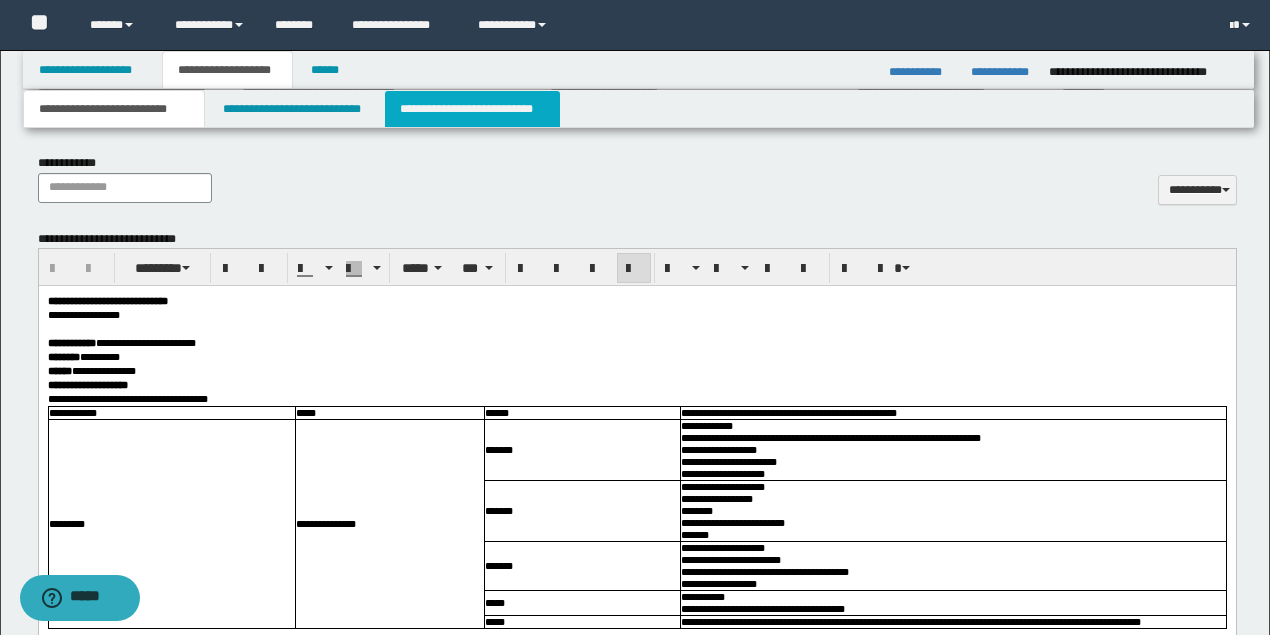 click on "**********" at bounding box center [472, 109] 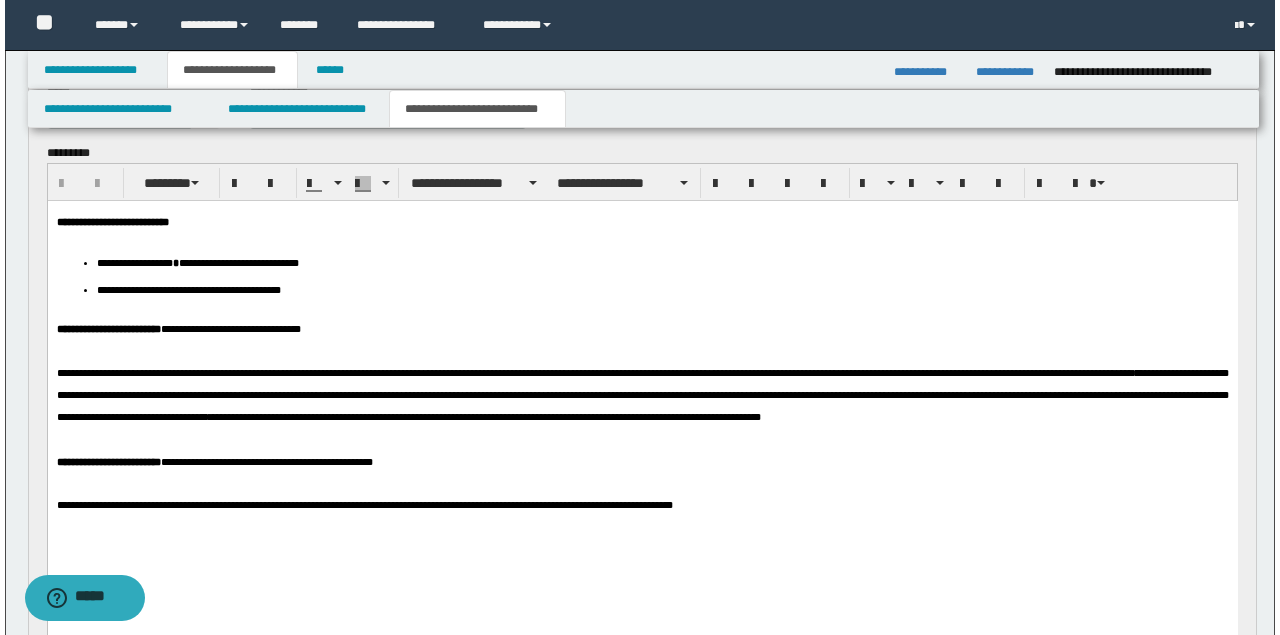 scroll, scrollTop: 221, scrollLeft: 0, axis: vertical 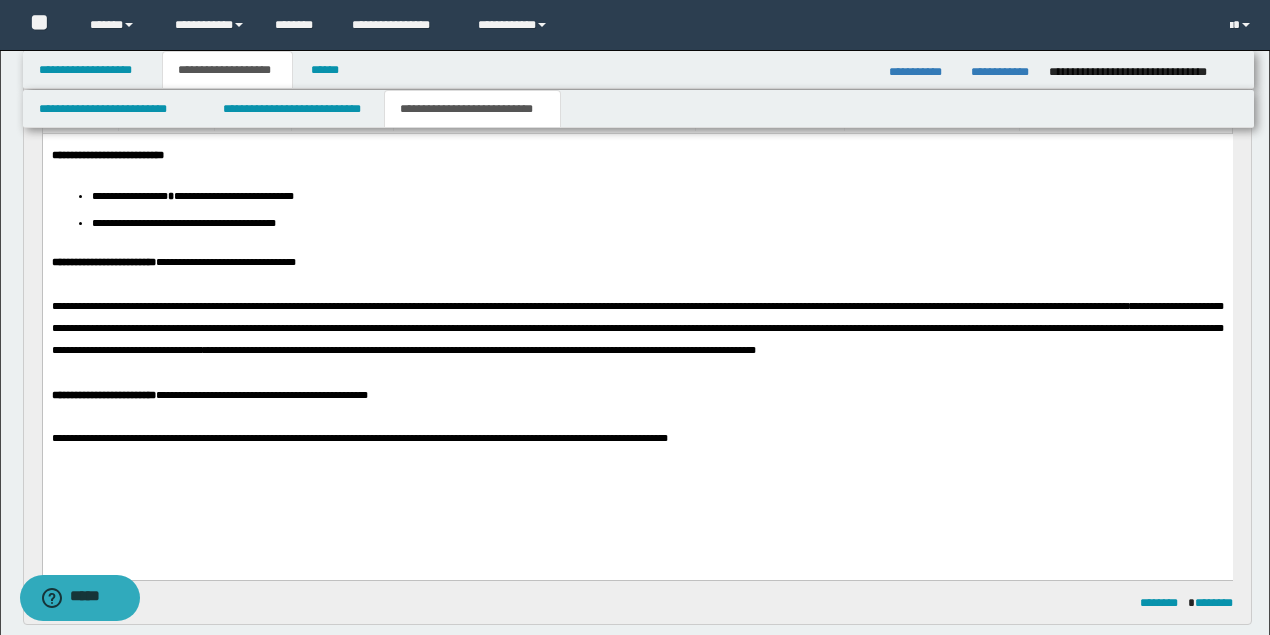 click on "**********" at bounding box center [472, 109] 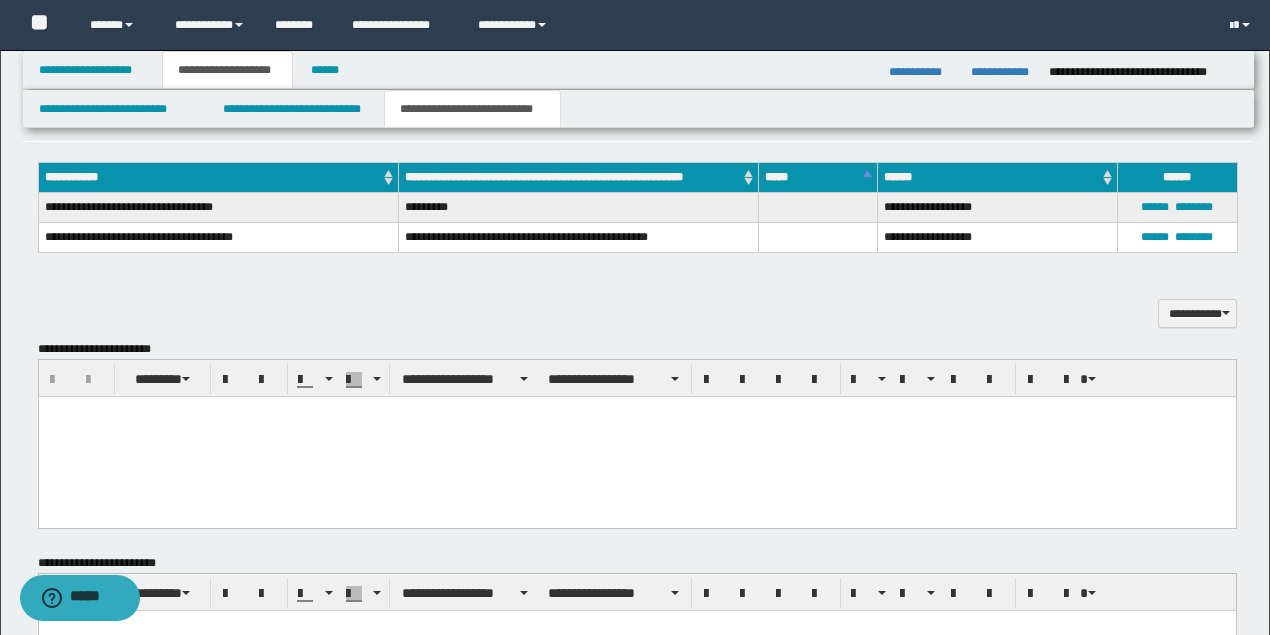 scroll, scrollTop: 1421, scrollLeft: 0, axis: vertical 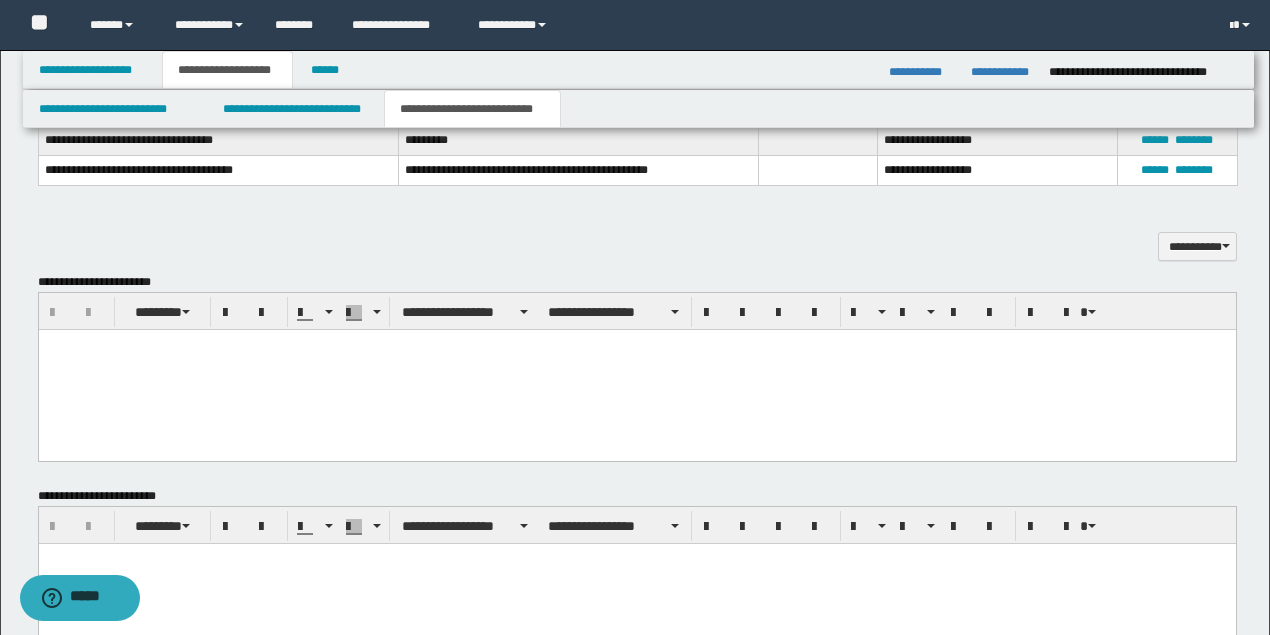 click at bounding box center (636, 369) 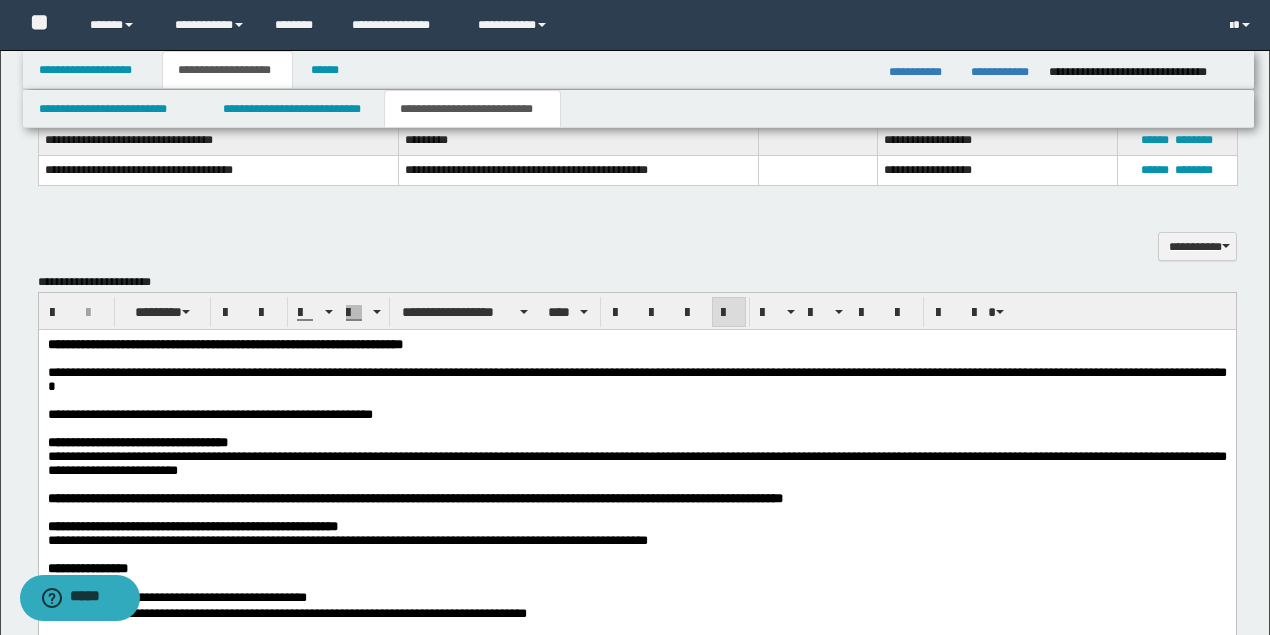 scroll, scrollTop: 1488, scrollLeft: 0, axis: vertical 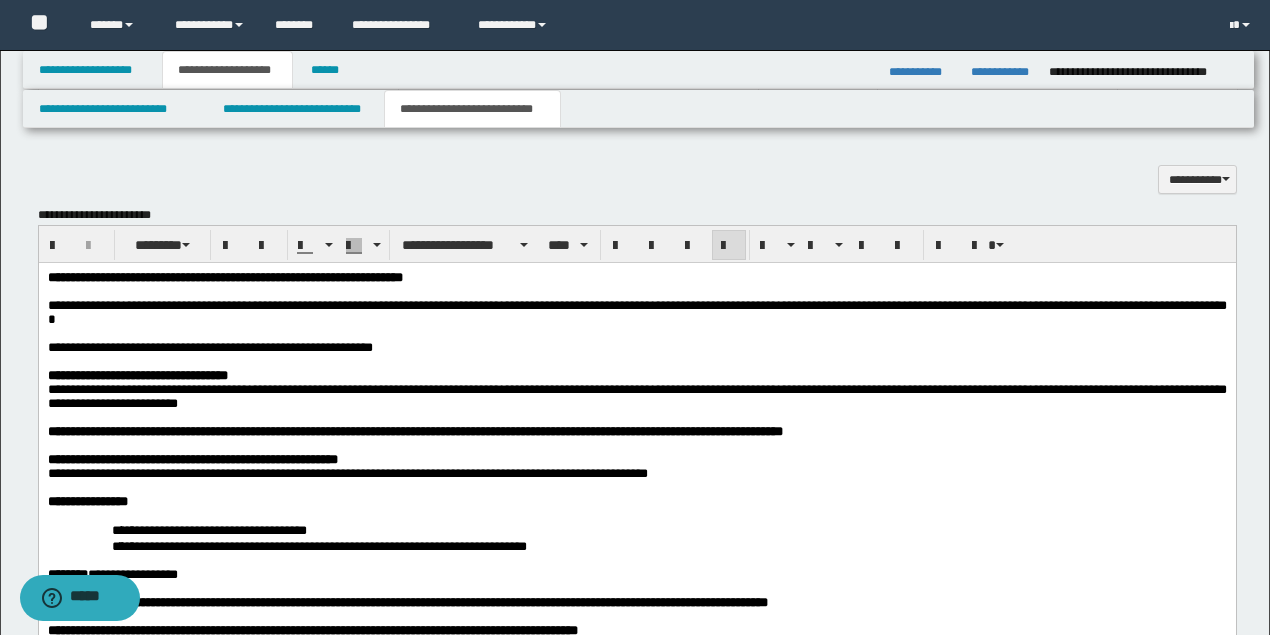 click on "**********" at bounding box center (209, 346) 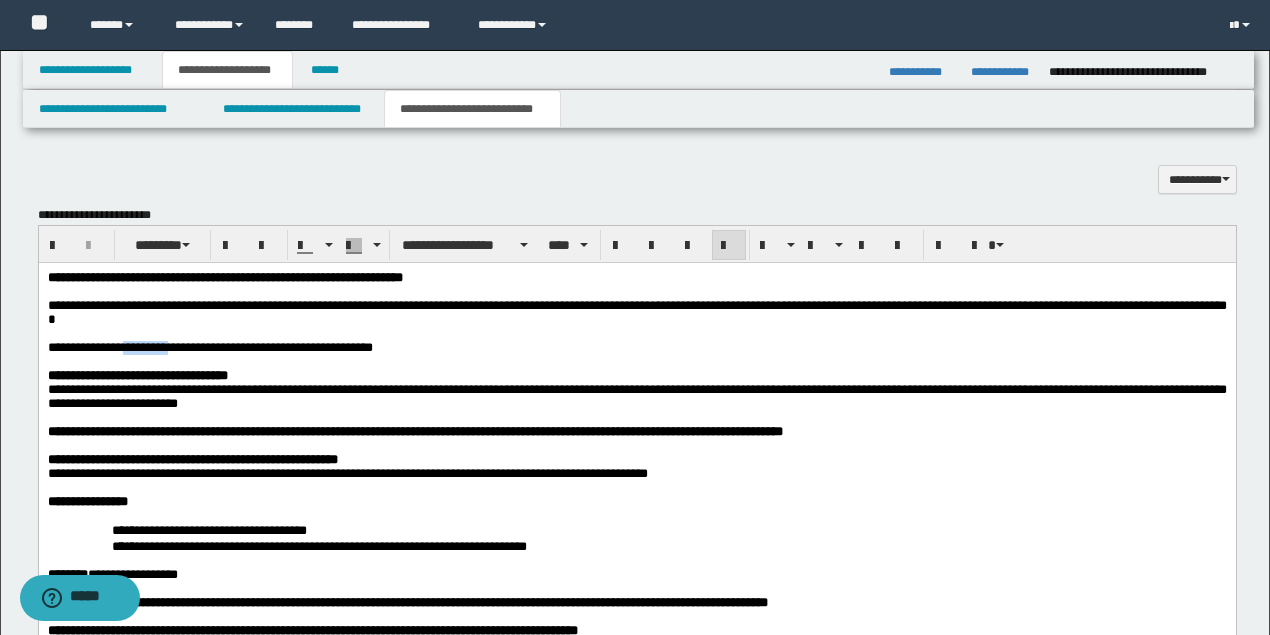 click on "**********" at bounding box center (209, 346) 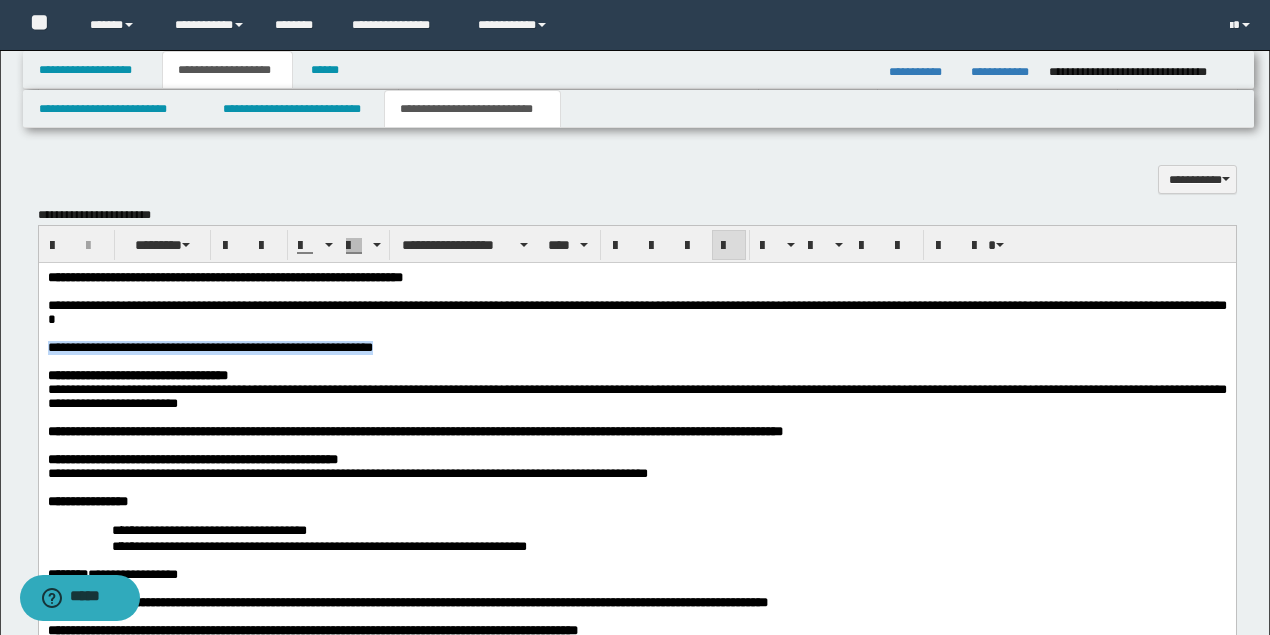 click on "**********" at bounding box center (209, 346) 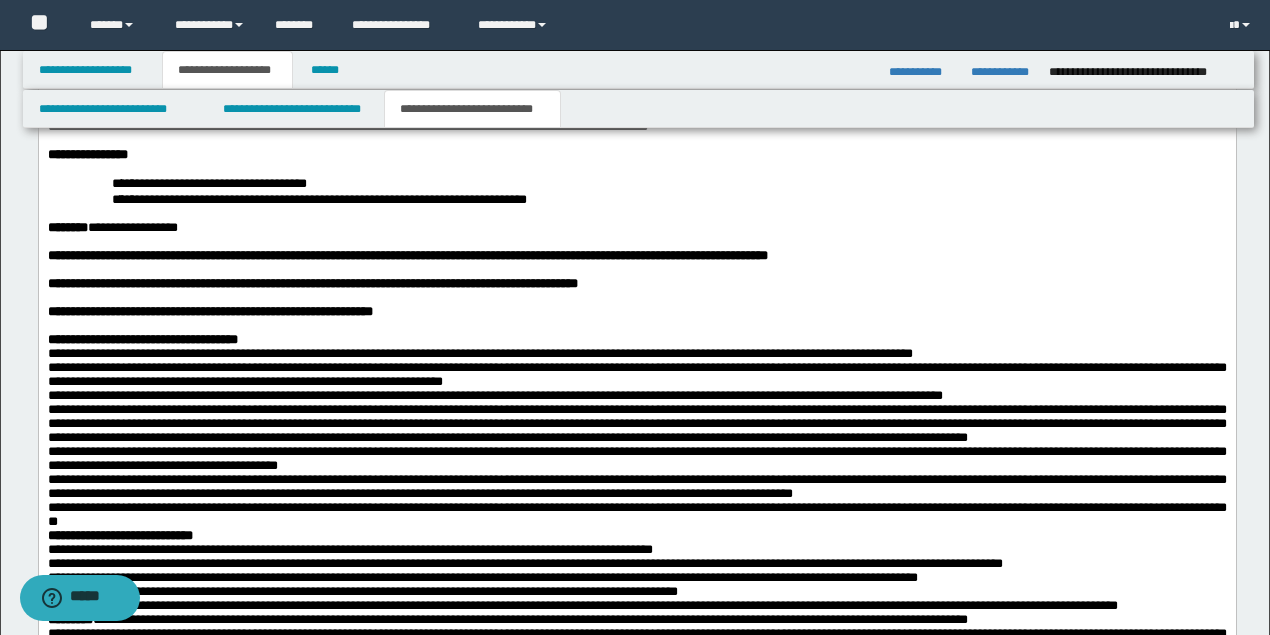 scroll, scrollTop: 1888, scrollLeft: 0, axis: vertical 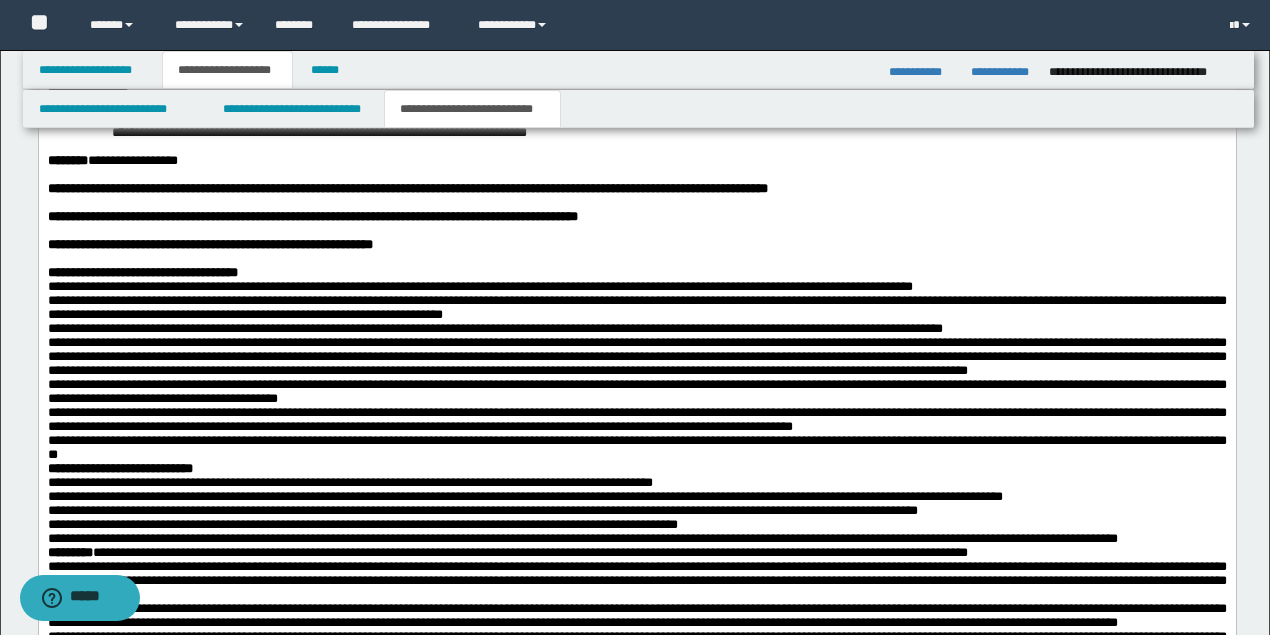 click on "**********" at bounding box center [636, 447] 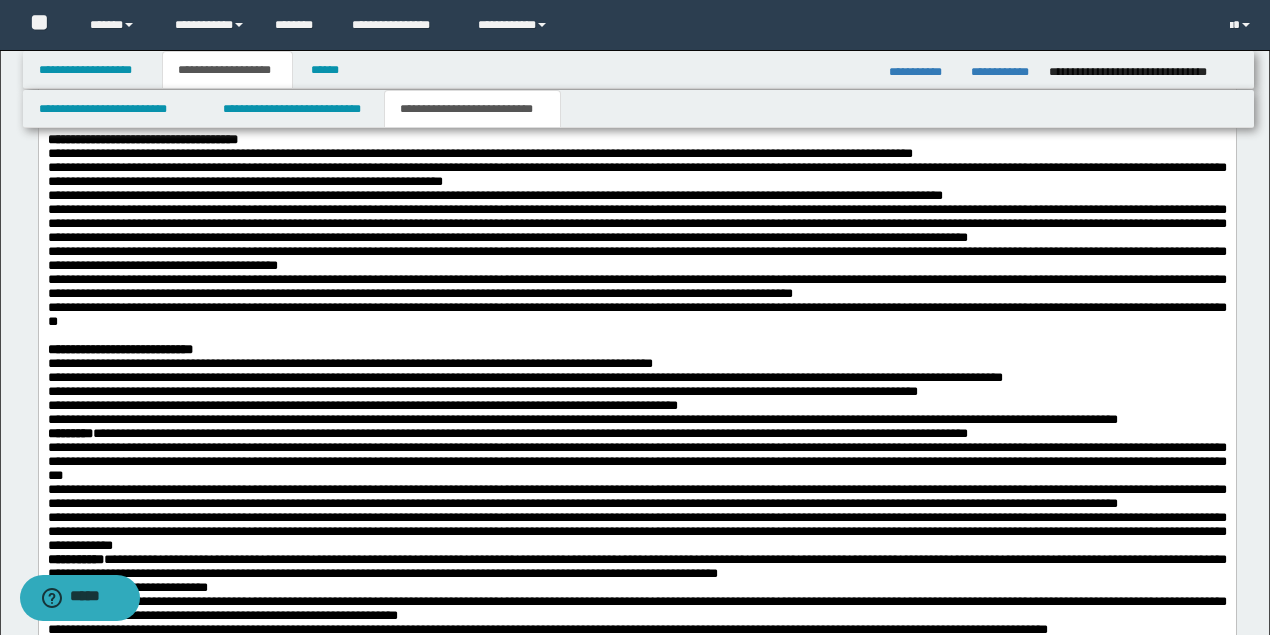 scroll, scrollTop: 2154, scrollLeft: 0, axis: vertical 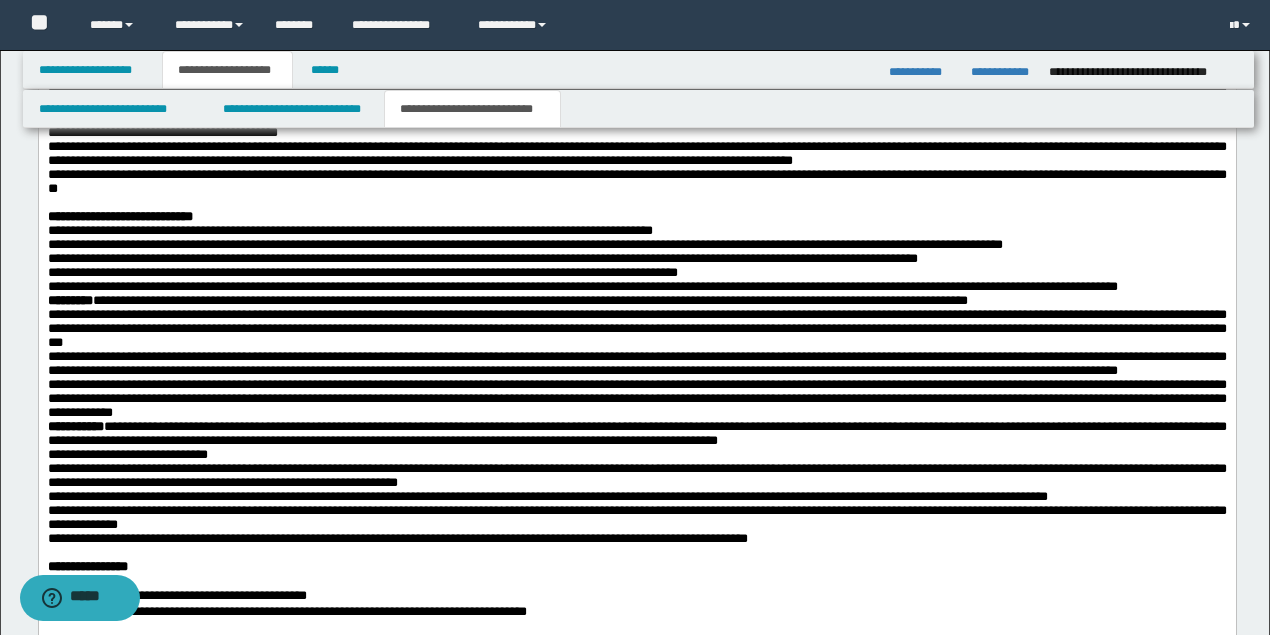 click on "**********" at bounding box center [636, 287] 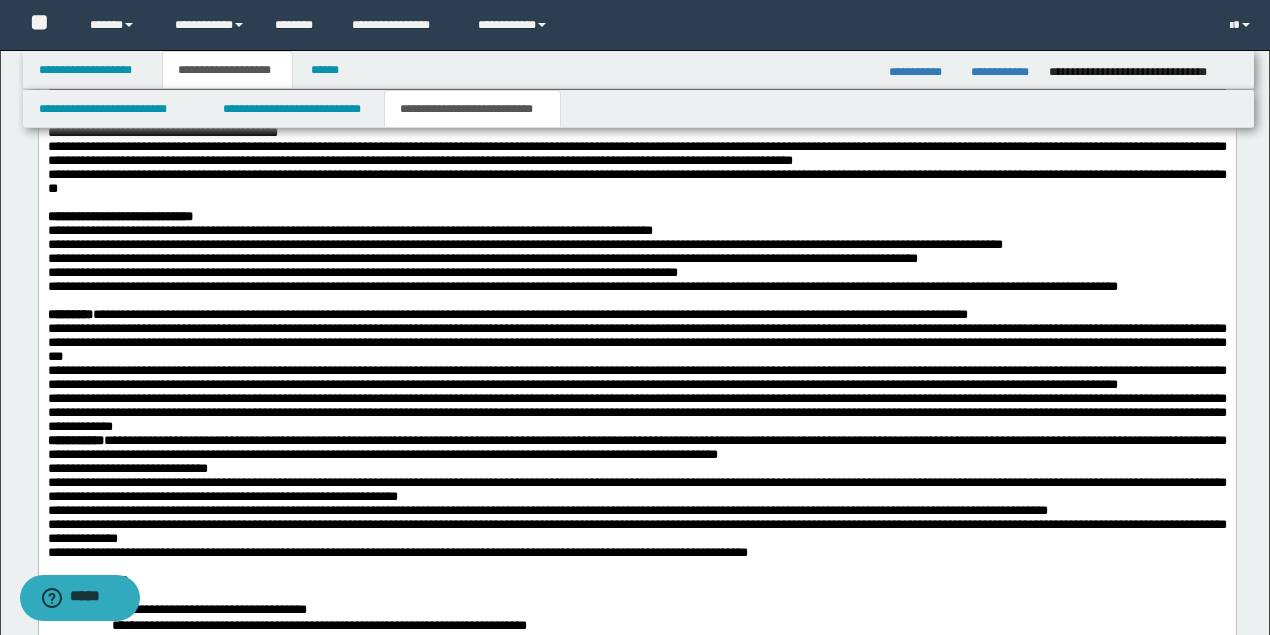 scroll, scrollTop: 2354, scrollLeft: 0, axis: vertical 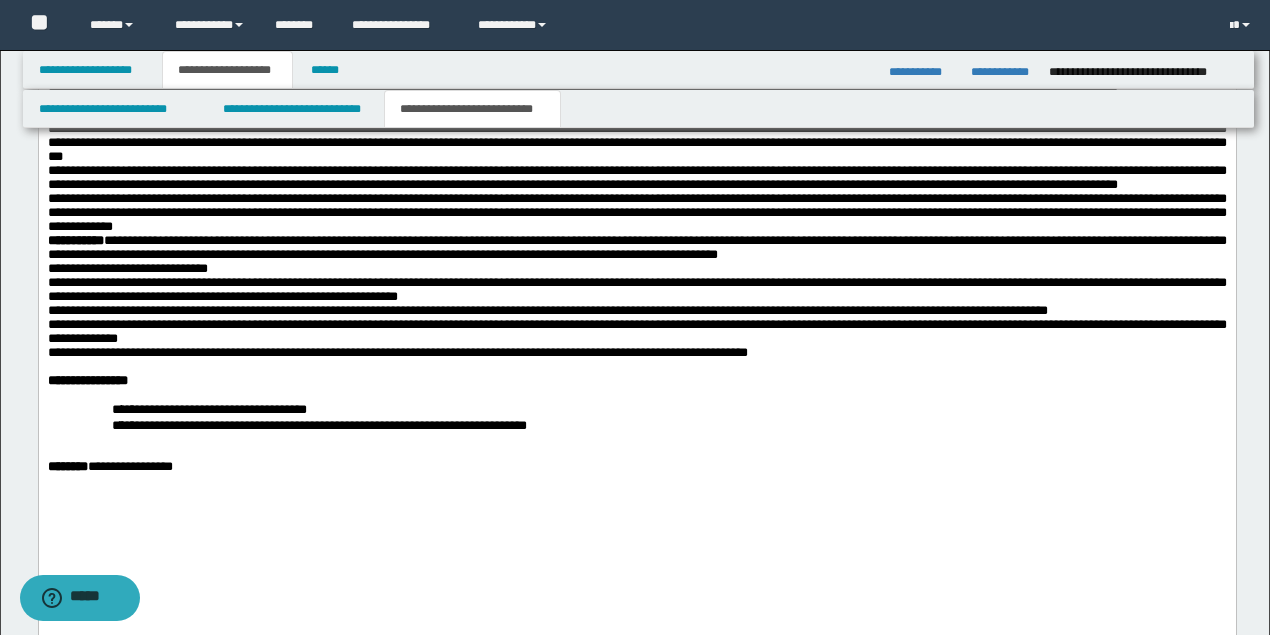 click on "**********" at bounding box center (636, 213) 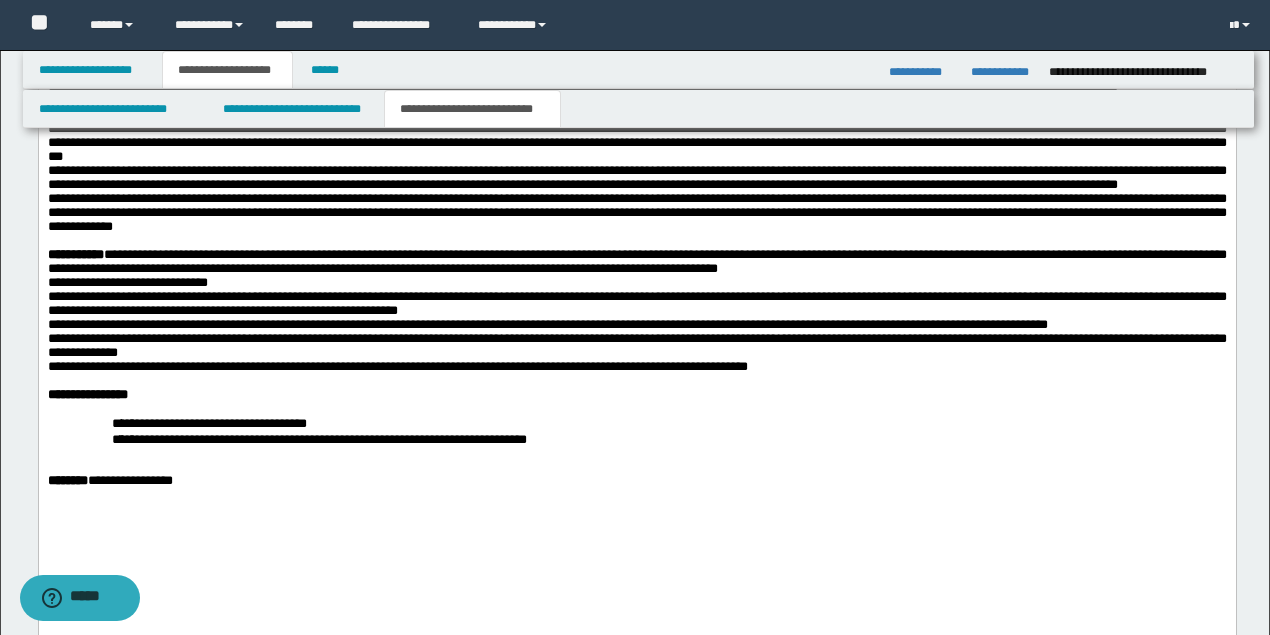 click on "**********" at bounding box center [636, 115] 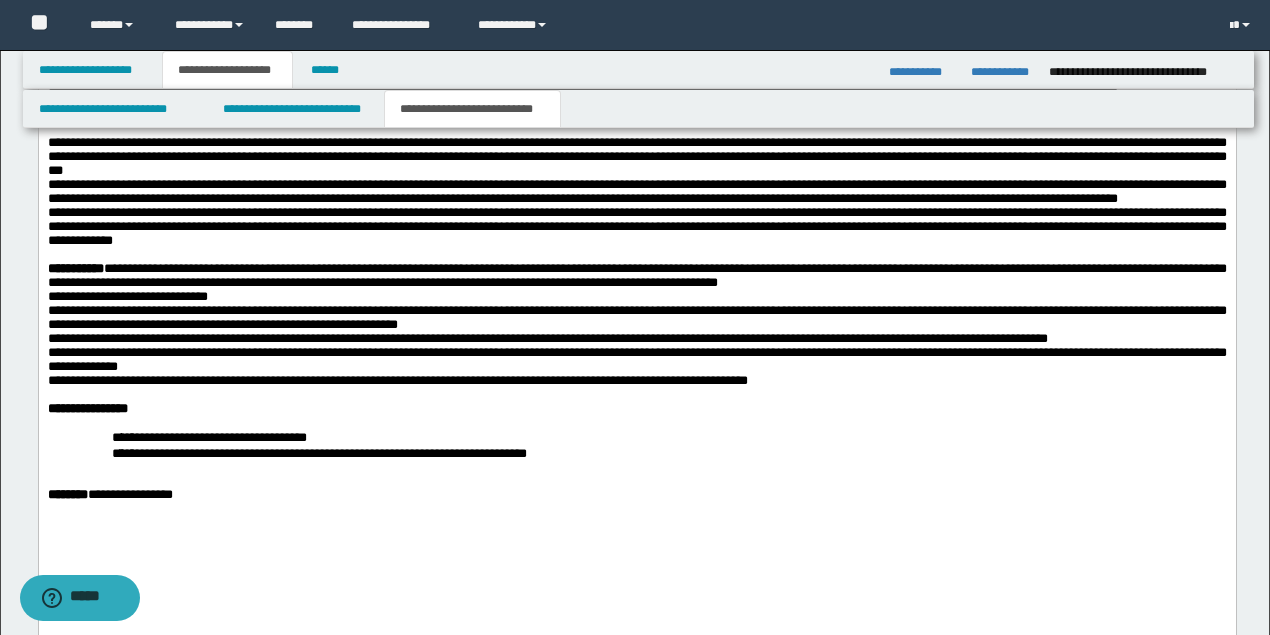 click on "**********" at bounding box center (636, 157) 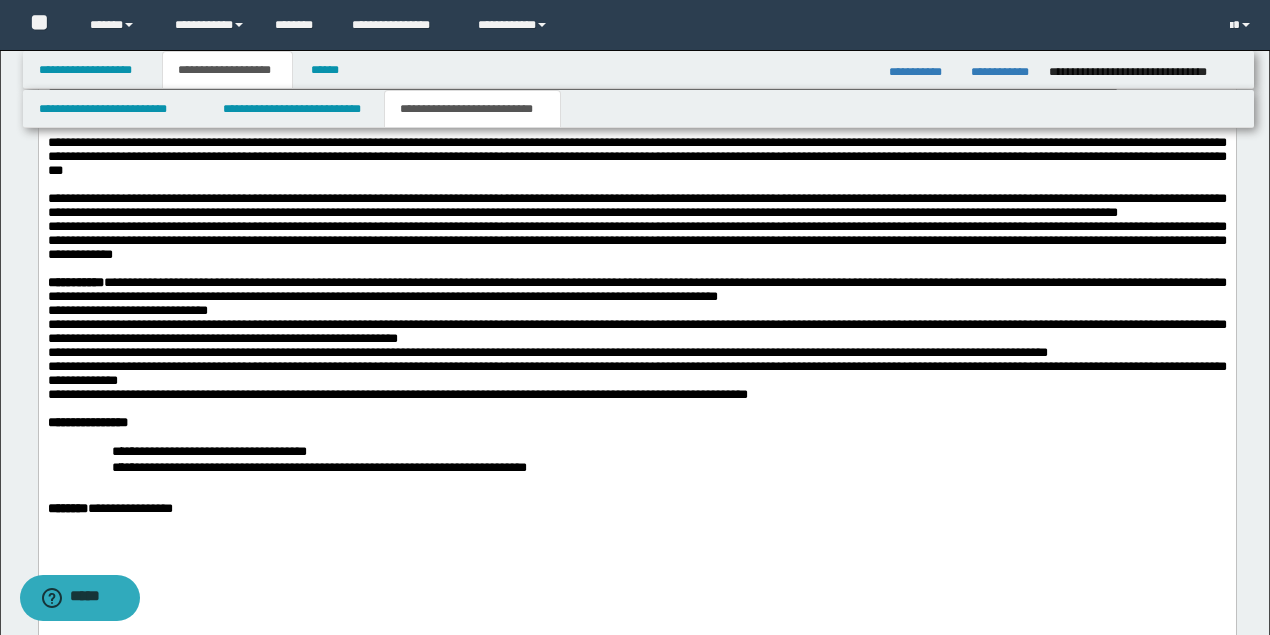 click on "**********" at bounding box center [636, 206] 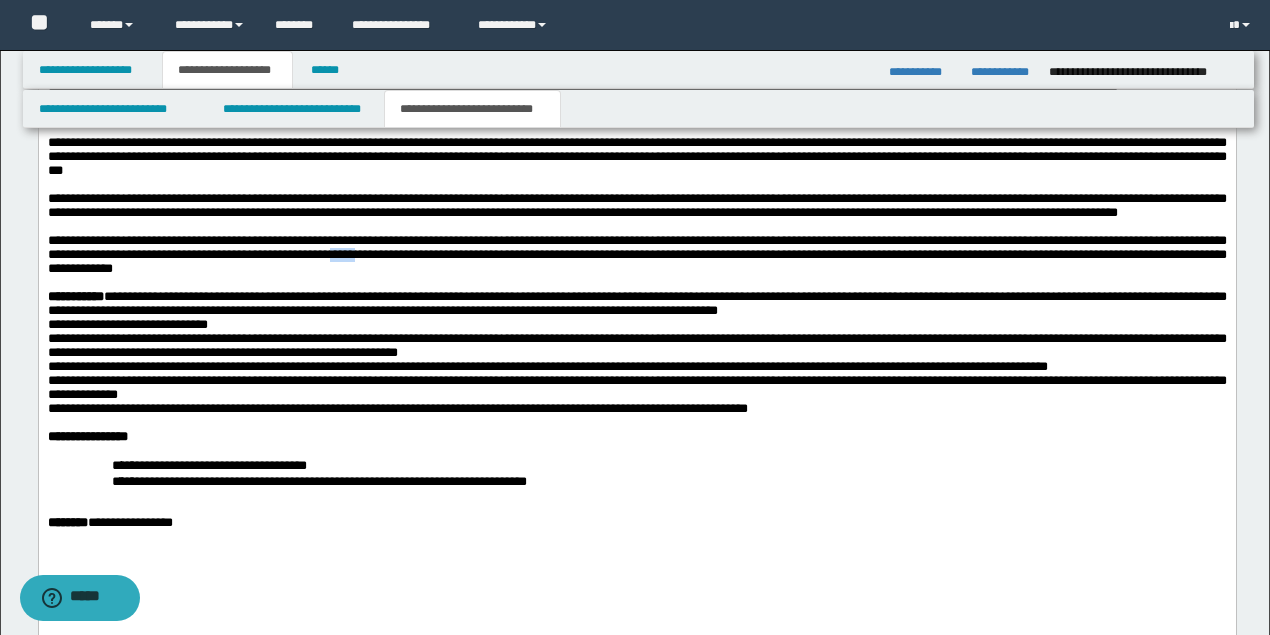 drag, startPoint x: 638, startPoint y: 373, endPoint x: 654, endPoint y: 373, distance: 16 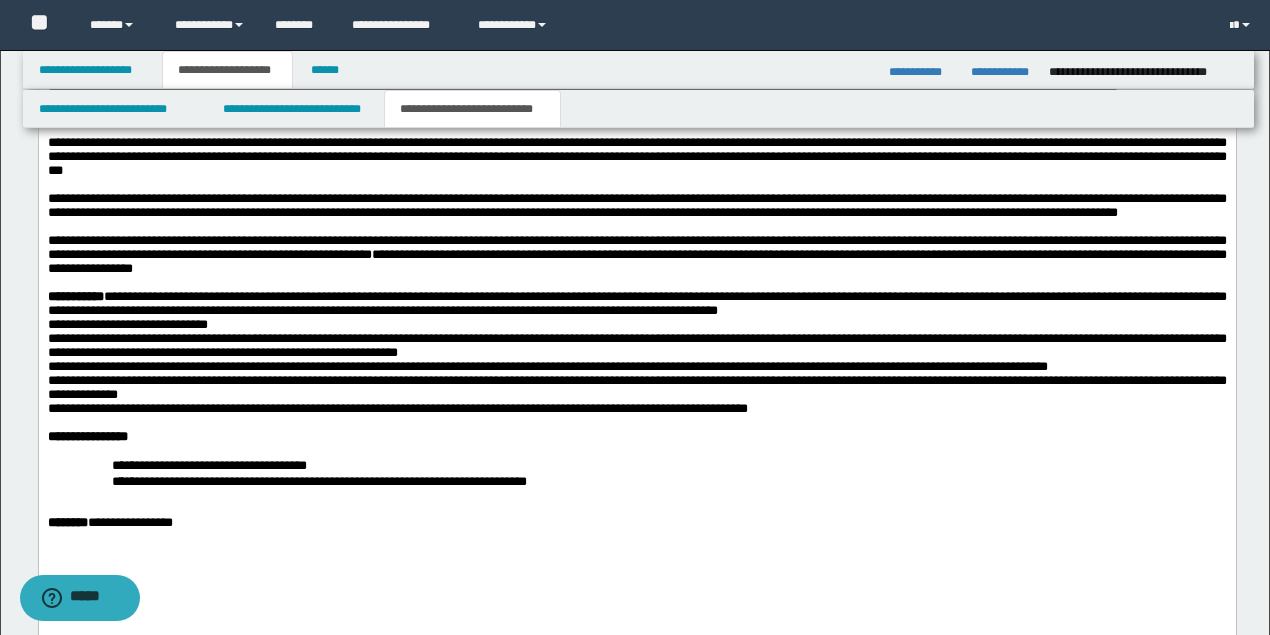click on "**********" at bounding box center [636, 254] 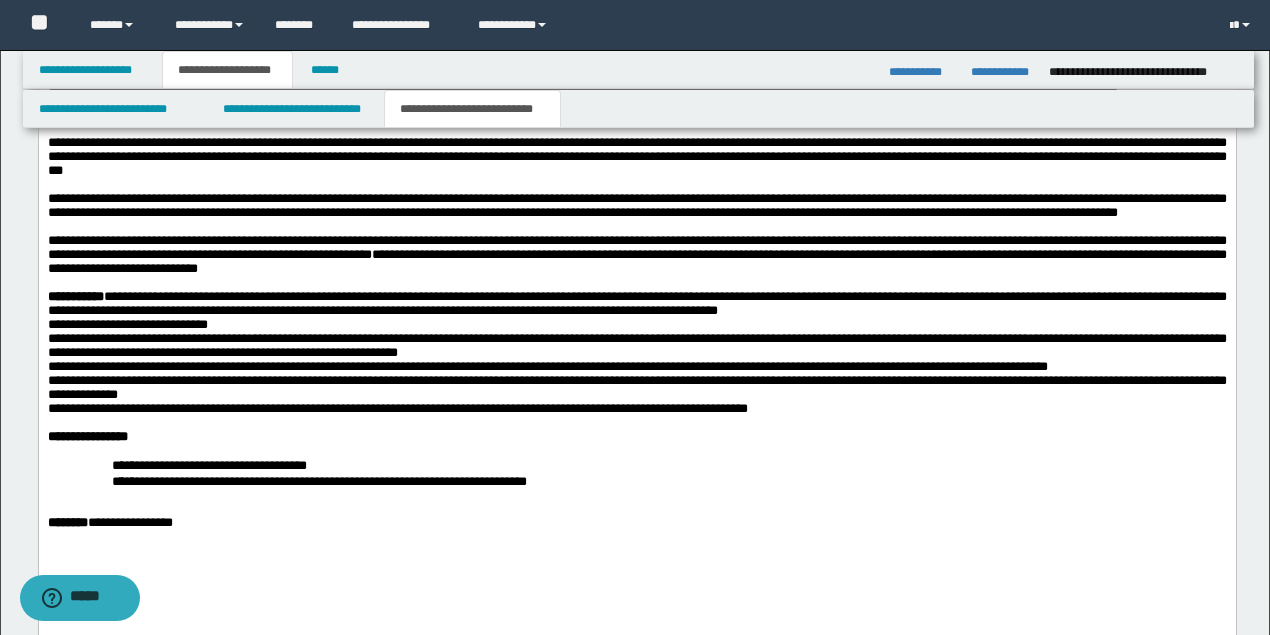 click on "**********" at bounding box center (636, 254) 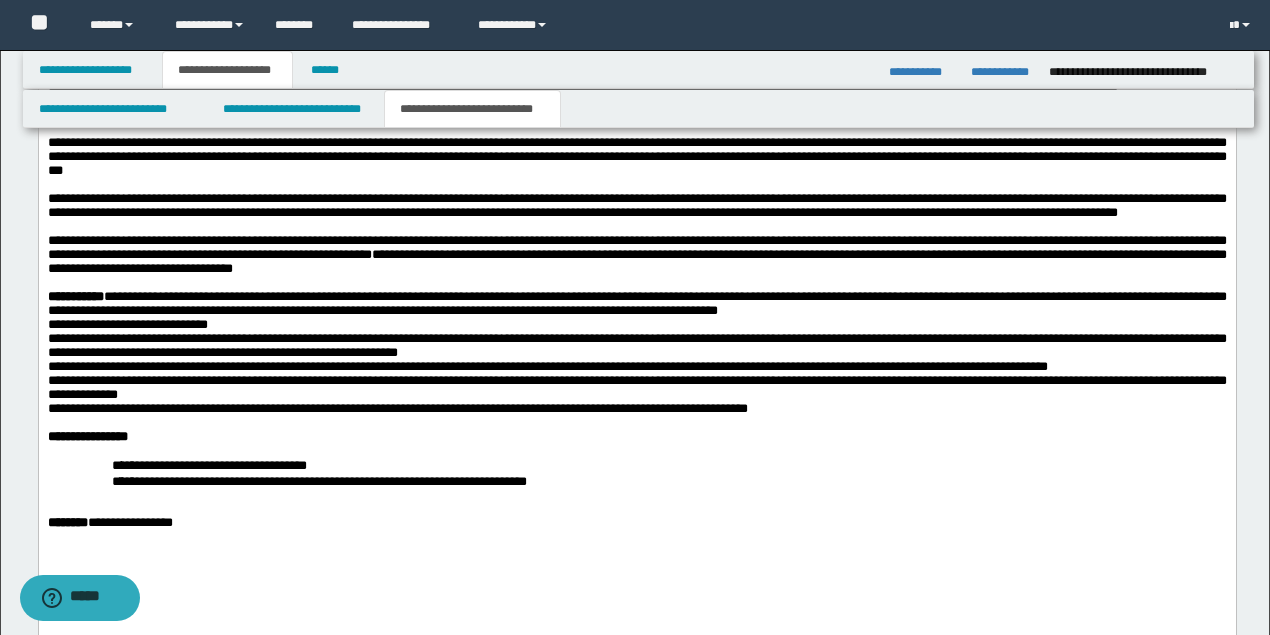 click on "**********" at bounding box center [636, 254] 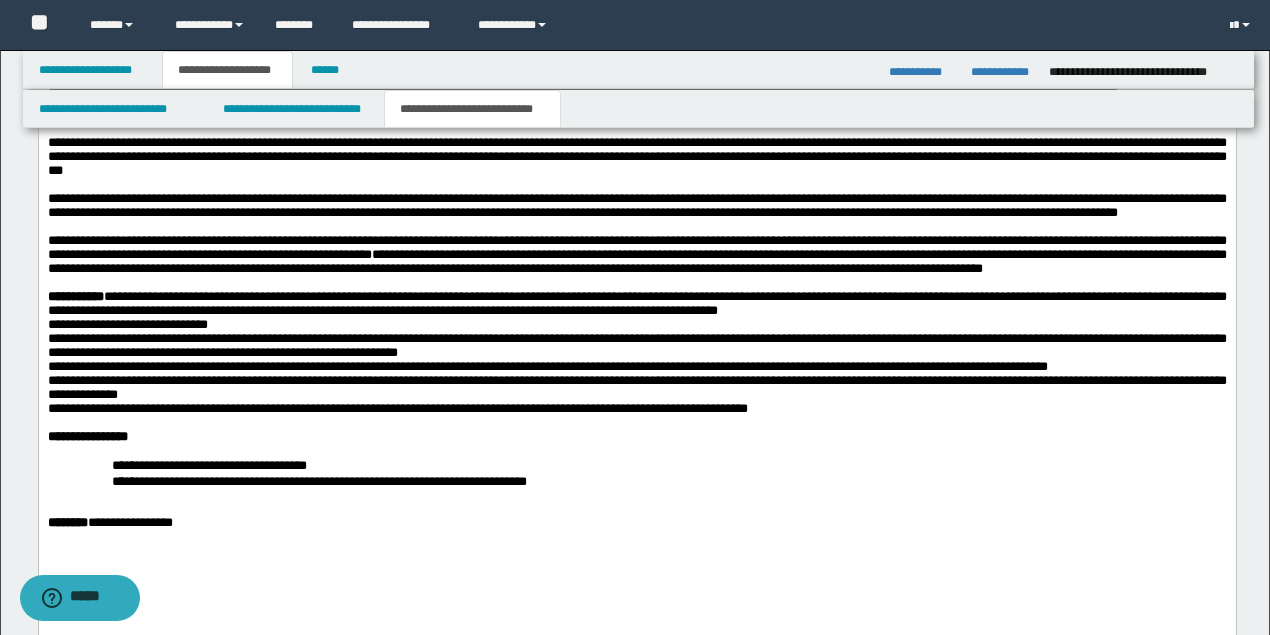click on "**********" at bounding box center (636, 254) 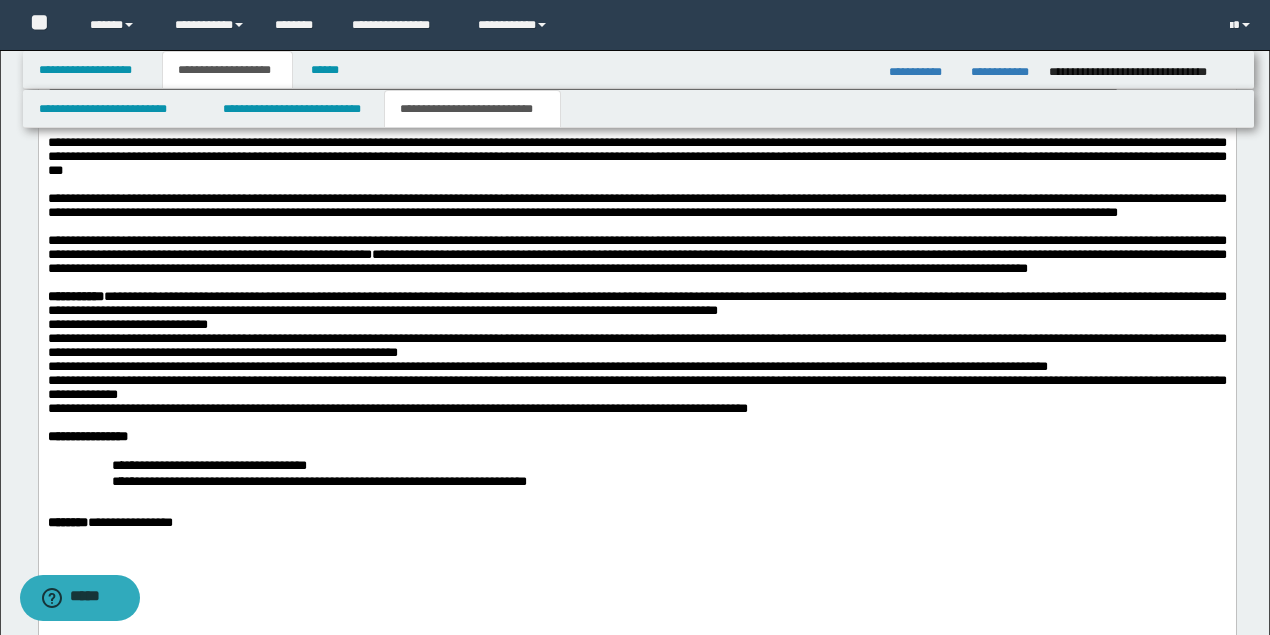 scroll, scrollTop: 2488, scrollLeft: 0, axis: vertical 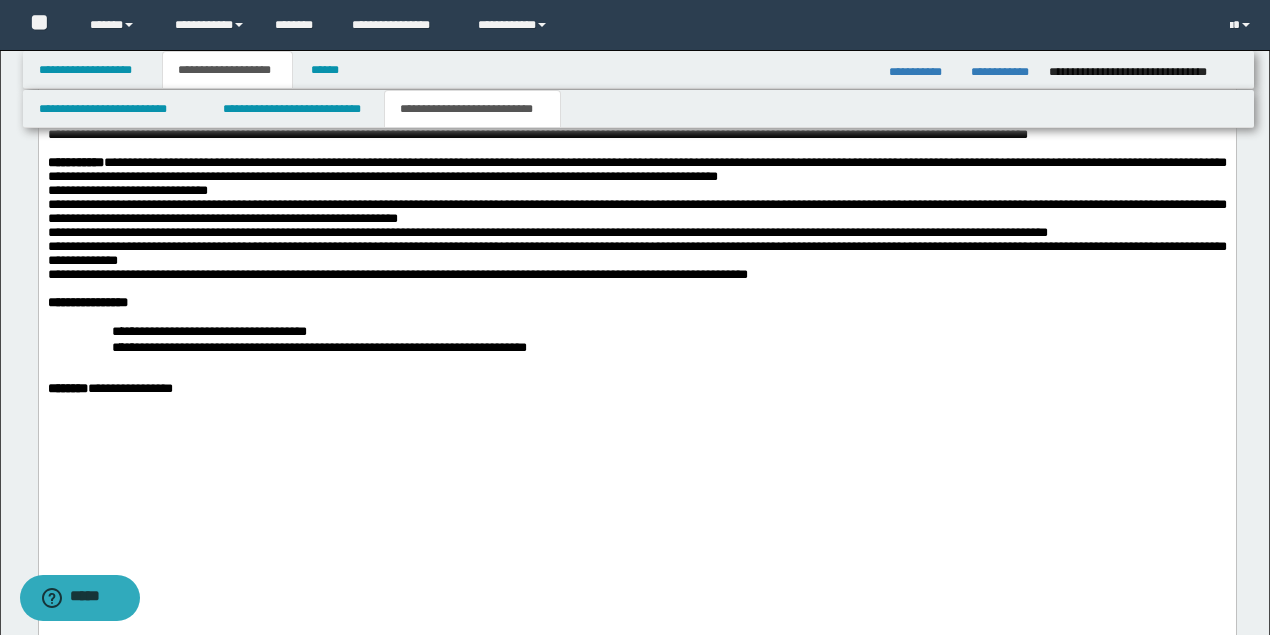click on "**********" at bounding box center [127, 190] 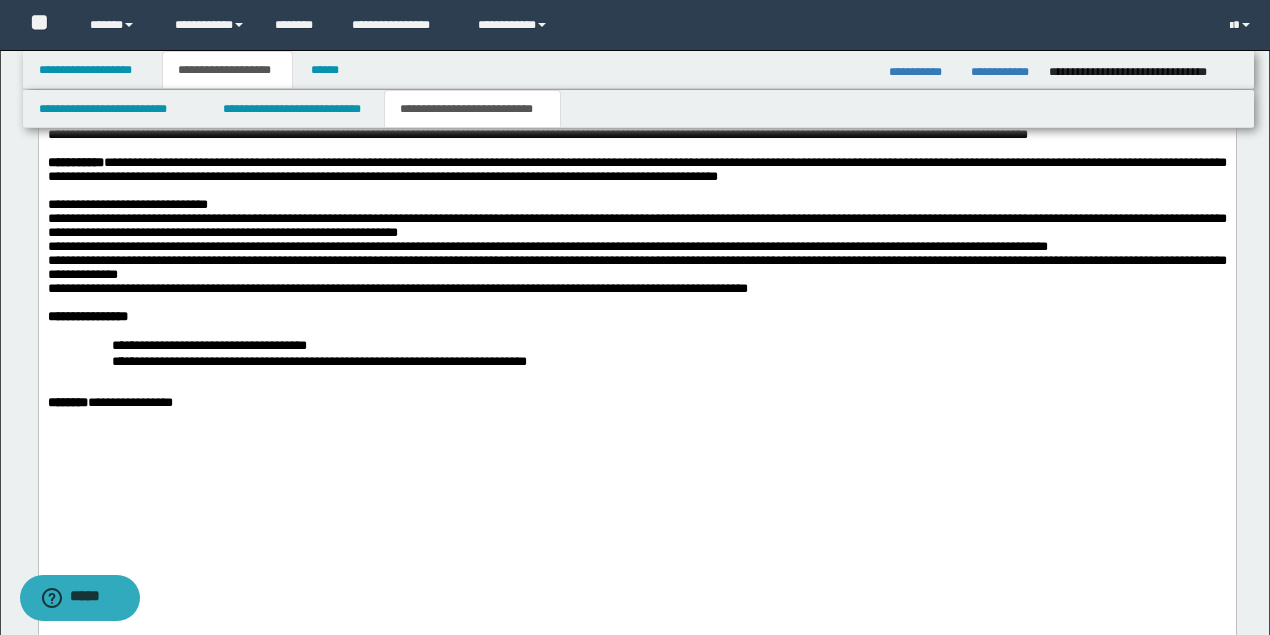 click on "**********" at bounding box center (636, 289) 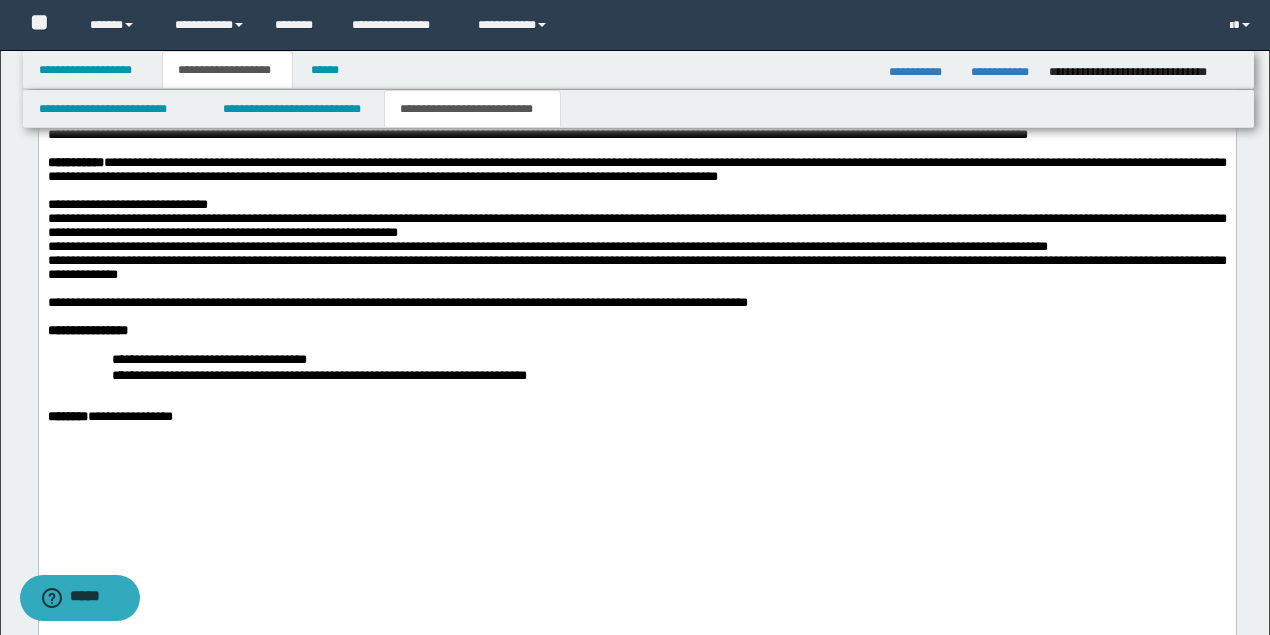 click on "**********" at bounding box center (636, 205) 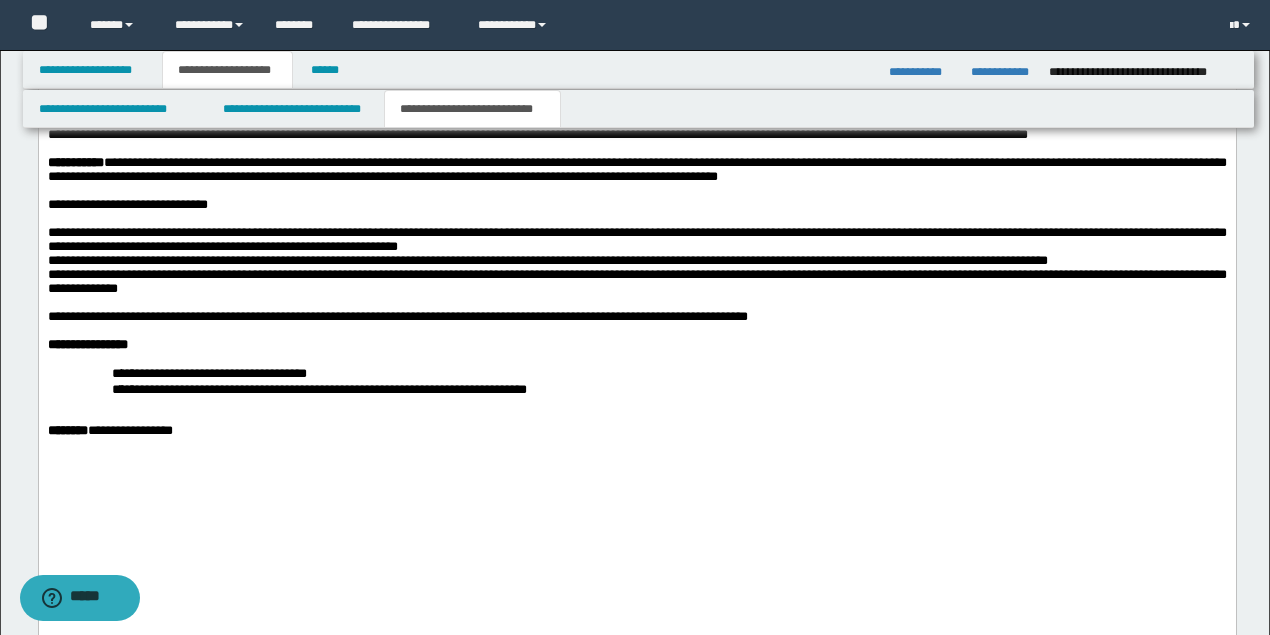 click on "**********" at bounding box center [547, 260] 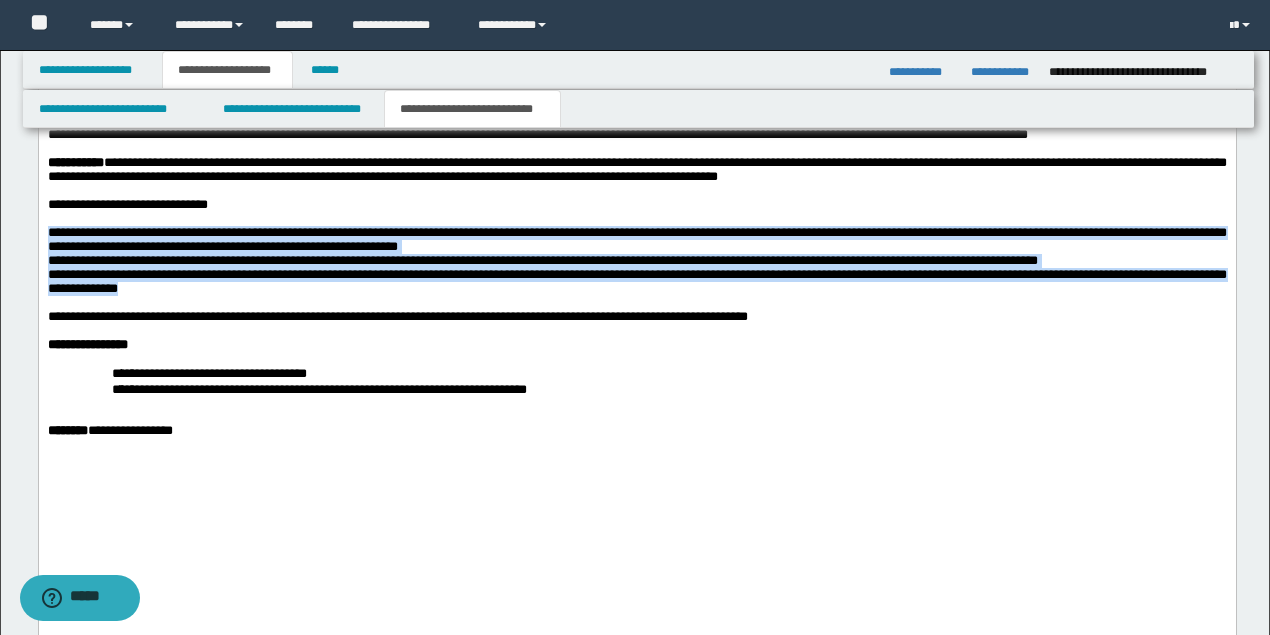 drag, startPoint x: 432, startPoint y: 437, endPoint x: 45, endPoint y: 373, distance: 392.2563 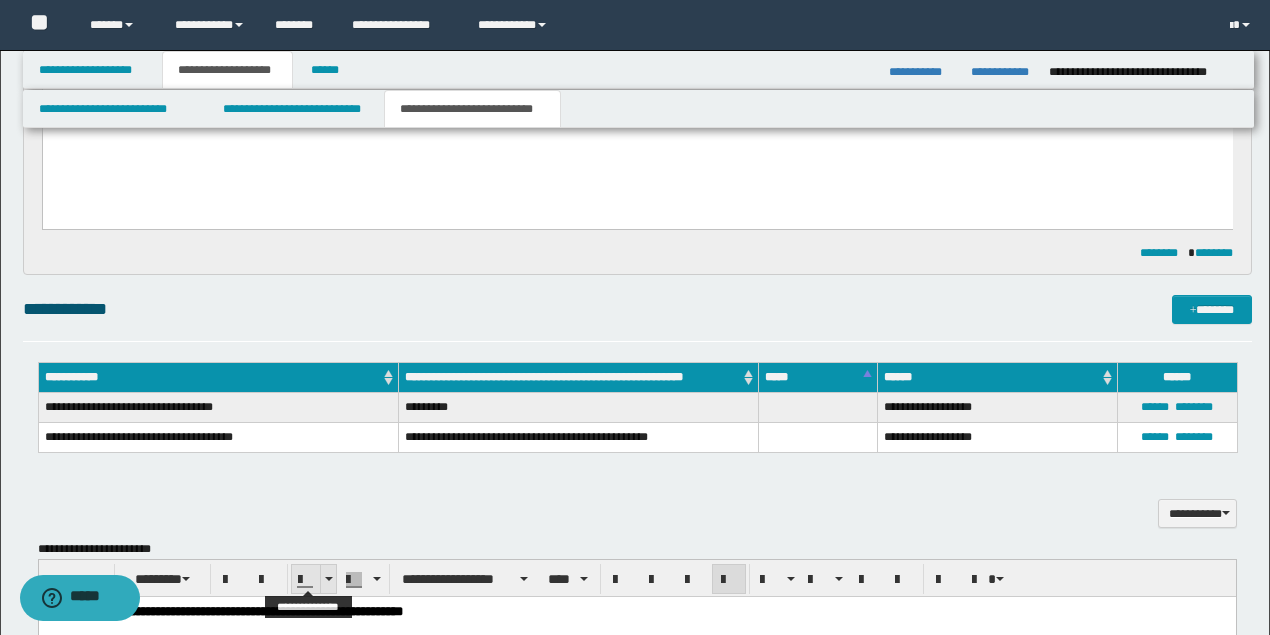 scroll, scrollTop: 1488, scrollLeft: 0, axis: vertical 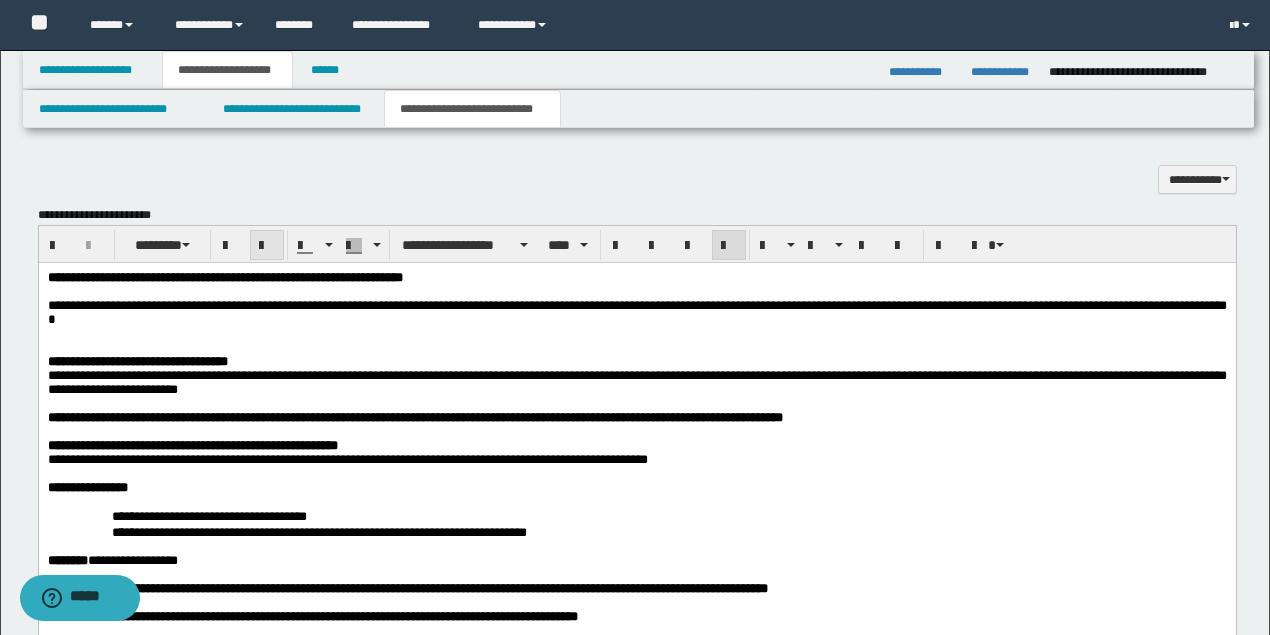 click at bounding box center (267, 246) 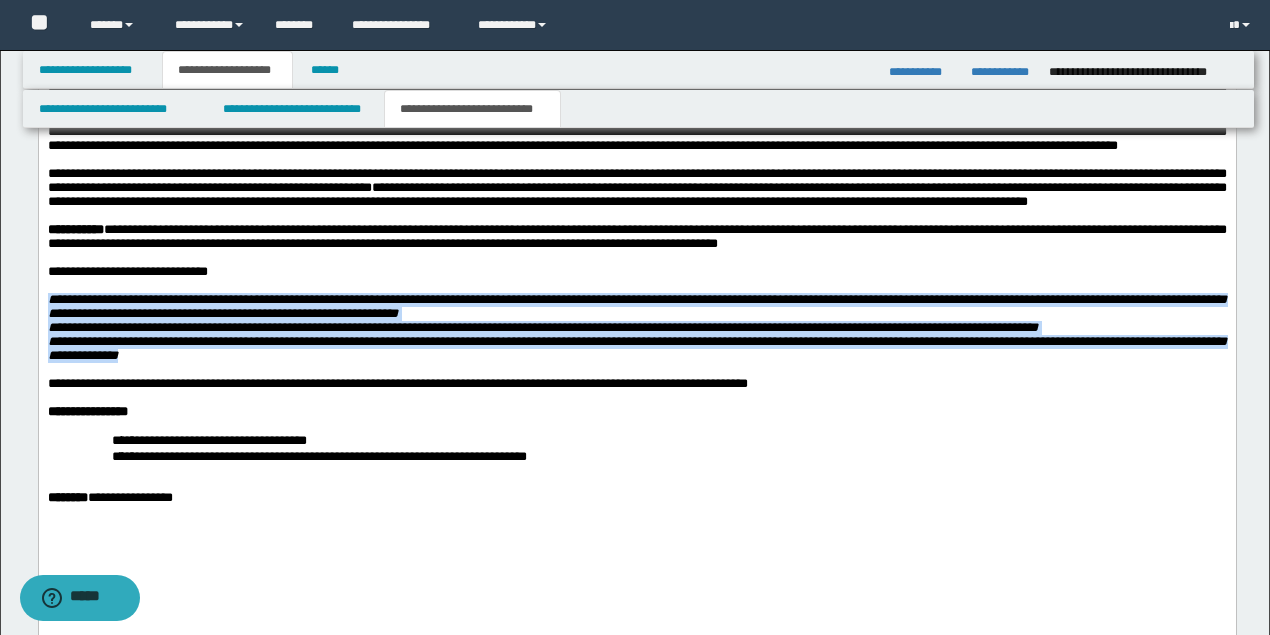scroll, scrollTop: 2554, scrollLeft: 0, axis: vertical 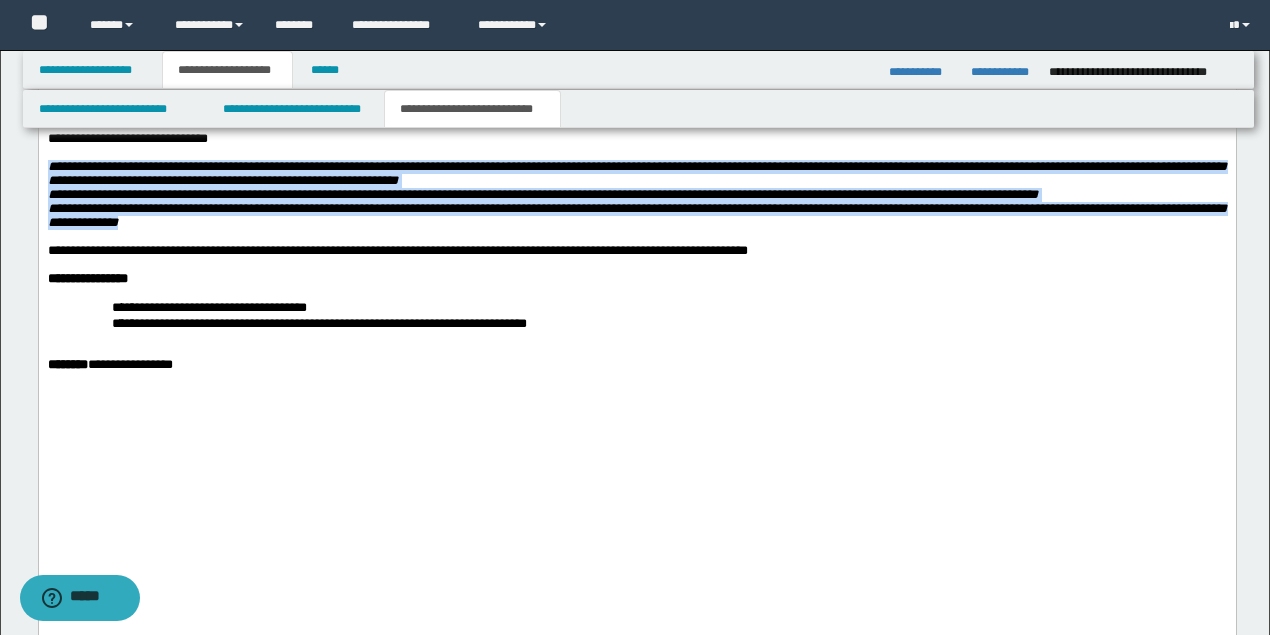 click on "**********" at bounding box center (636, 173) 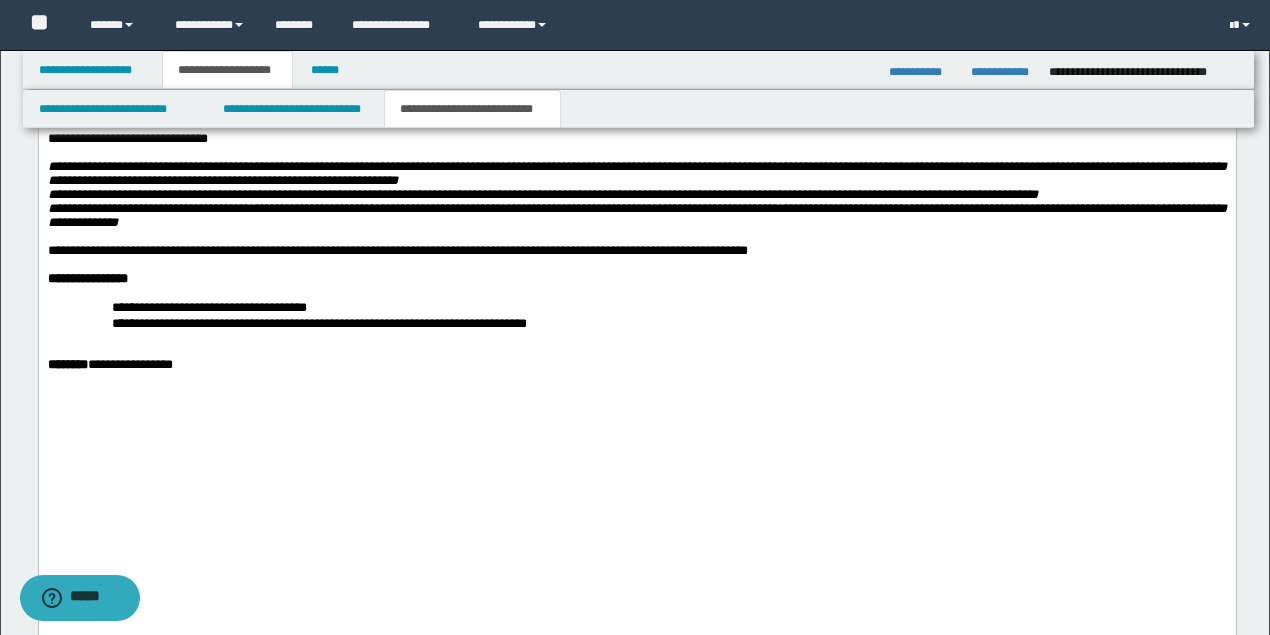 click on "**********" at bounding box center [542, 194] 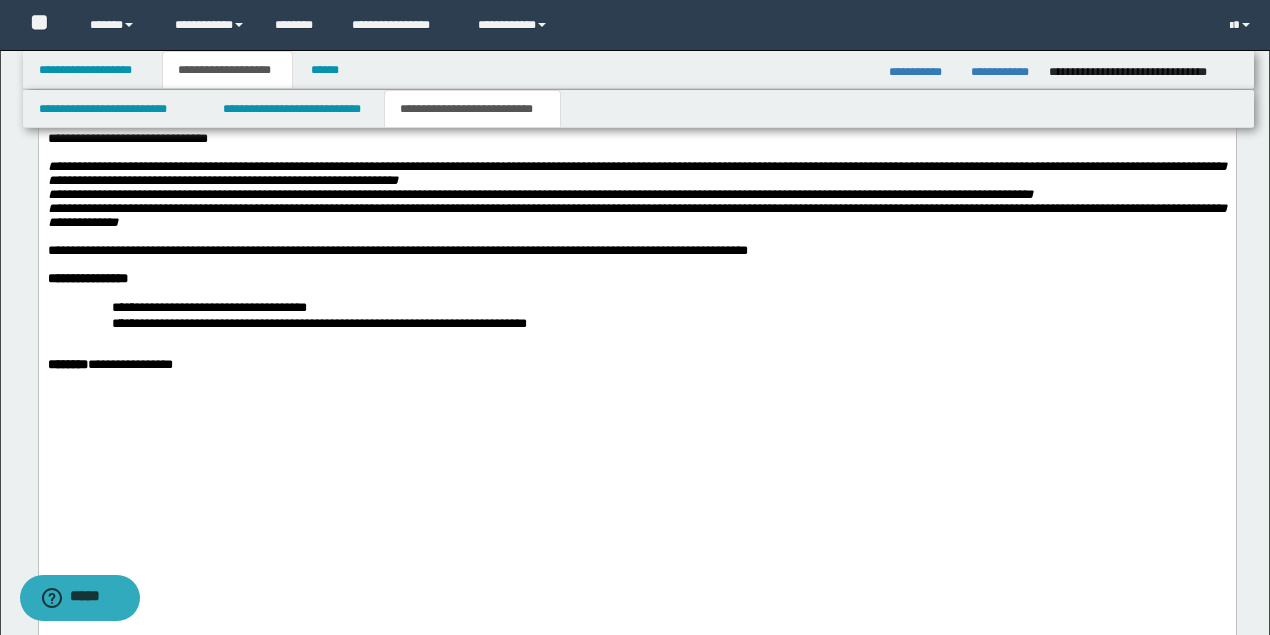 click on "**********" at bounding box center [636, 173] 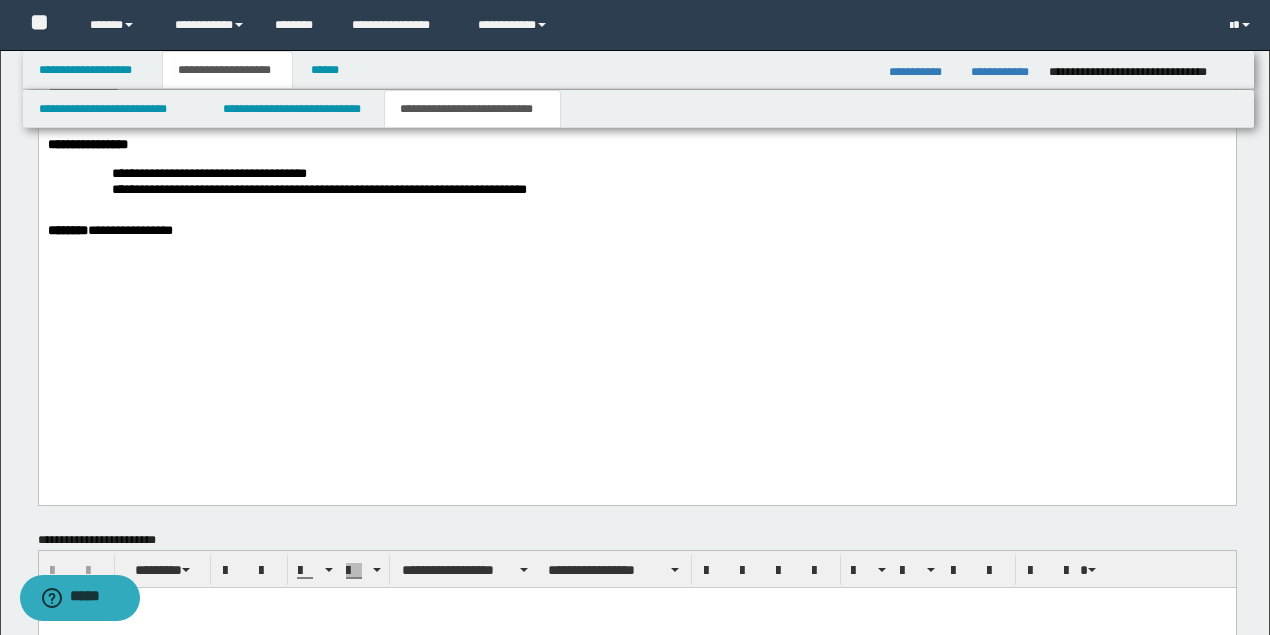 scroll, scrollTop: 2821, scrollLeft: 0, axis: vertical 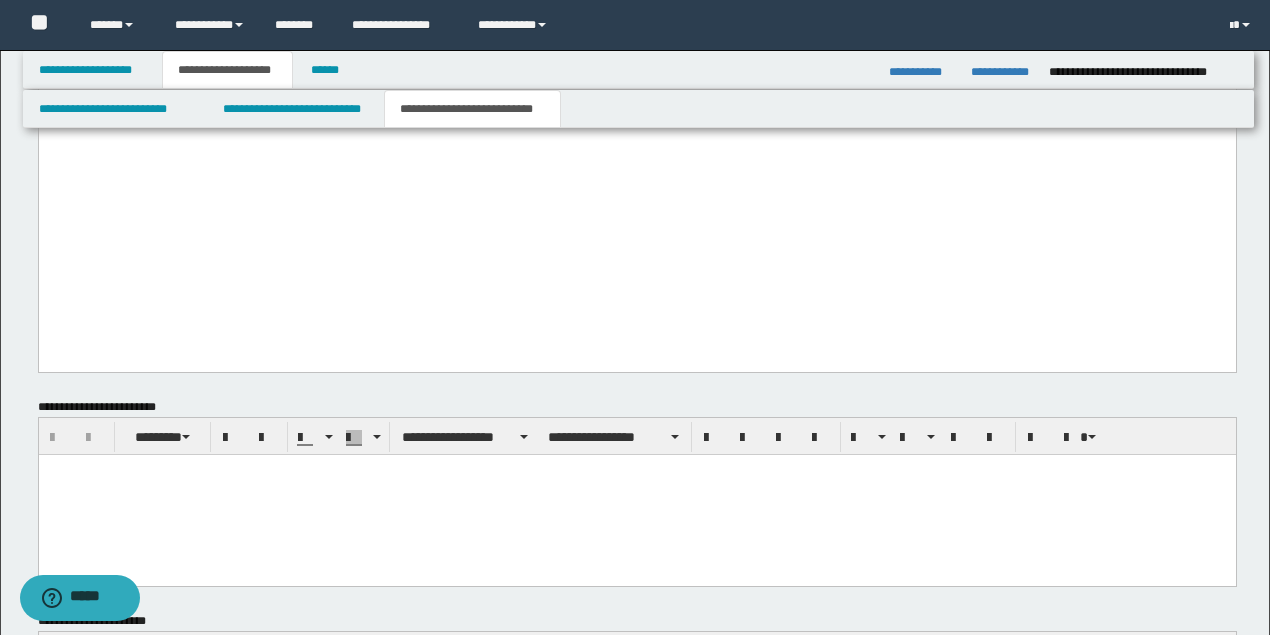 click on "**********" at bounding box center [636, -454] 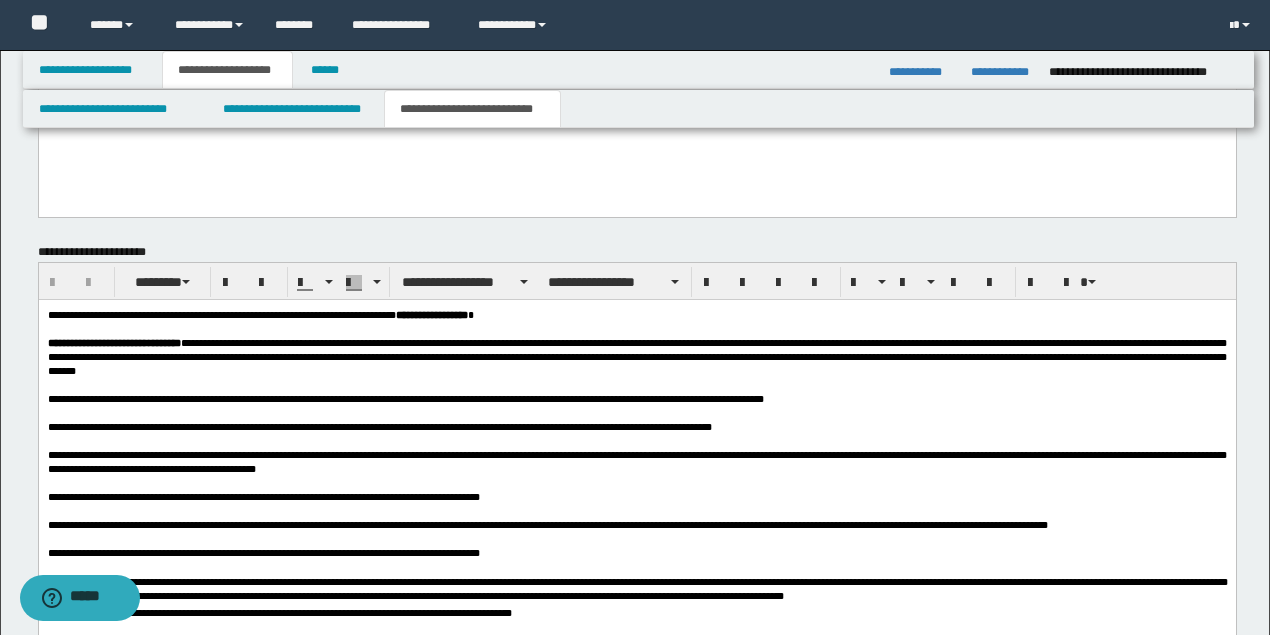 scroll, scrollTop: 2923, scrollLeft: 0, axis: vertical 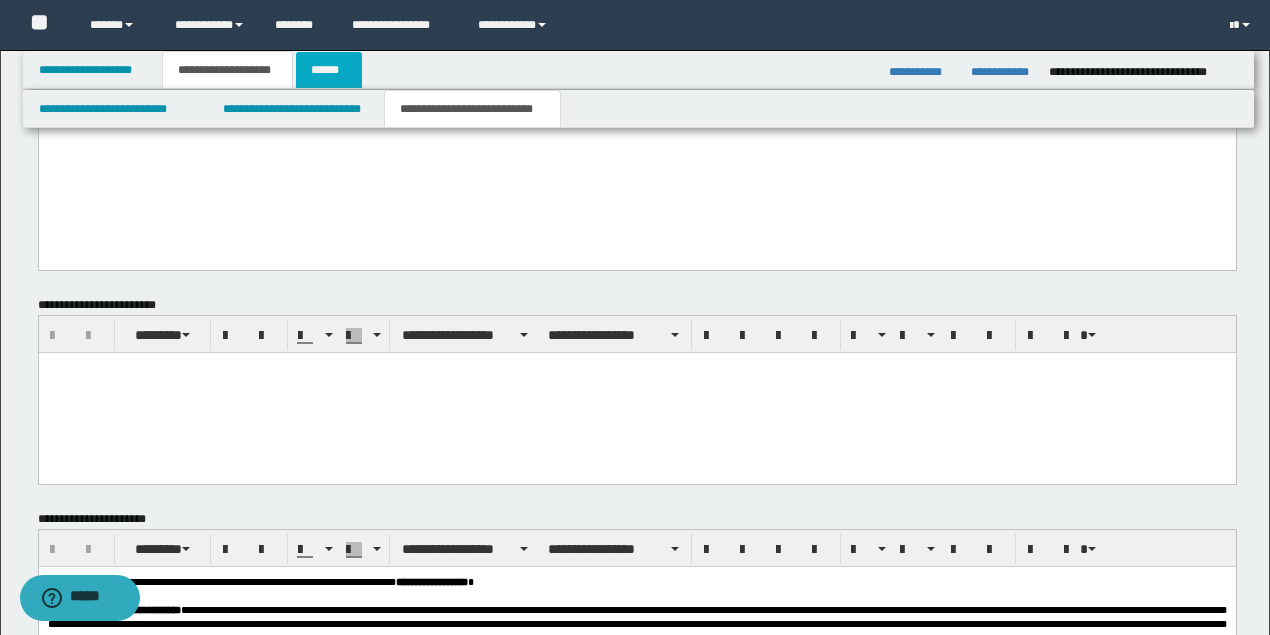 click on "******" at bounding box center [329, 70] 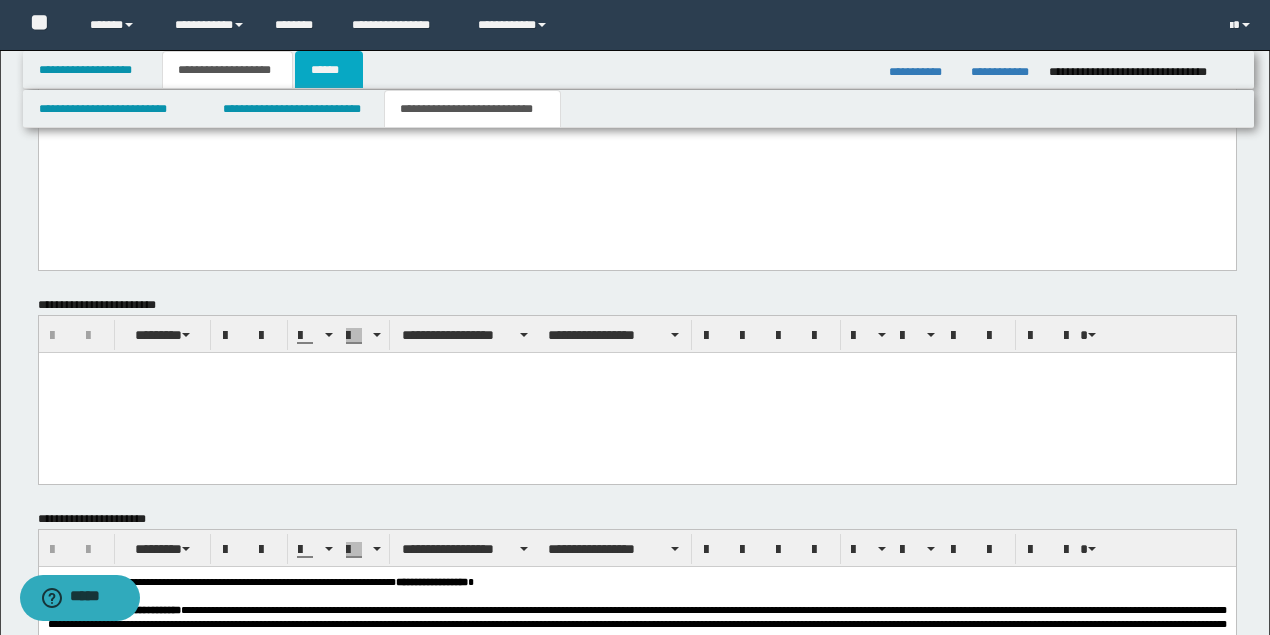 scroll, scrollTop: 0, scrollLeft: 0, axis: both 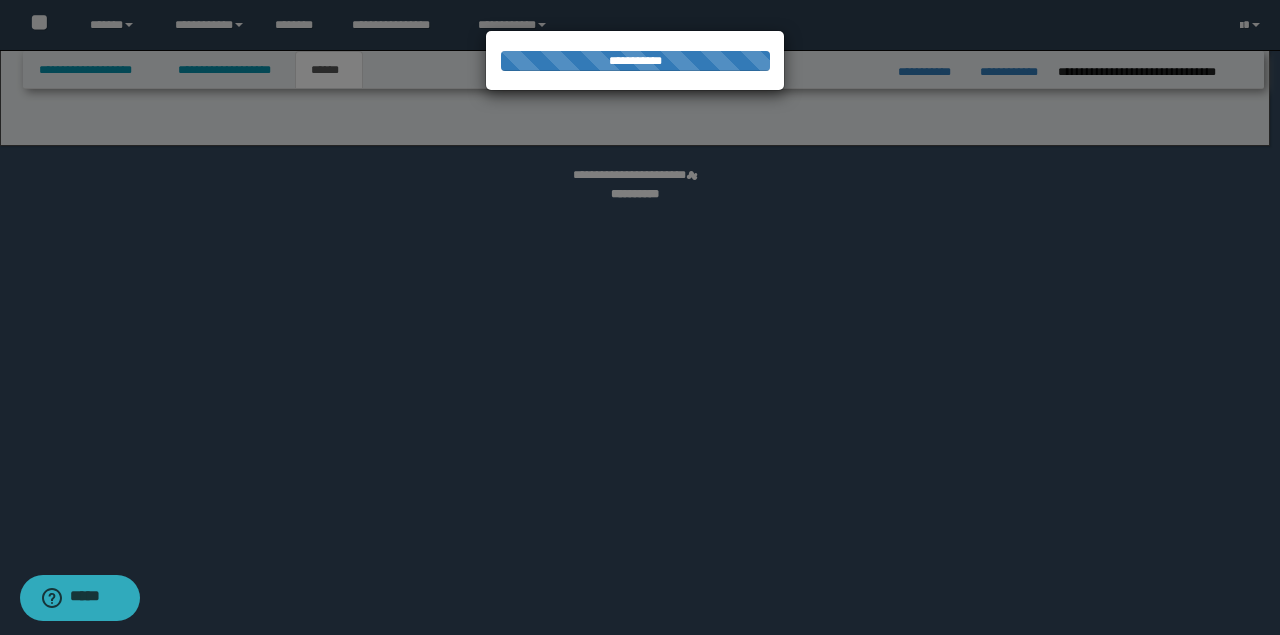 select on "*" 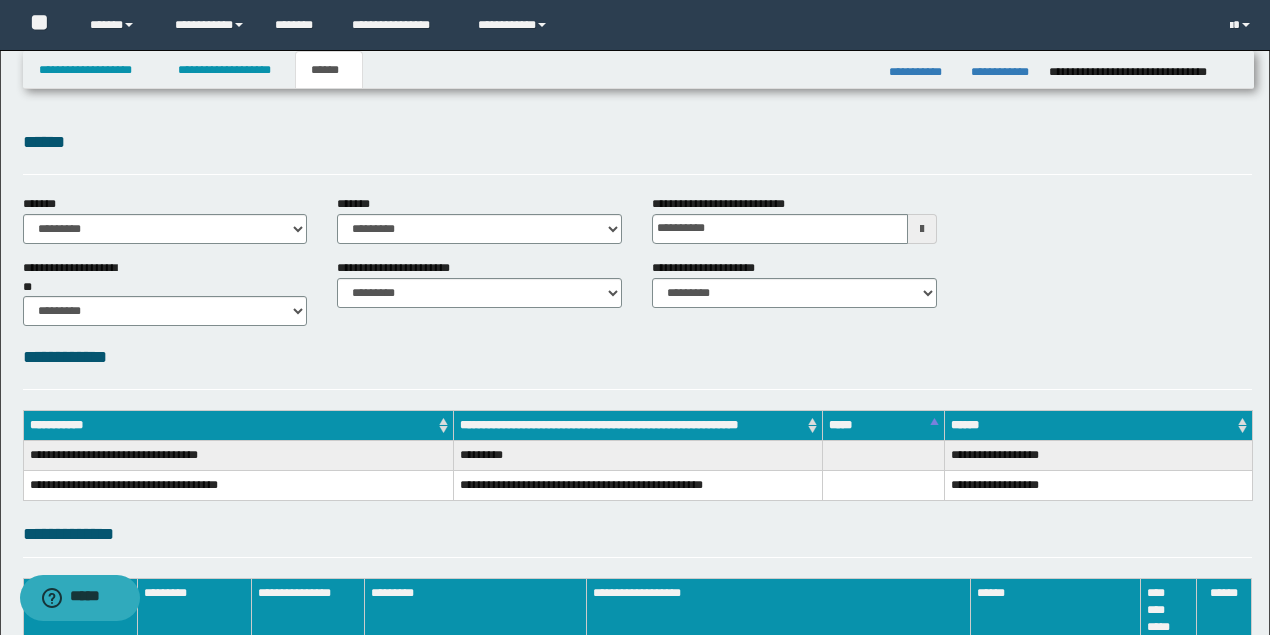 scroll, scrollTop: 0, scrollLeft: 0, axis: both 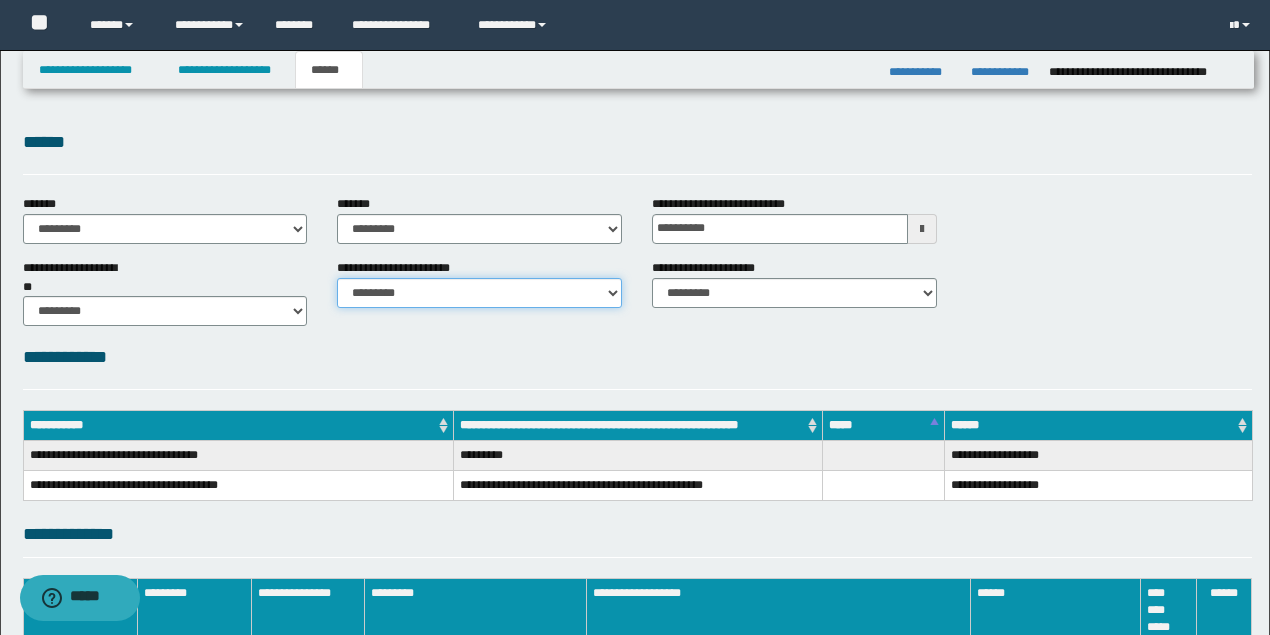click on "*********
*********
*********" at bounding box center (479, 293) 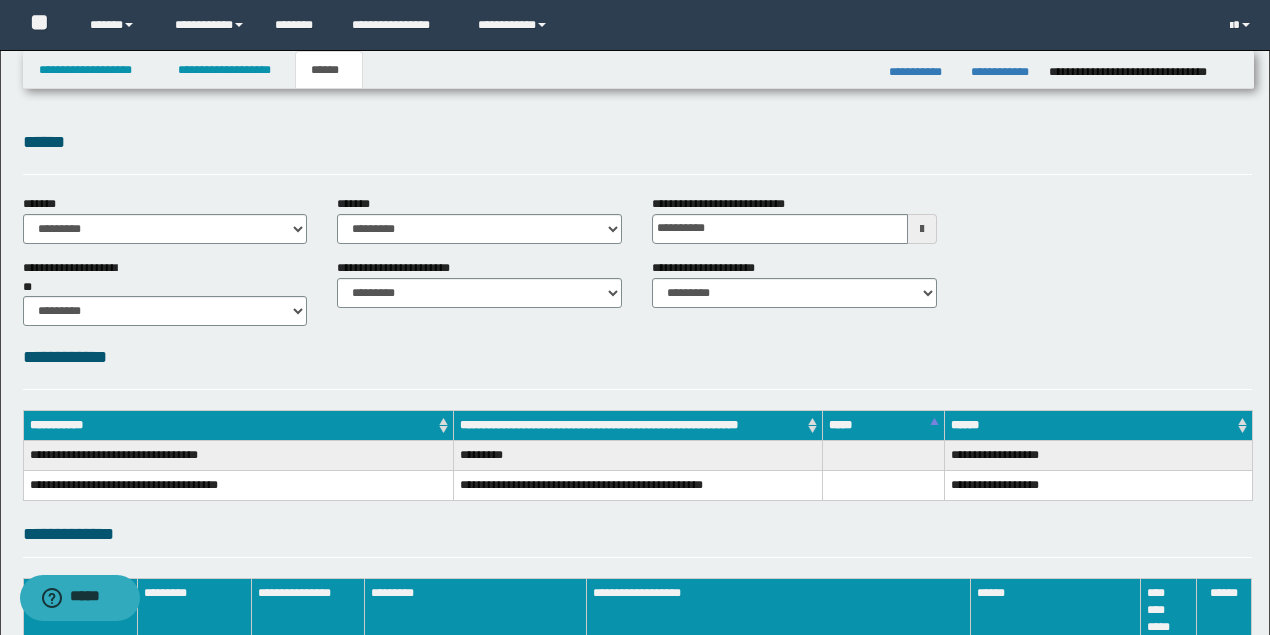 click on "**********" at bounding box center [479, 219] 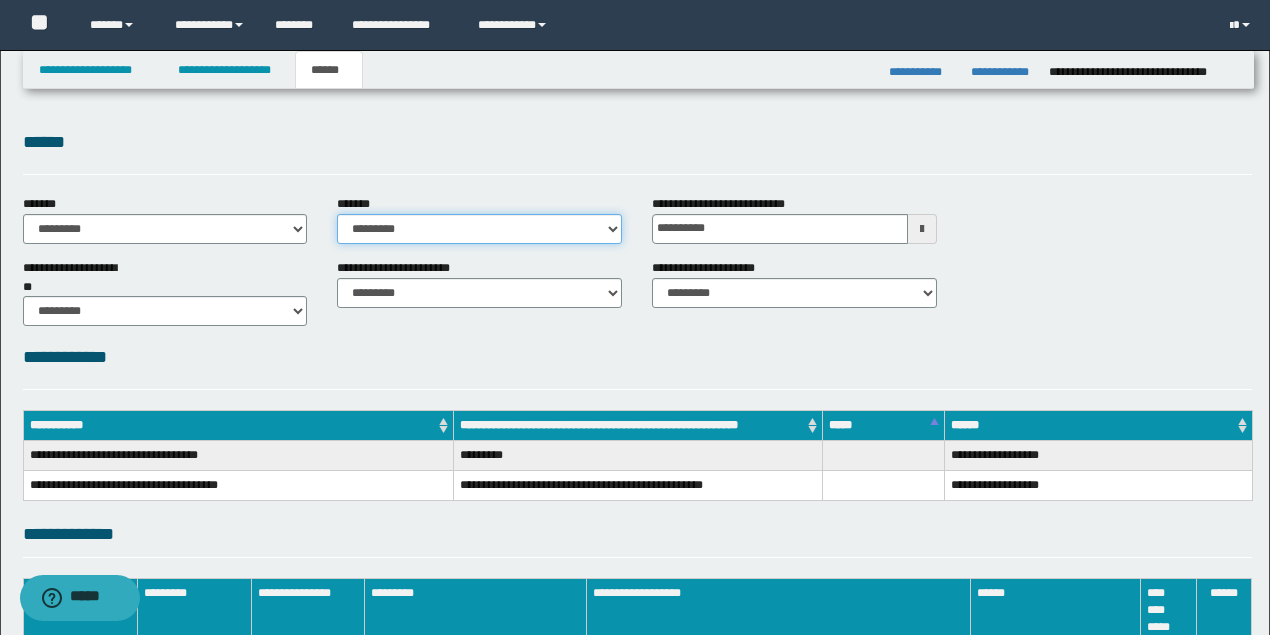click on "**********" at bounding box center [479, 229] 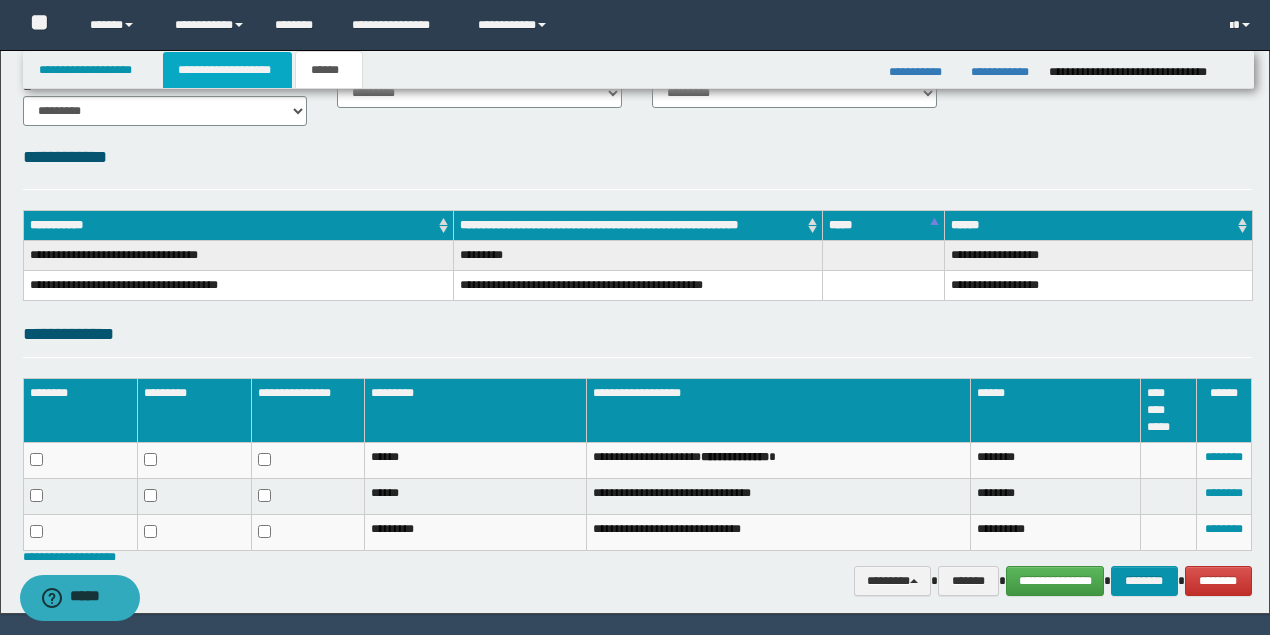 drag, startPoint x: 182, startPoint y: 66, endPoint x: 483, endPoint y: 80, distance: 301.3254 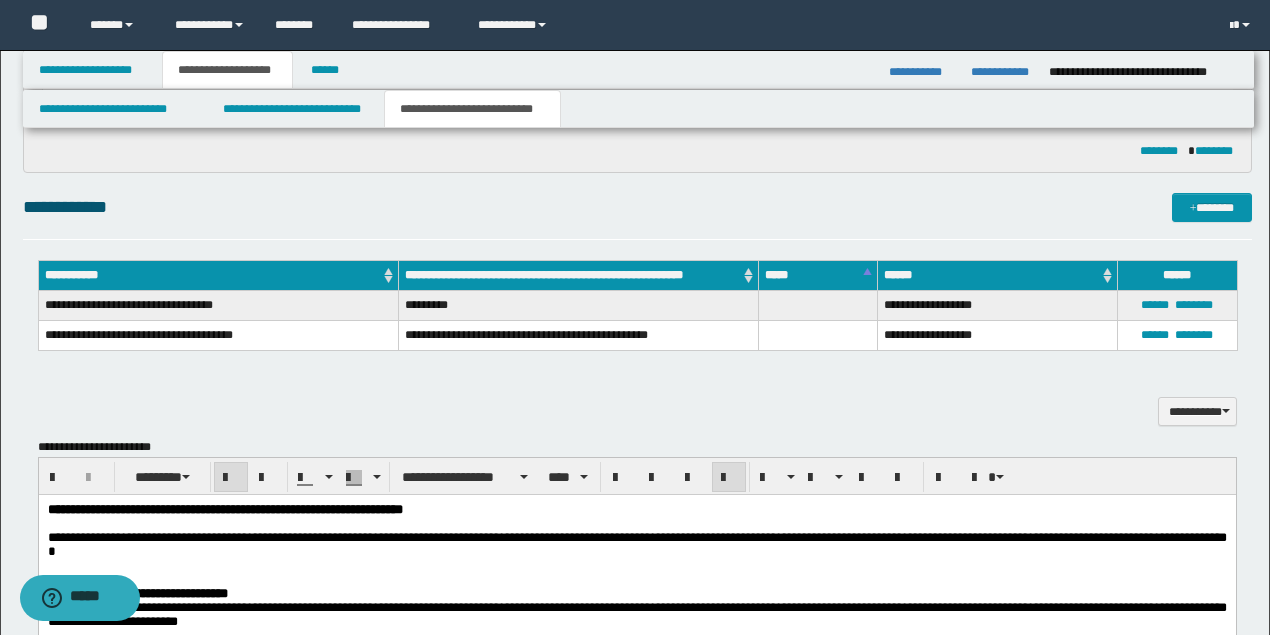 scroll, scrollTop: 1190, scrollLeft: 0, axis: vertical 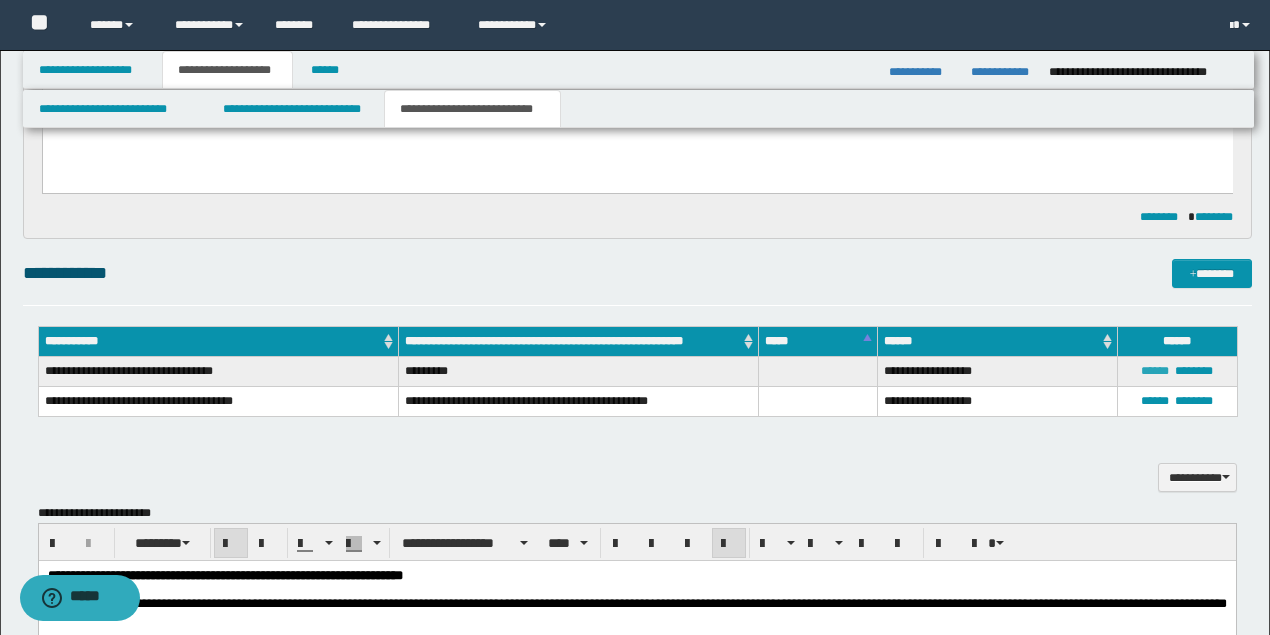 click on "******" at bounding box center [1155, 371] 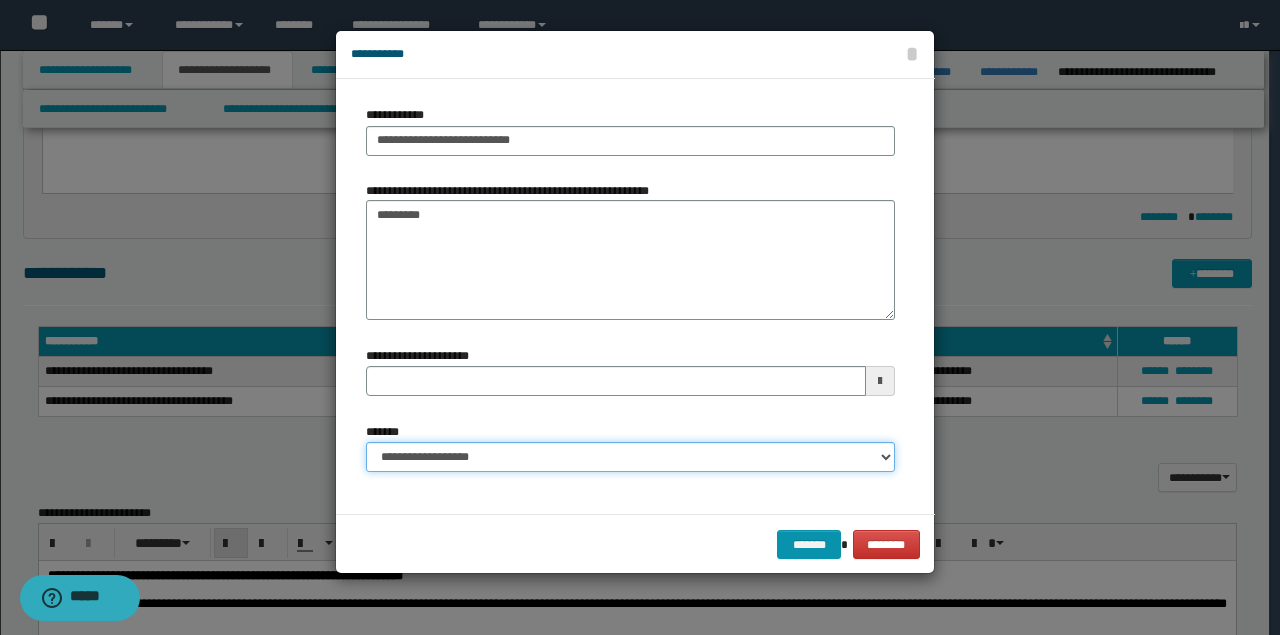 click on "**********" at bounding box center (630, 457) 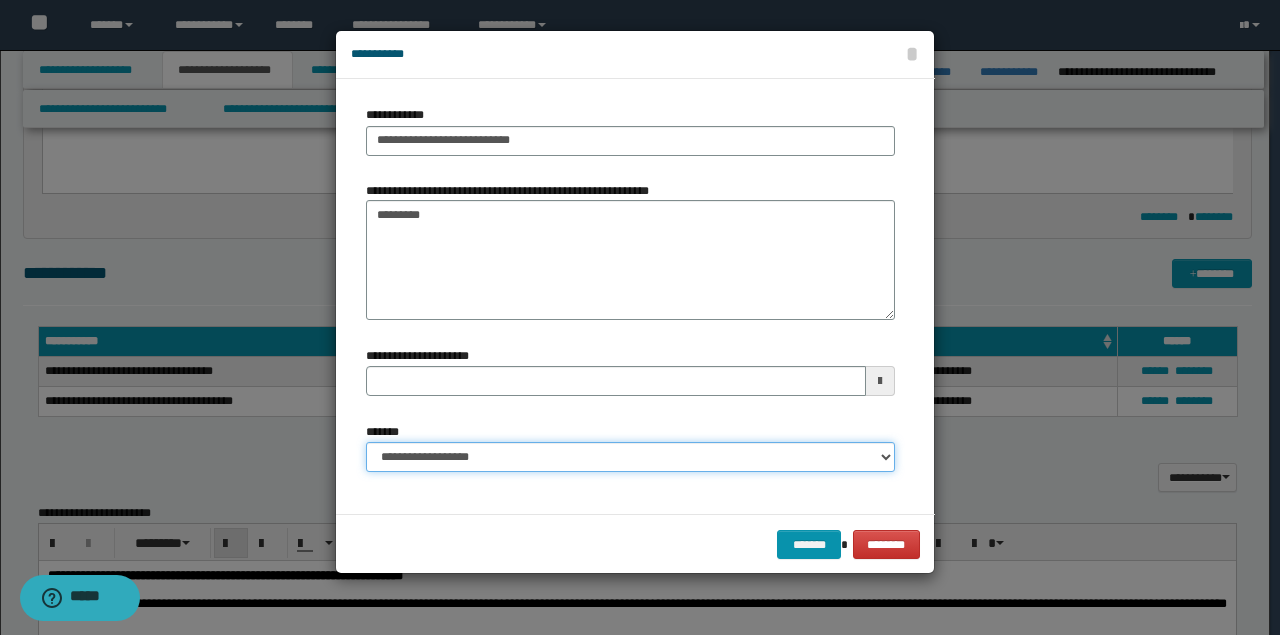 select on "*" 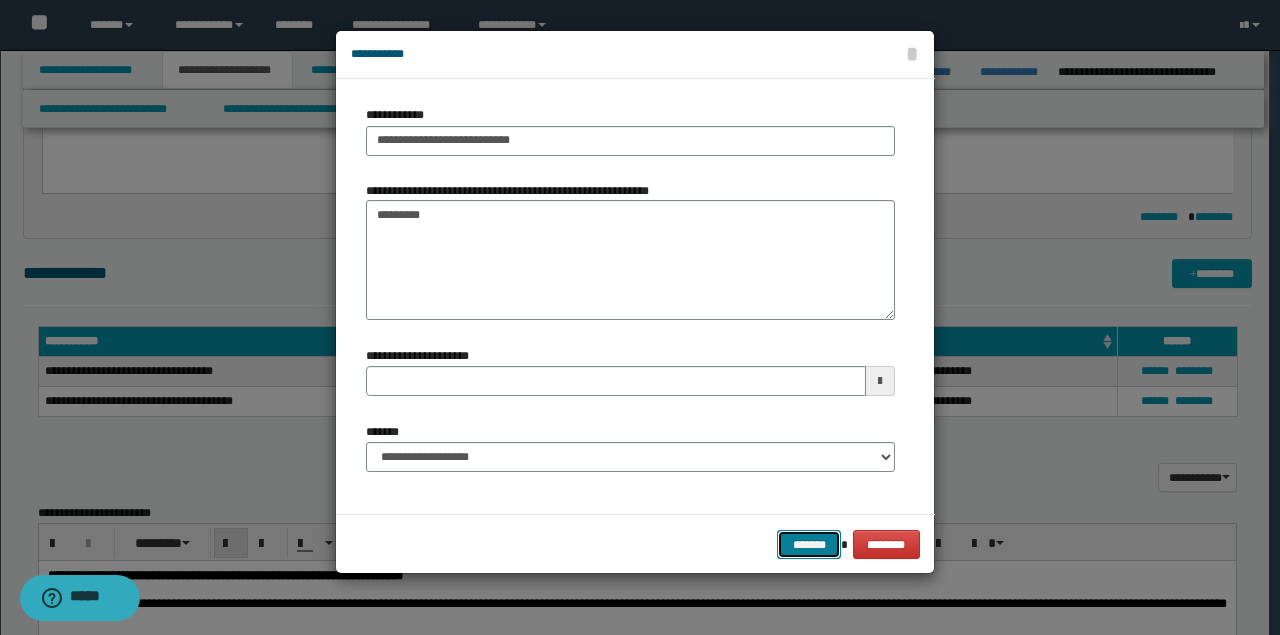 click on "*******" at bounding box center (809, 544) 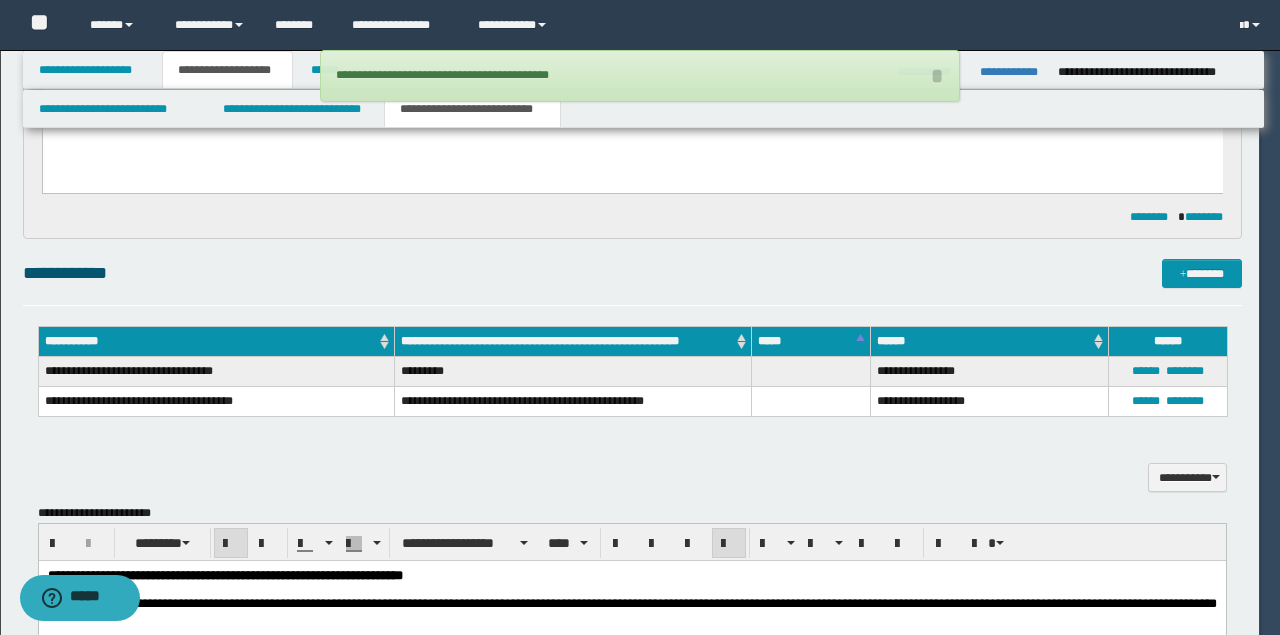 type 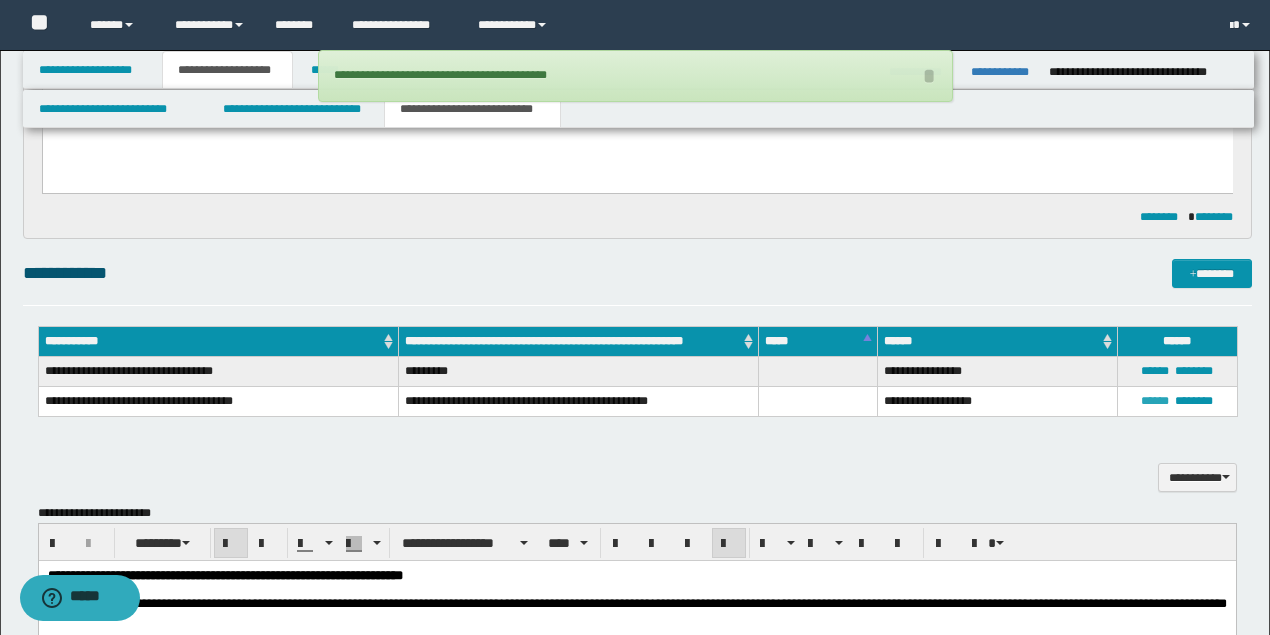 click on "******" at bounding box center (1155, 401) 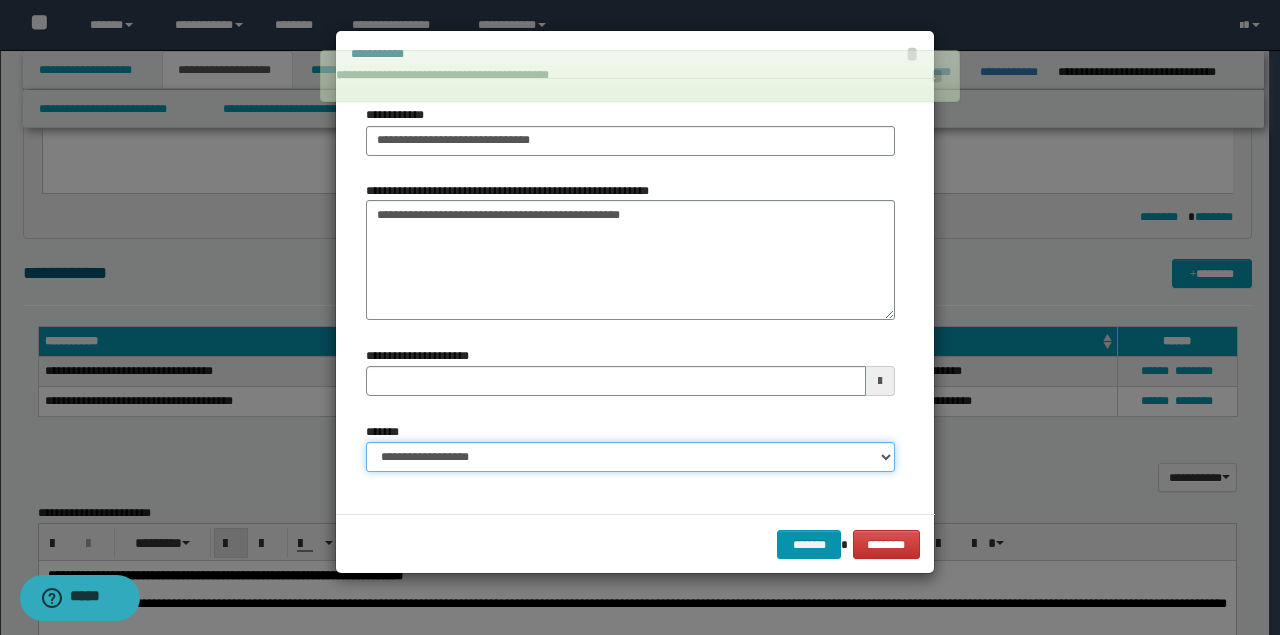click on "**********" at bounding box center (630, 457) 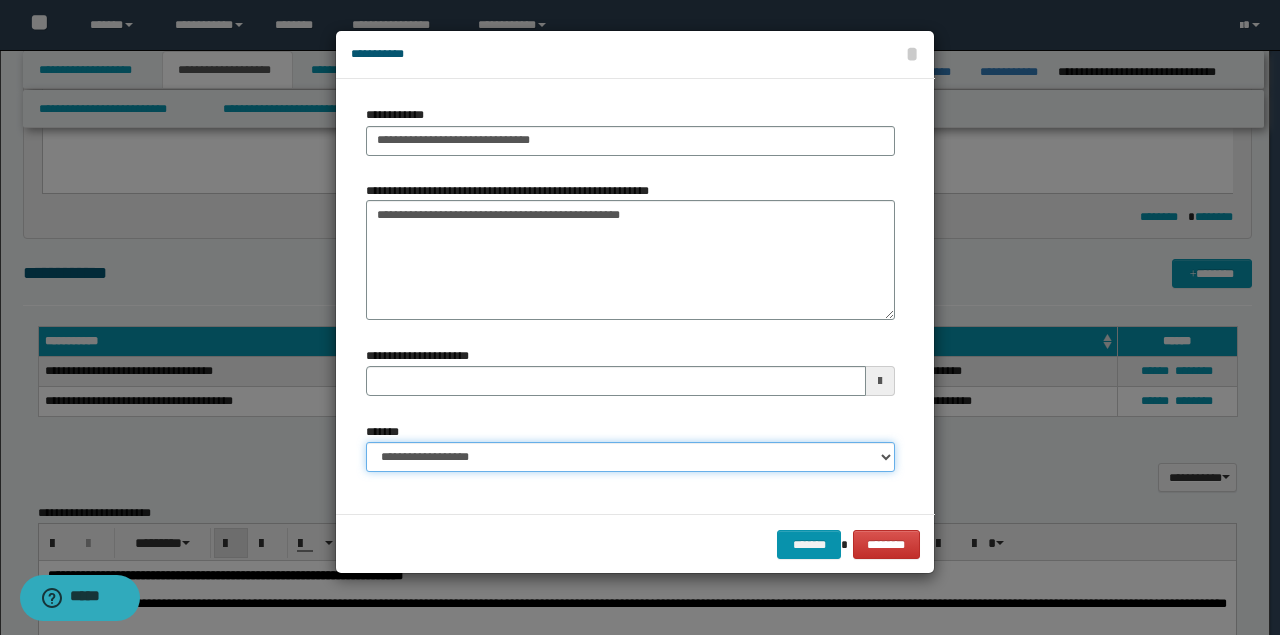 select on "*" 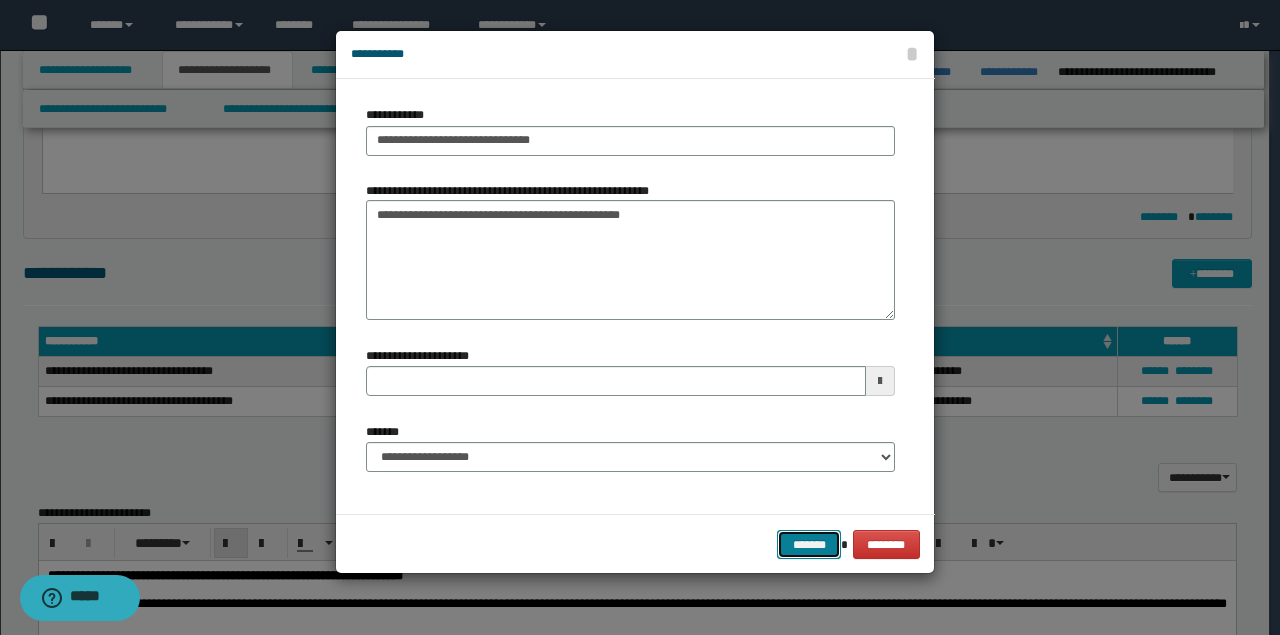 click on "*******" at bounding box center (809, 544) 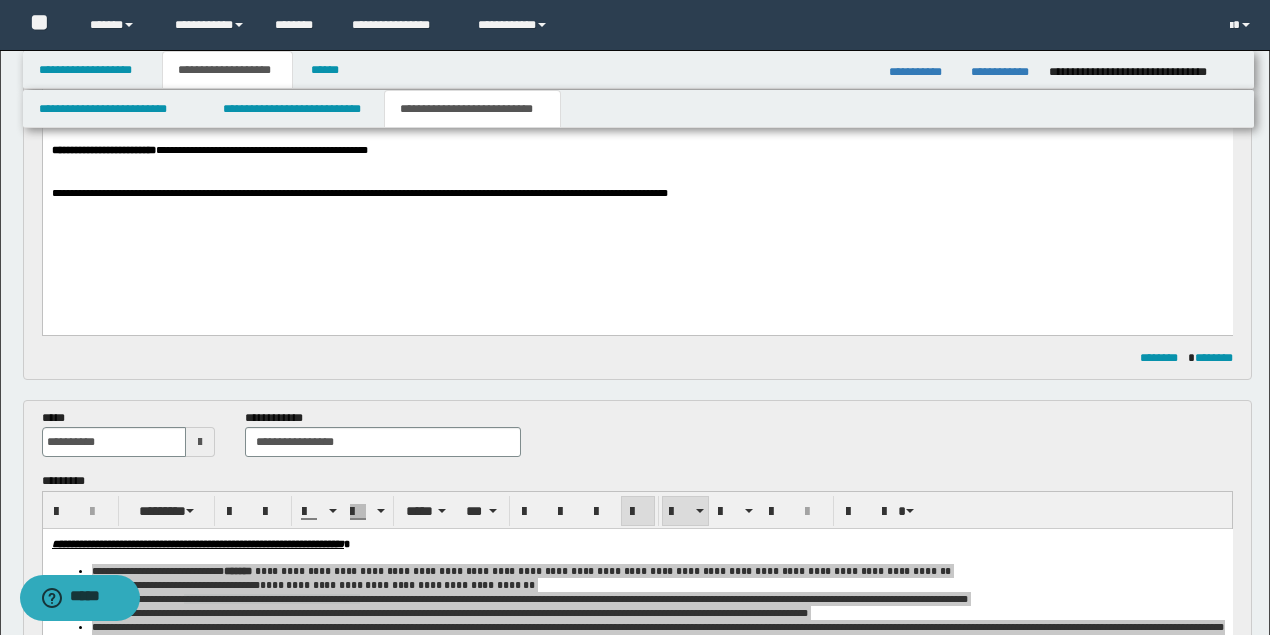 scroll, scrollTop: 666, scrollLeft: 0, axis: vertical 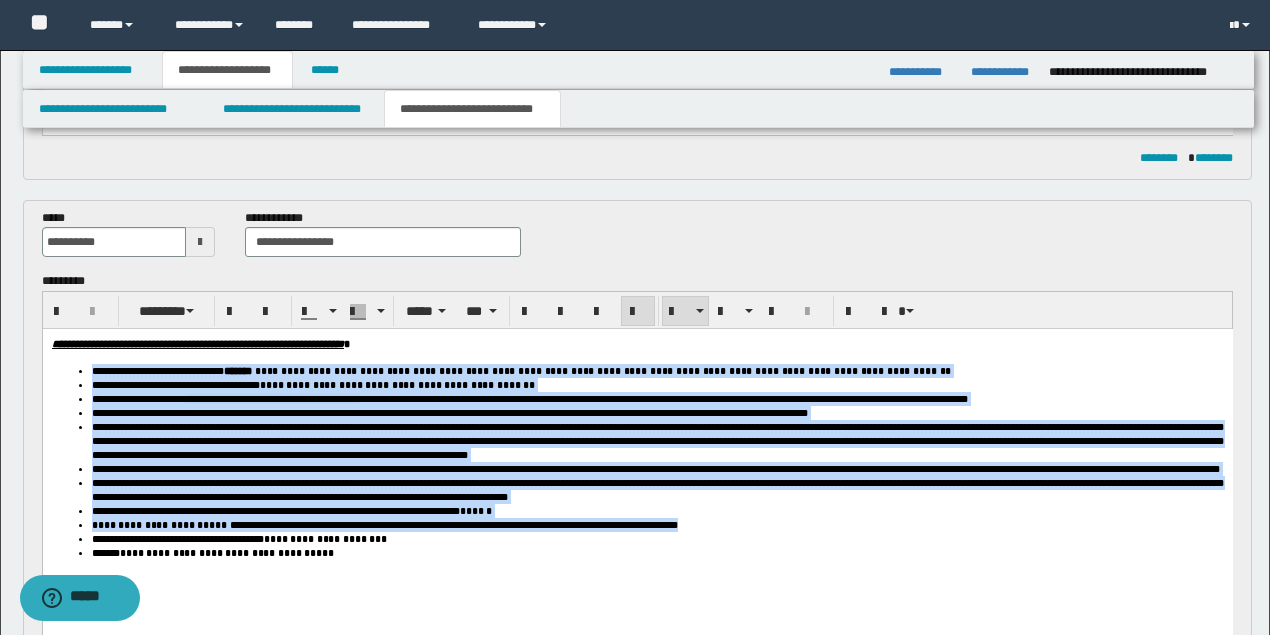click on "**********" at bounding box center [657, 490] 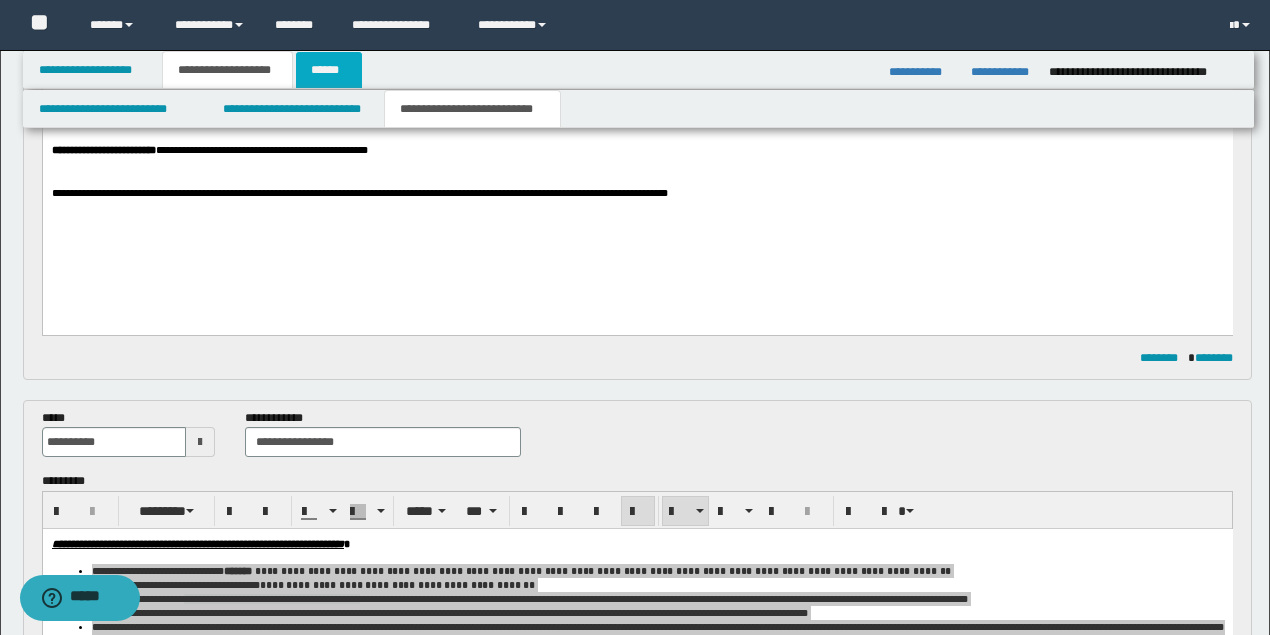 click on "******" at bounding box center (329, 70) 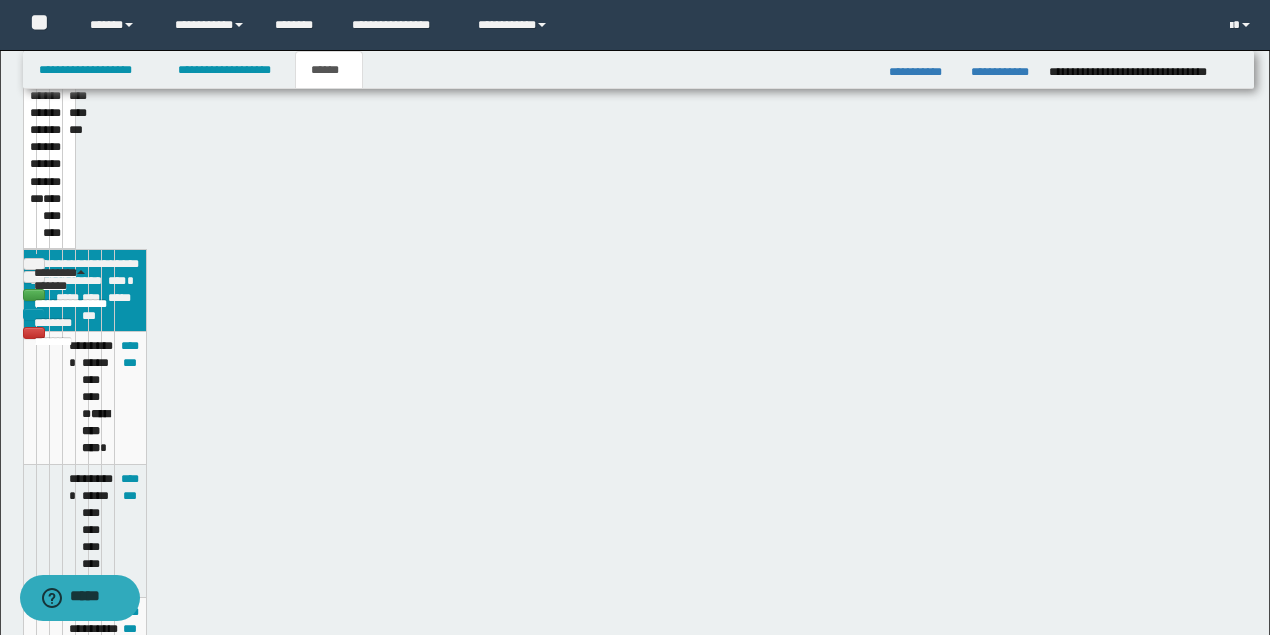 scroll, scrollTop: 256, scrollLeft: 0, axis: vertical 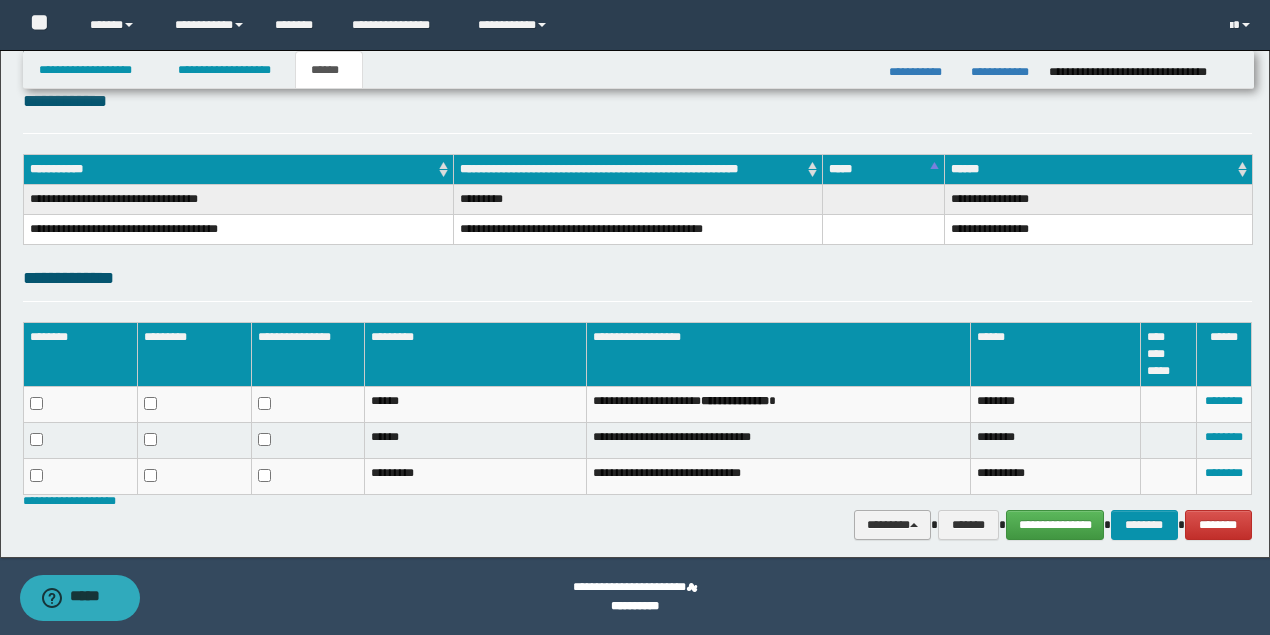 click on "********" at bounding box center [893, 524] 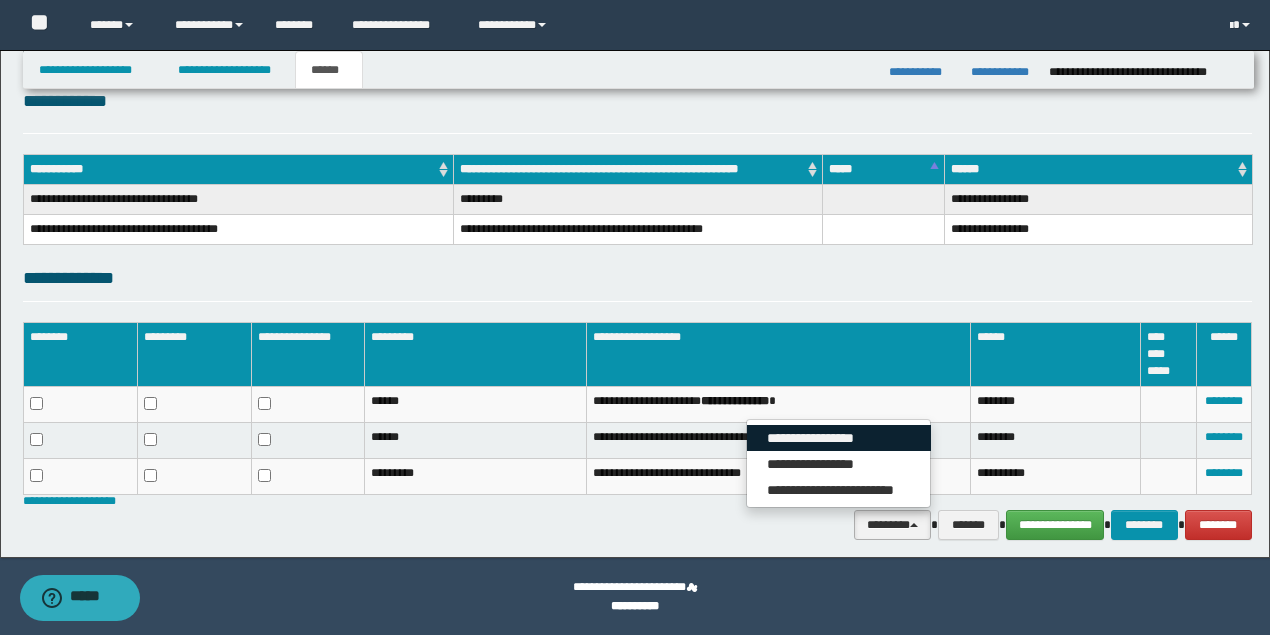 click on "**********" at bounding box center [839, 438] 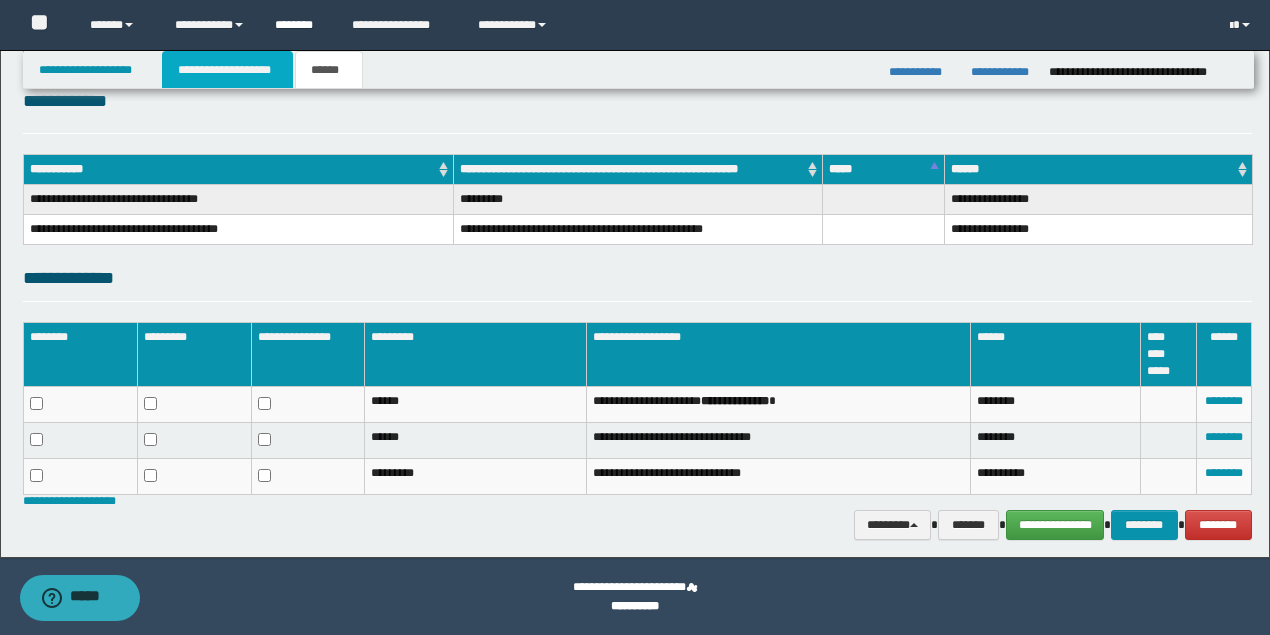drag, startPoint x: 248, startPoint y: 80, endPoint x: 307, endPoint y: 9, distance: 92.31468 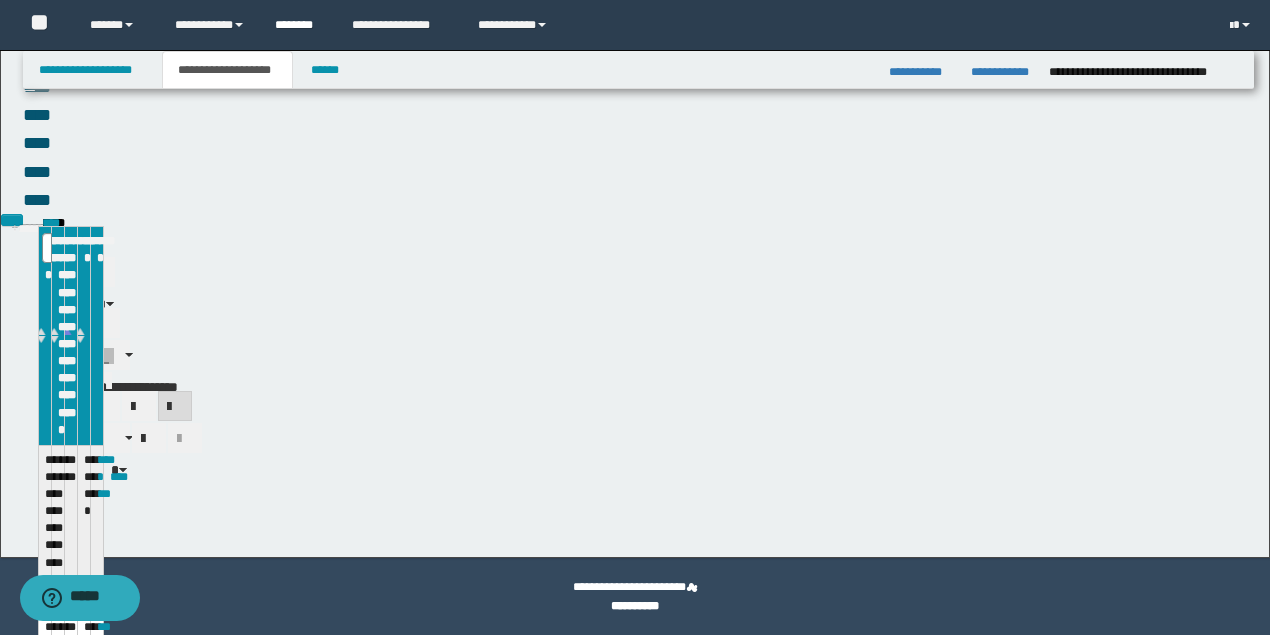 scroll, scrollTop: 287, scrollLeft: 0, axis: vertical 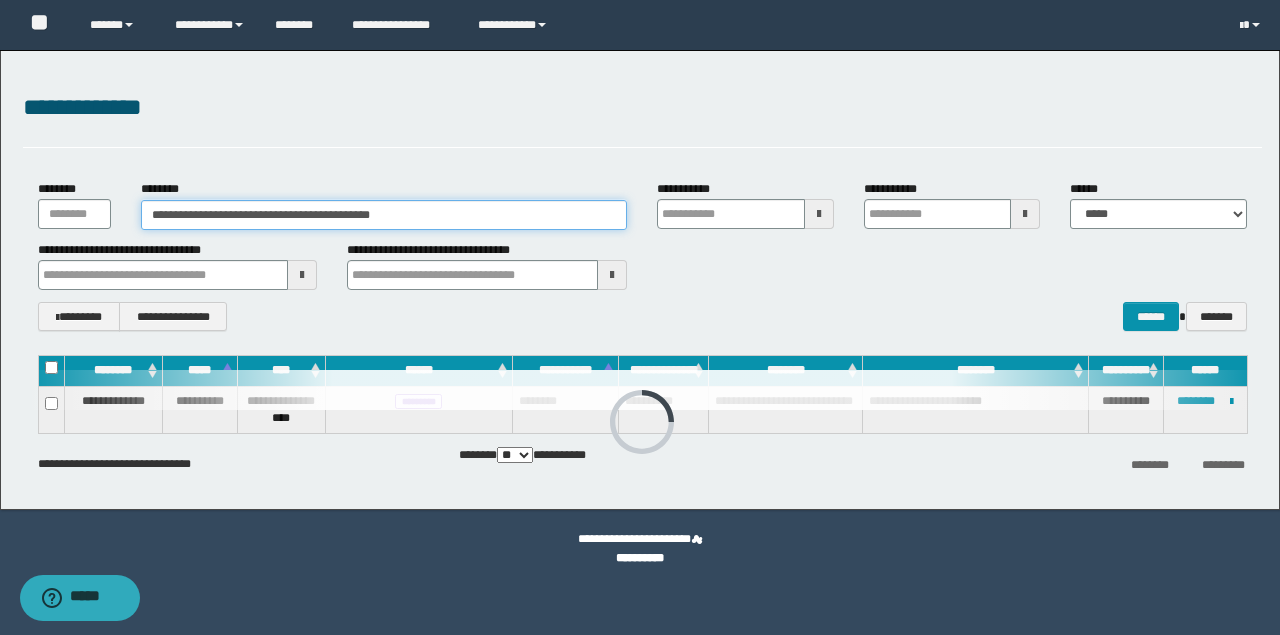 drag, startPoint x: 436, startPoint y: 213, endPoint x: 74, endPoint y: 212, distance: 362.00137 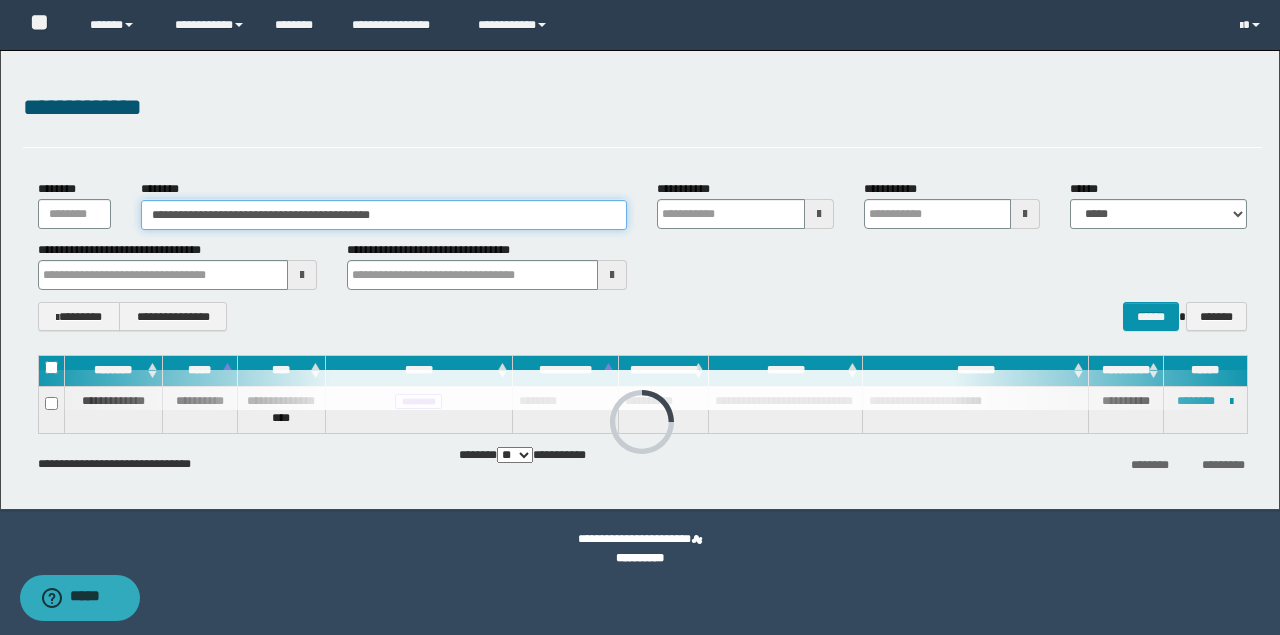 click on "**********" at bounding box center [642, 204] 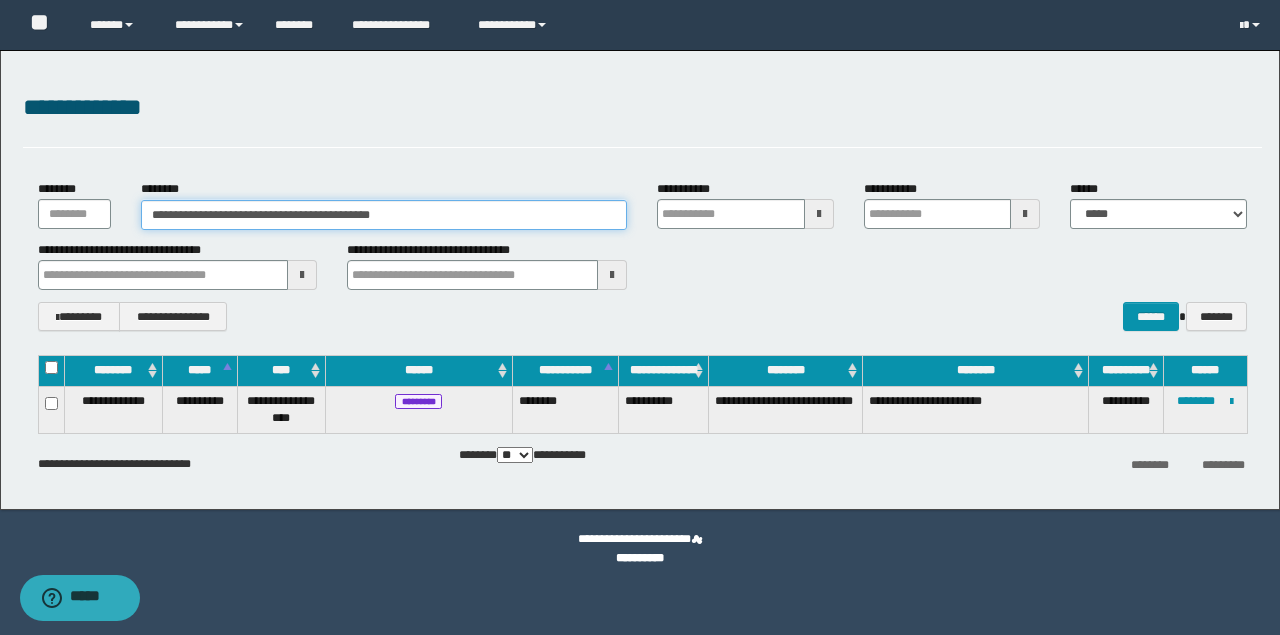 paste 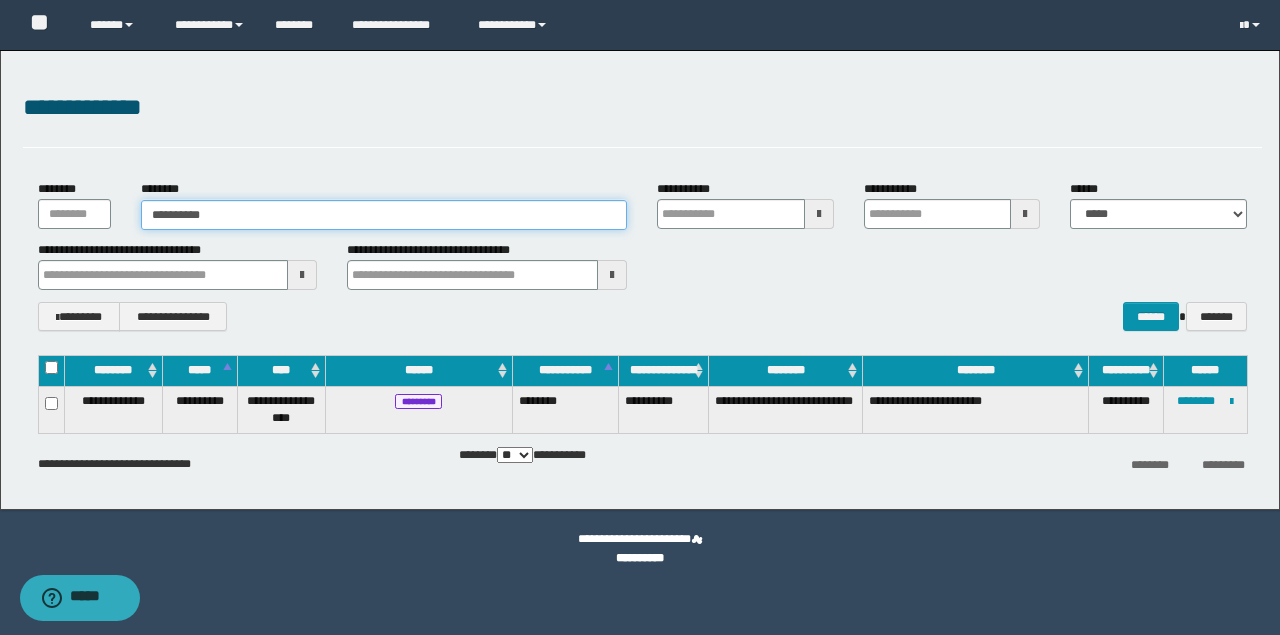 type on "**********" 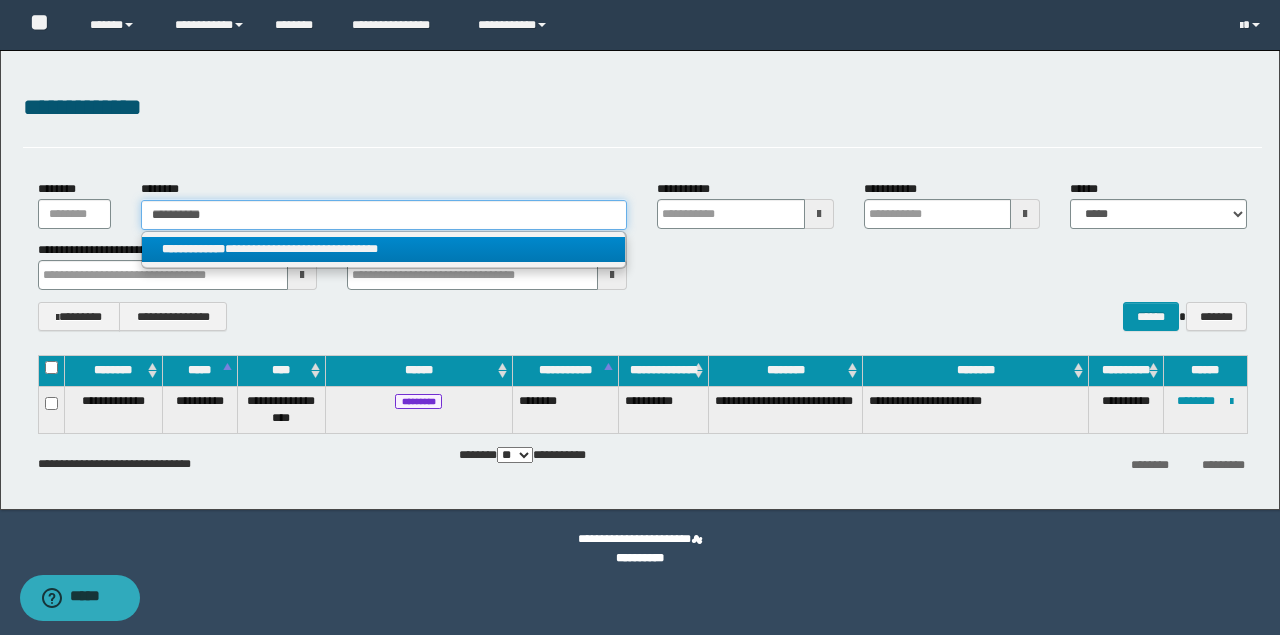 type on "**********" 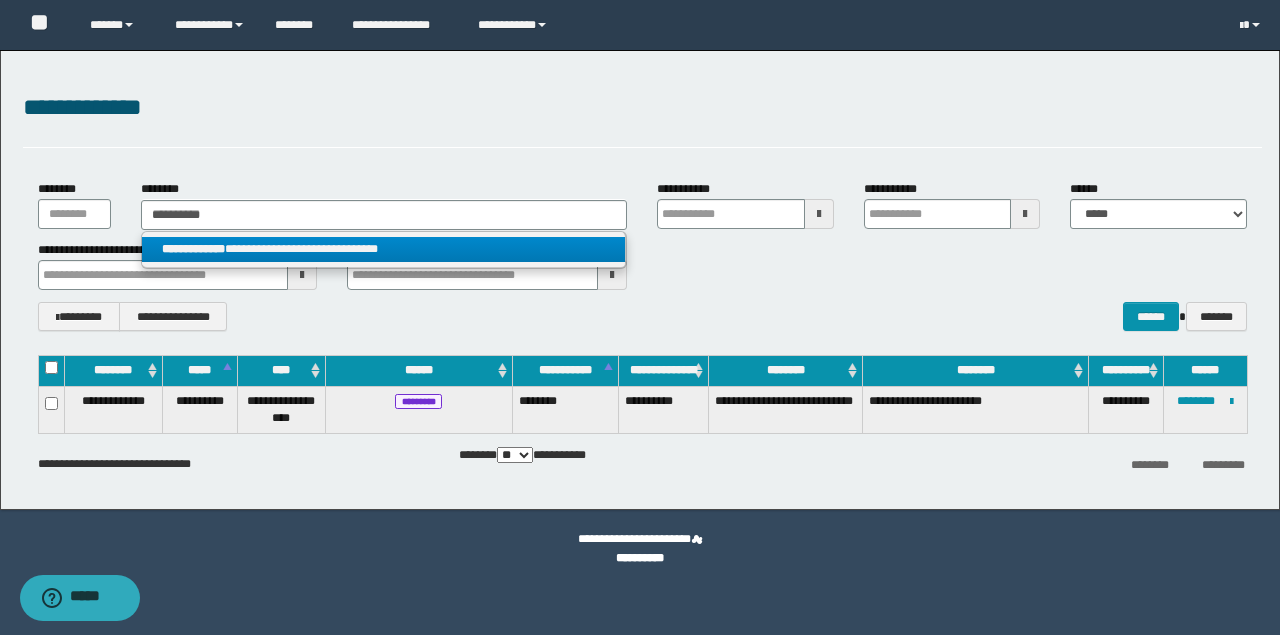 drag, startPoint x: 330, startPoint y: 248, endPoint x: 717, endPoint y: 304, distance: 391.0307 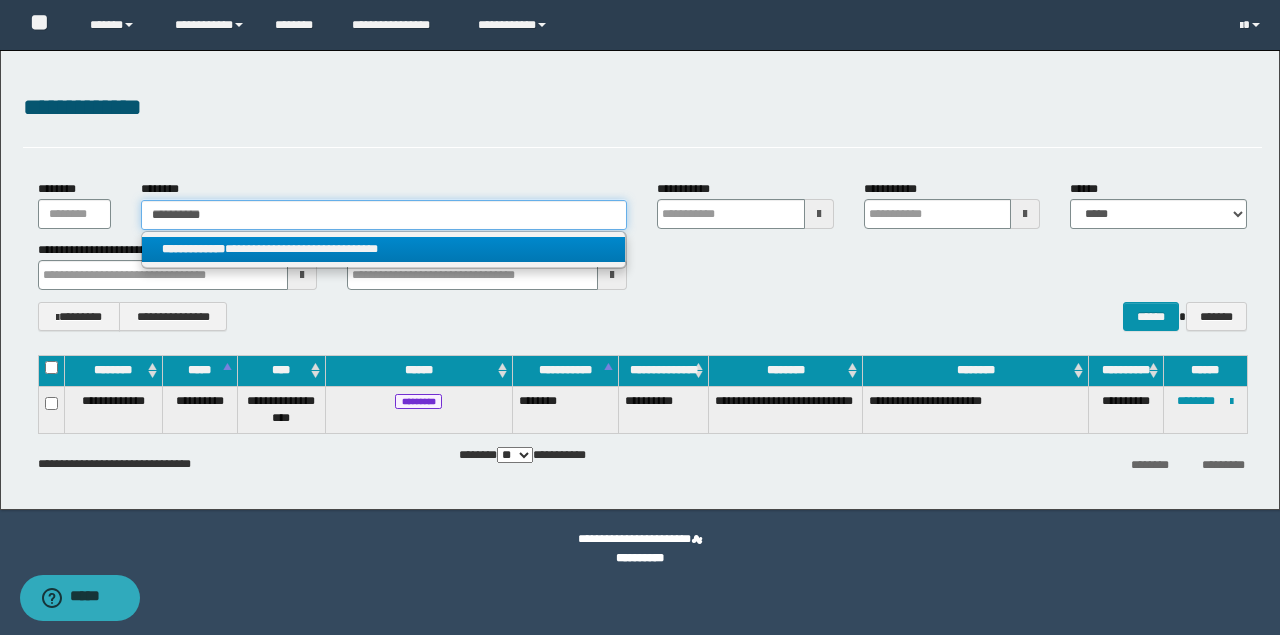 type 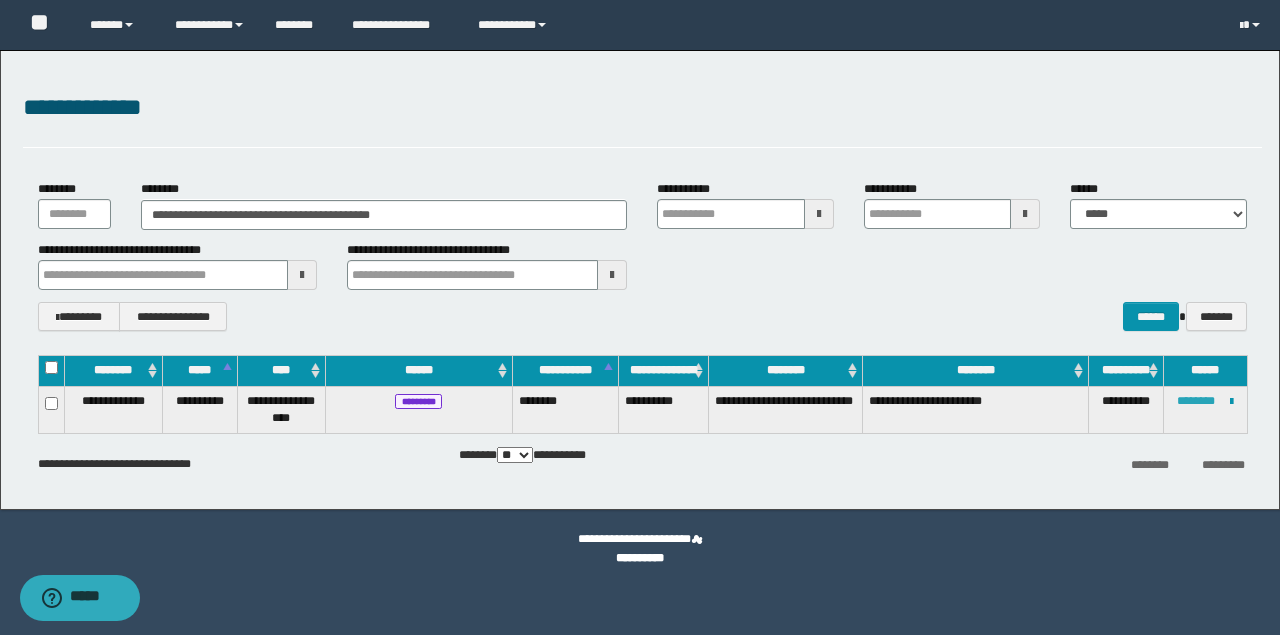 click on "********" at bounding box center (1196, 401) 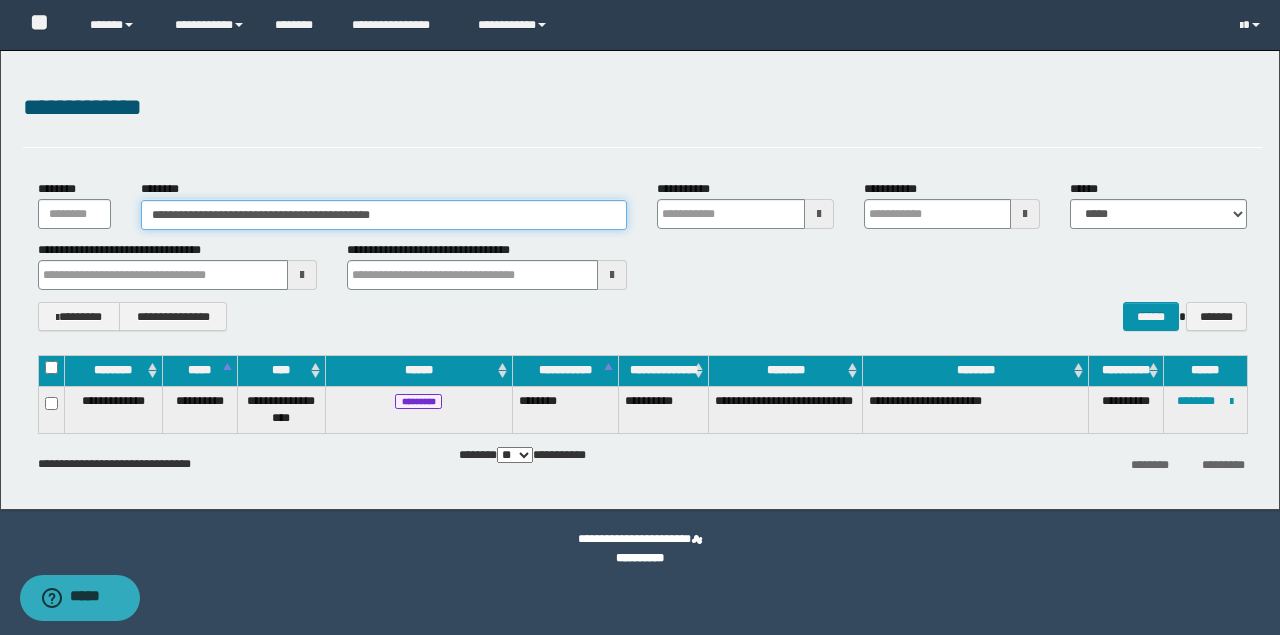drag, startPoint x: 444, startPoint y: 216, endPoint x: 110, endPoint y: 210, distance: 334.0539 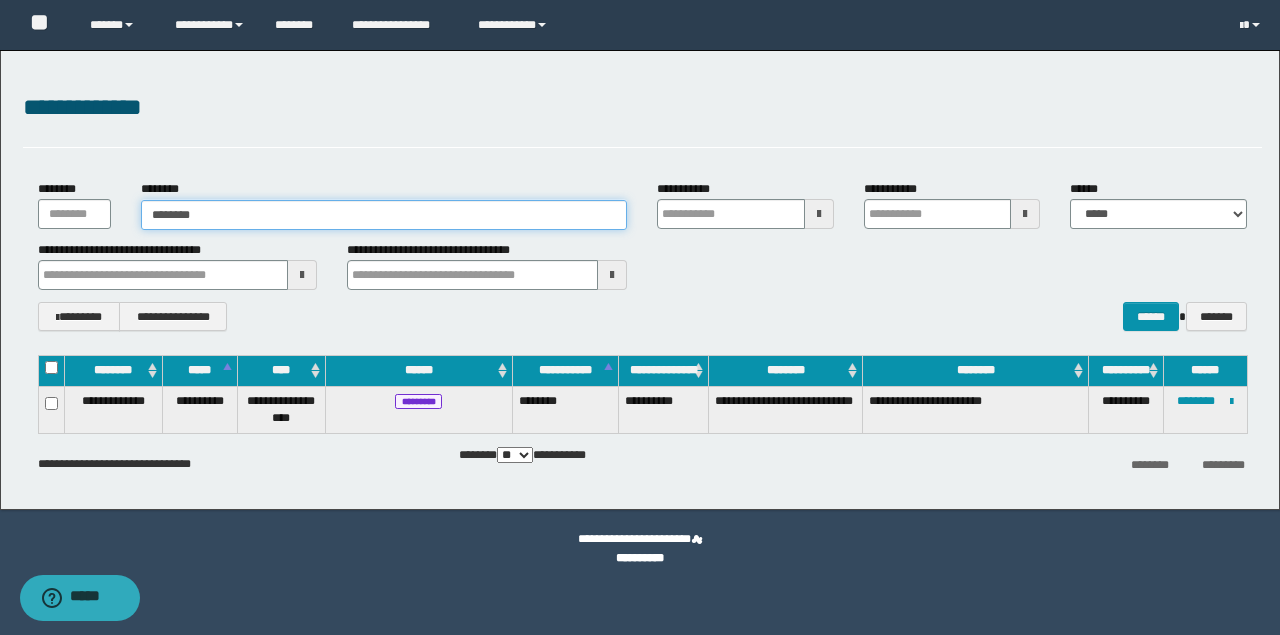 type on "********" 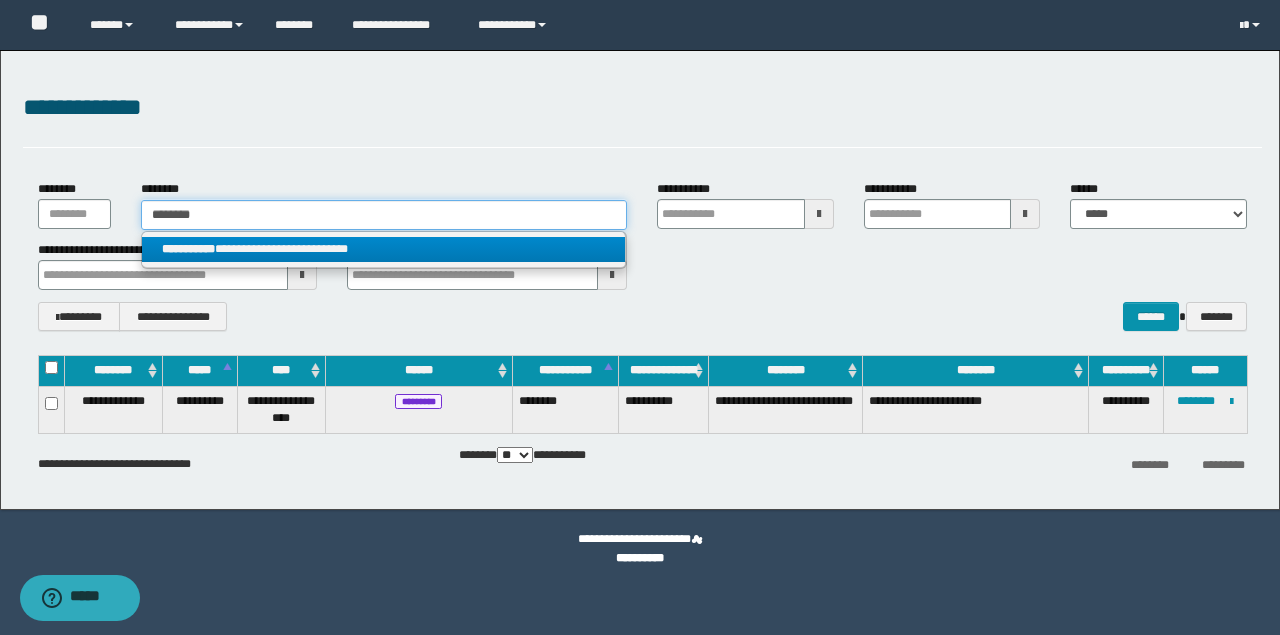 type on "********" 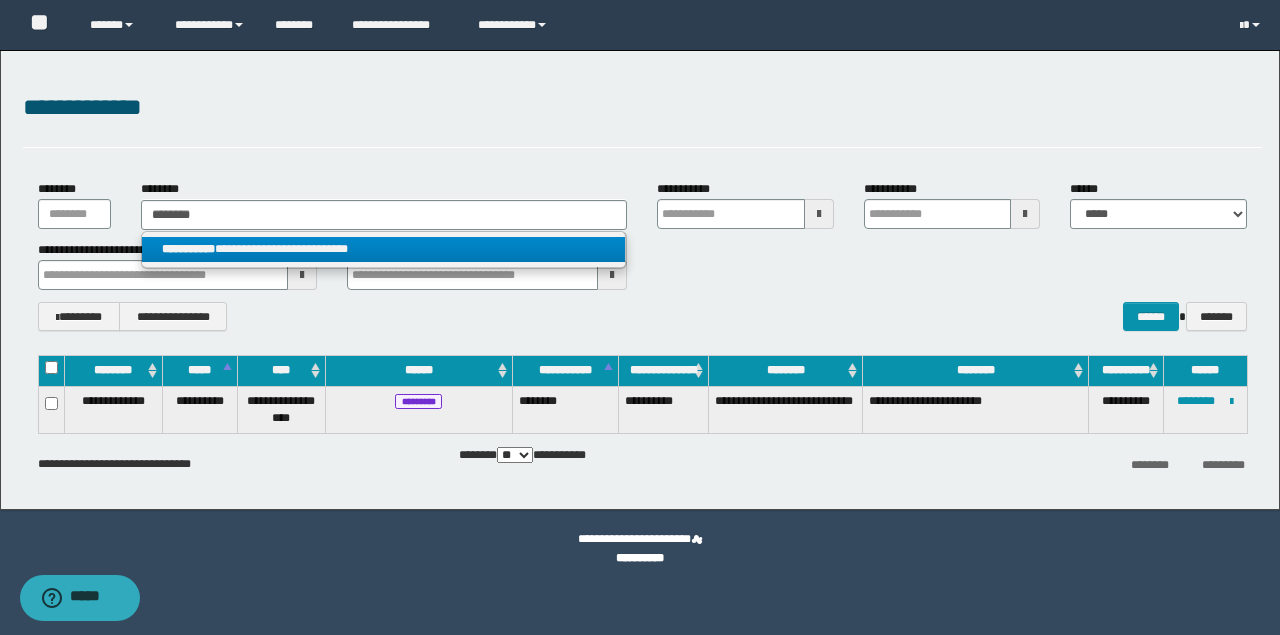 click on "**********" at bounding box center (384, 249) 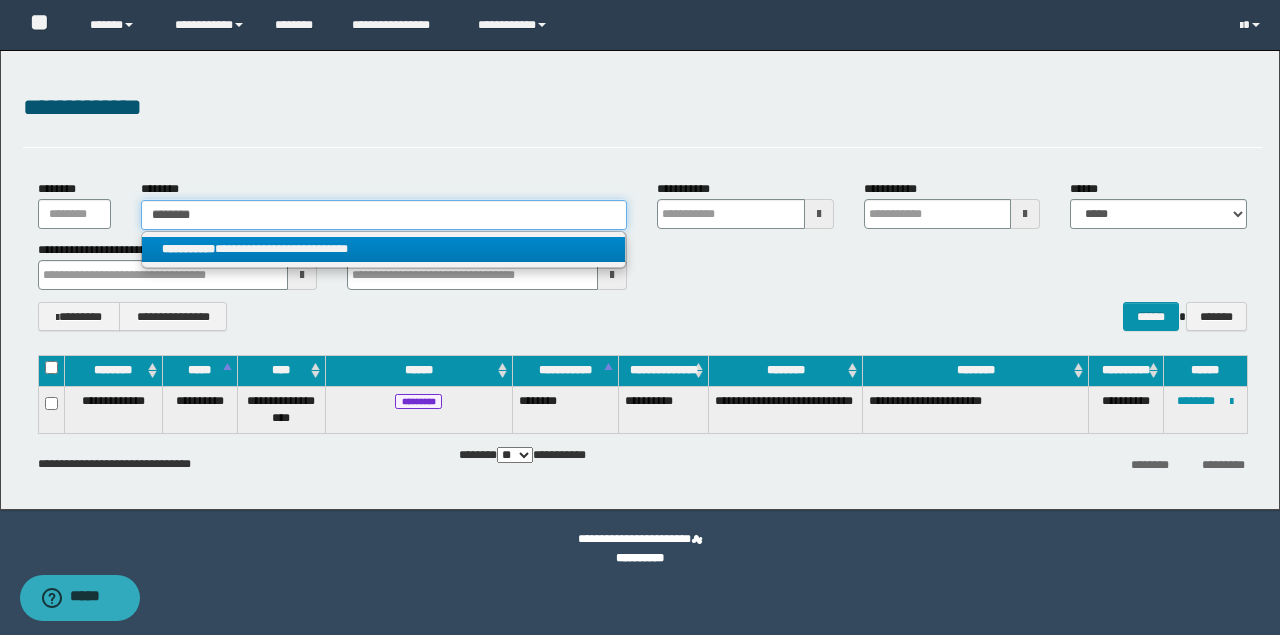 type 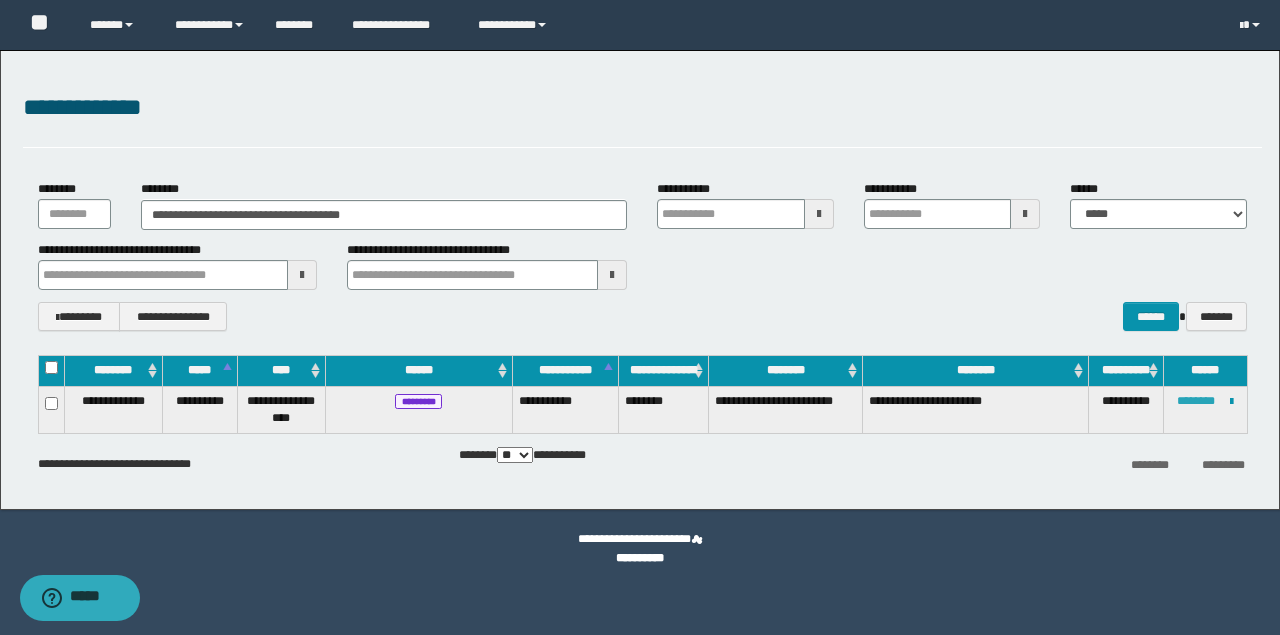 click on "********" at bounding box center (1196, 401) 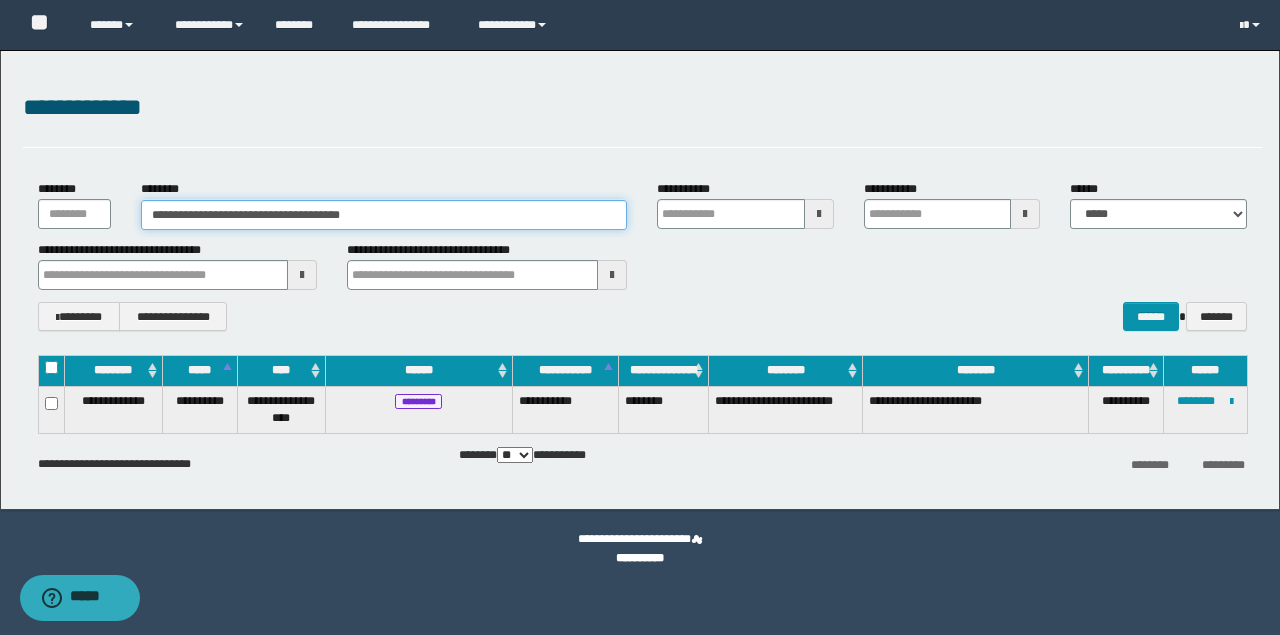 drag, startPoint x: 446, startPoint y: 211, endPoint x: 441, endPoint y: 282, distance: 71.17584 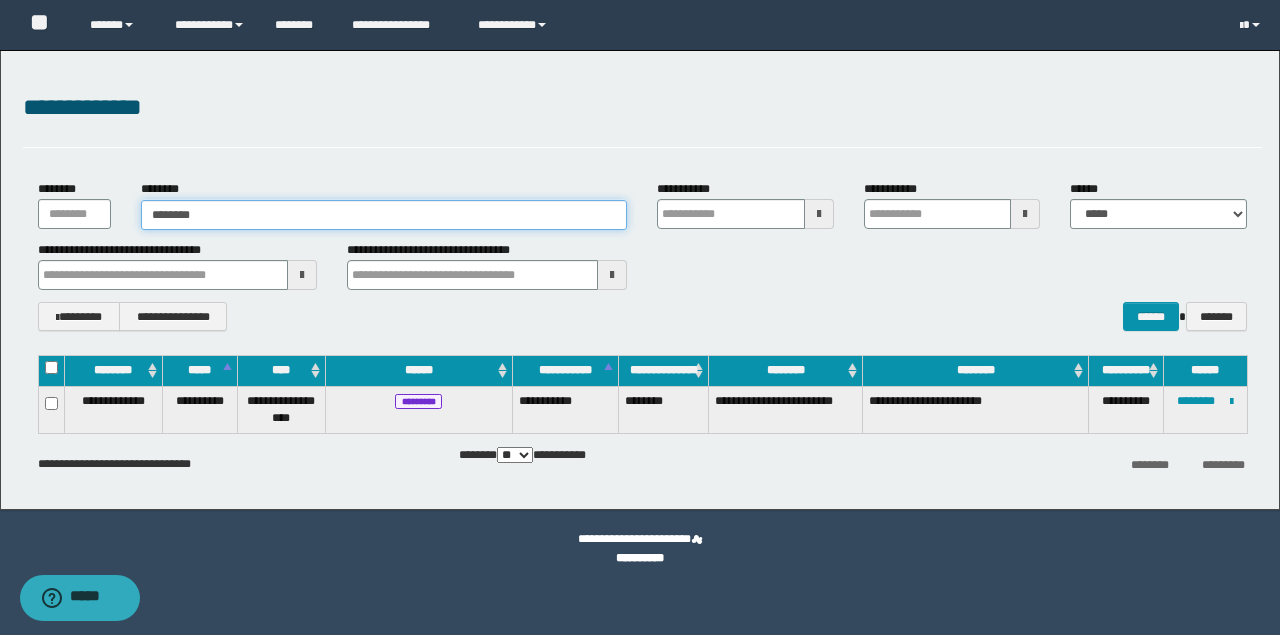 type on "********" 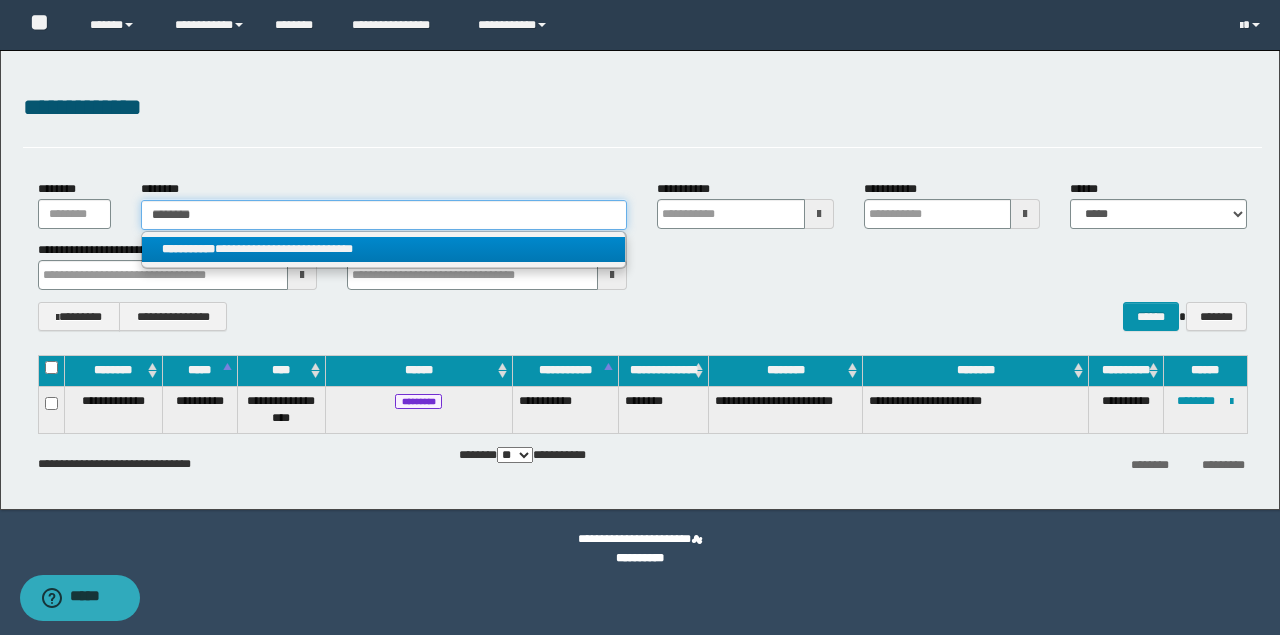 type on "********" 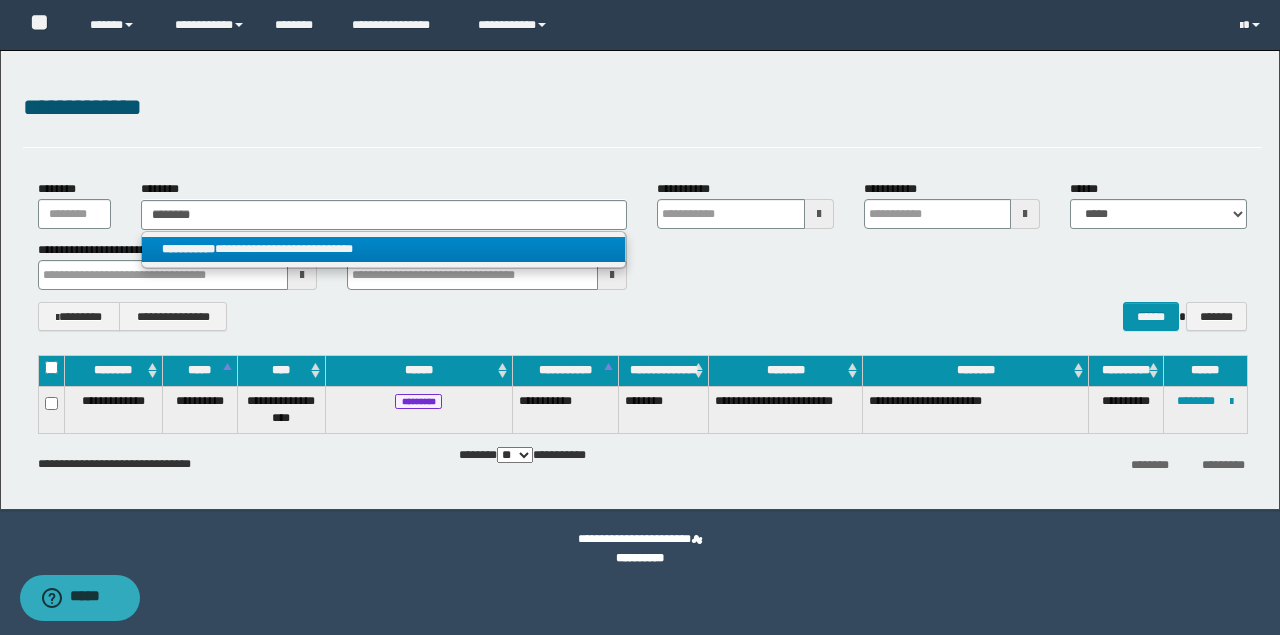 click on "**********" at bounding box center (384, 249) 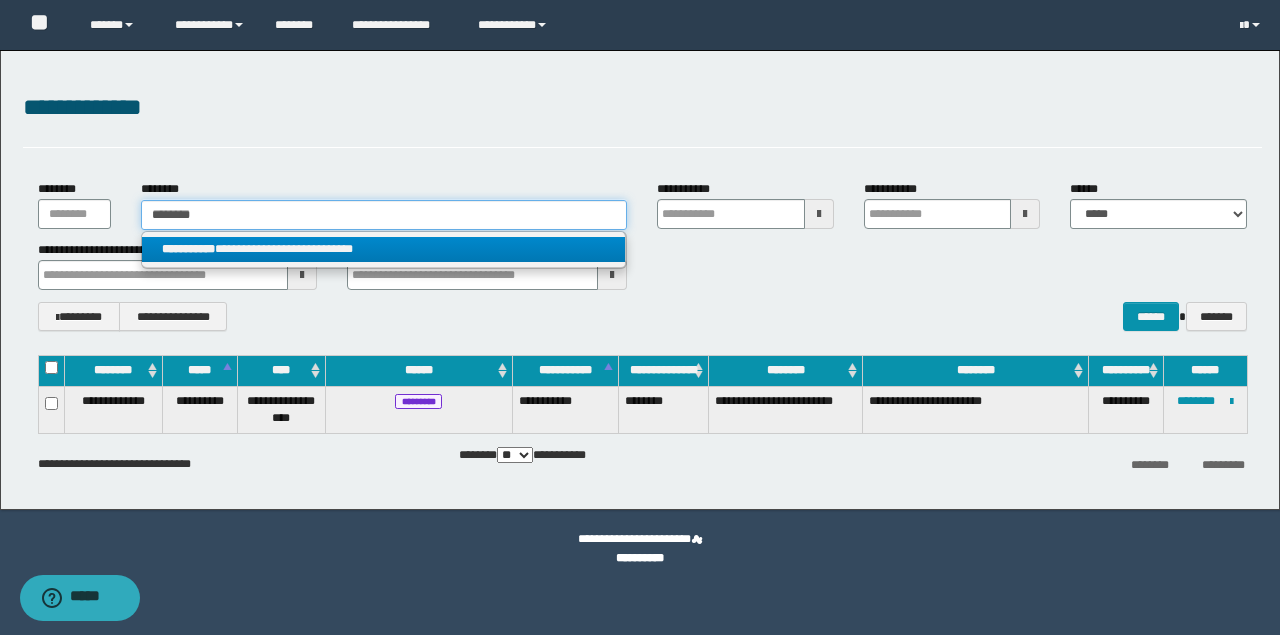 type 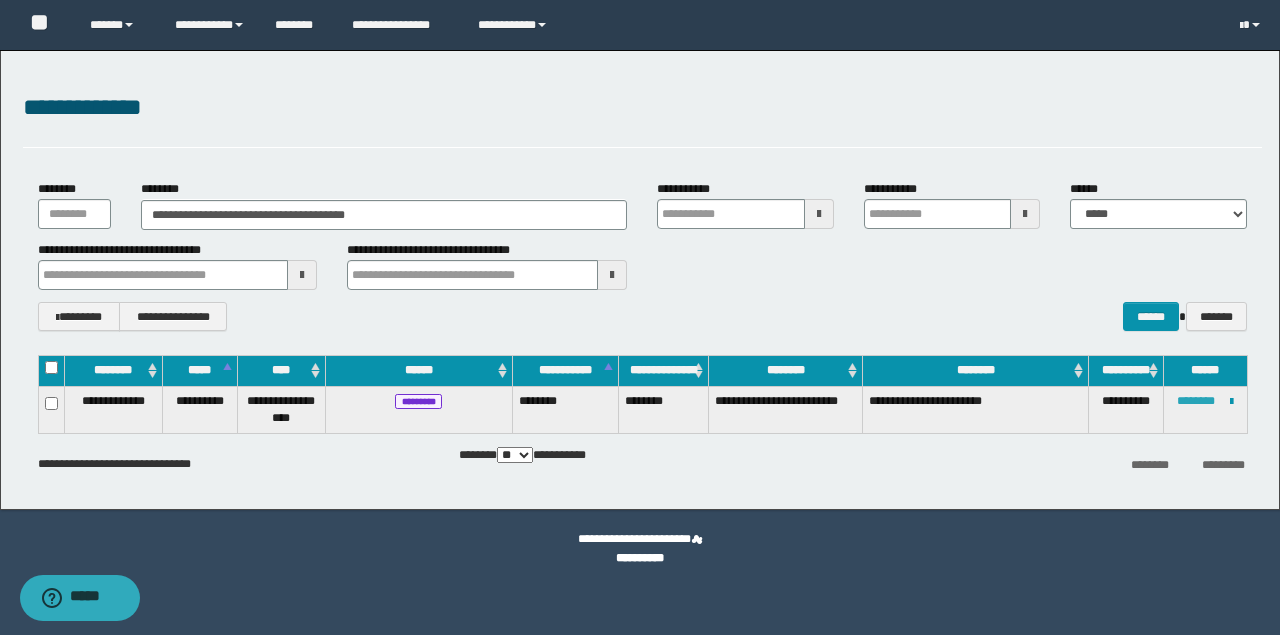 click on "********" at bounding box center [1196, 401] 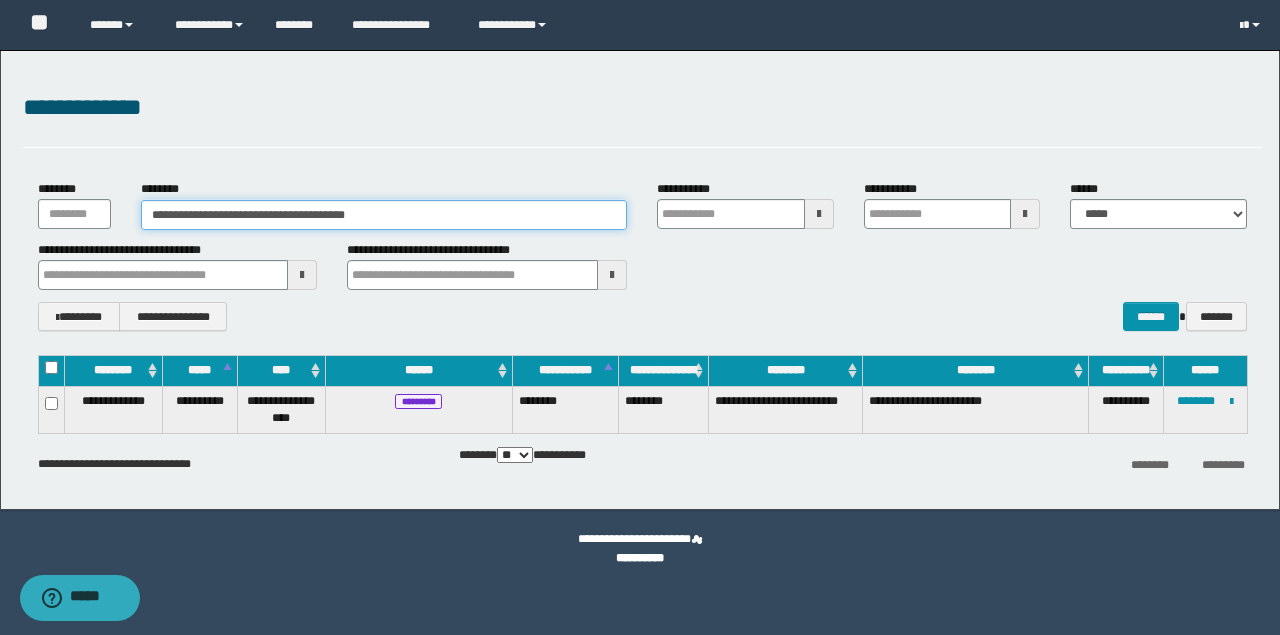 drag, startPoint x: 410, startPoint y: 216, endPoint x: 45, endPoint y: 219, distance: 365.01233 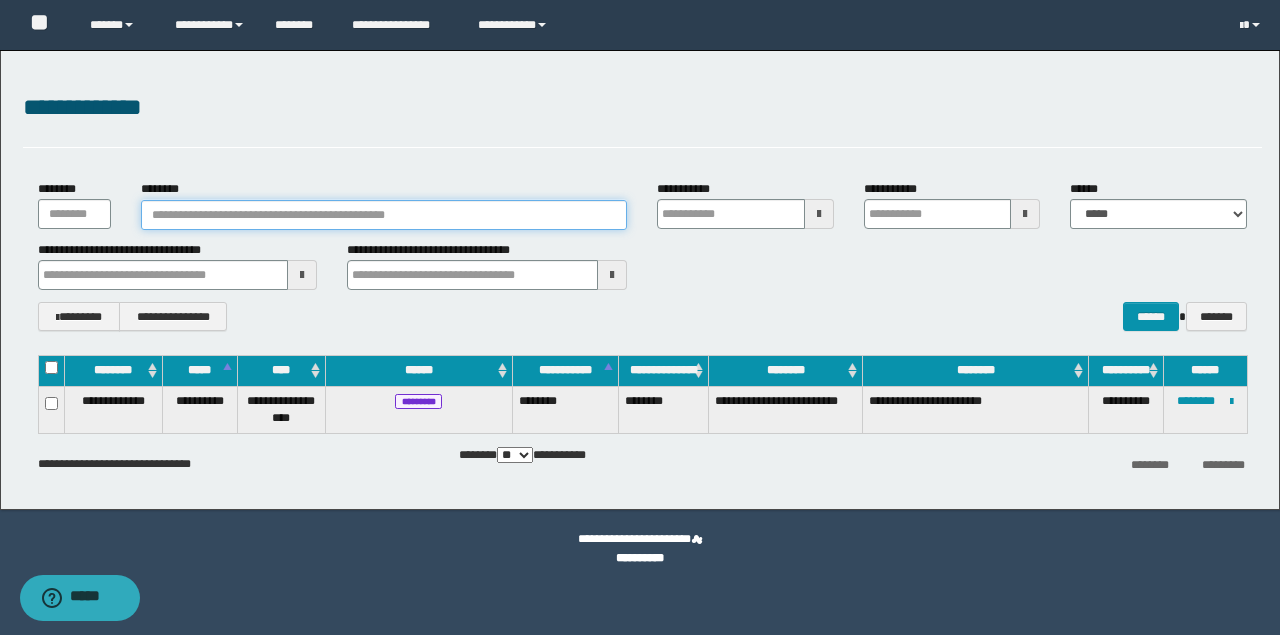 click on "********" at bounding box center [384, 215] 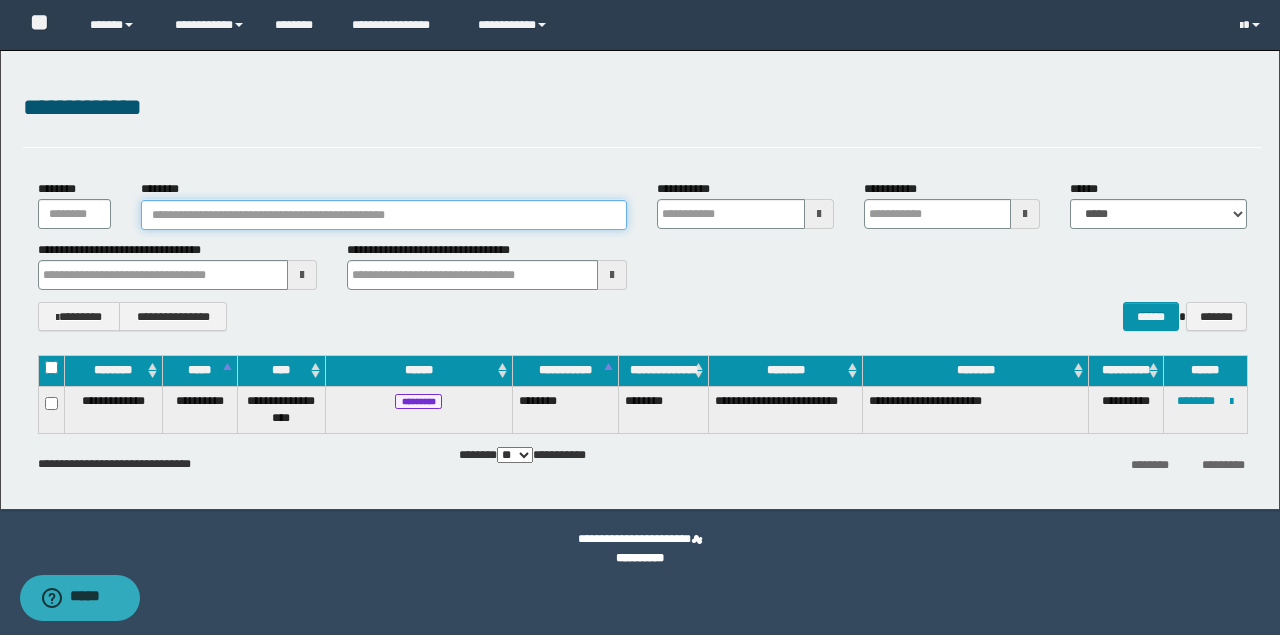 click on "********" at bounding box center [384, 215] 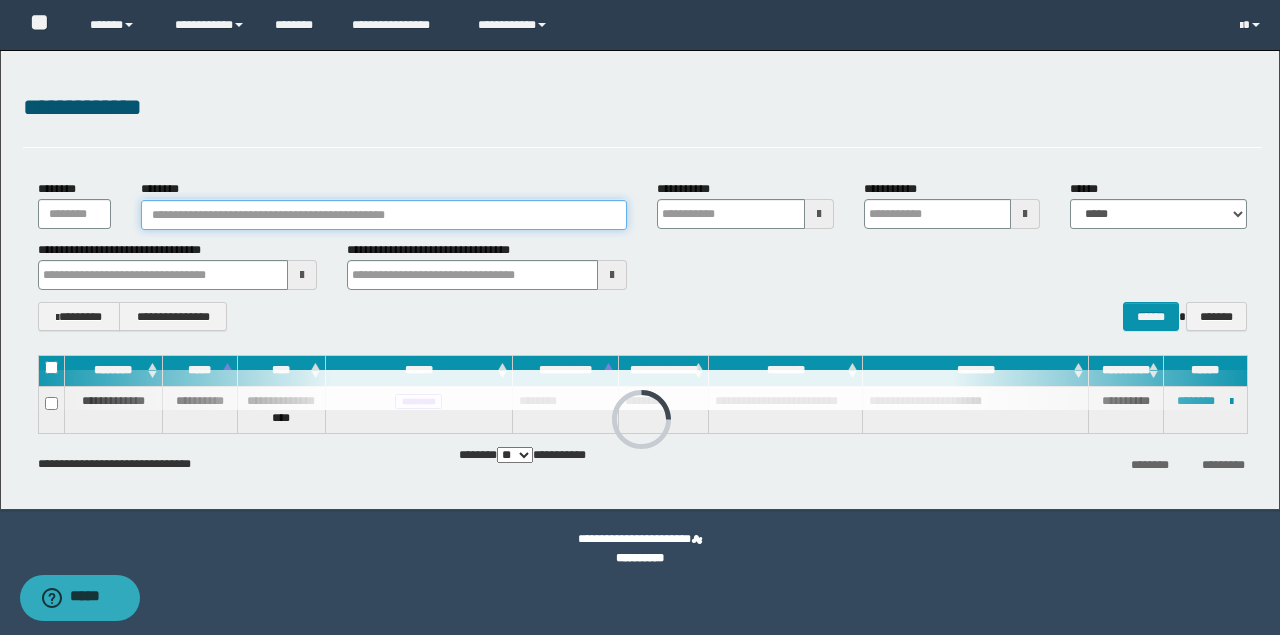 paste on "********" 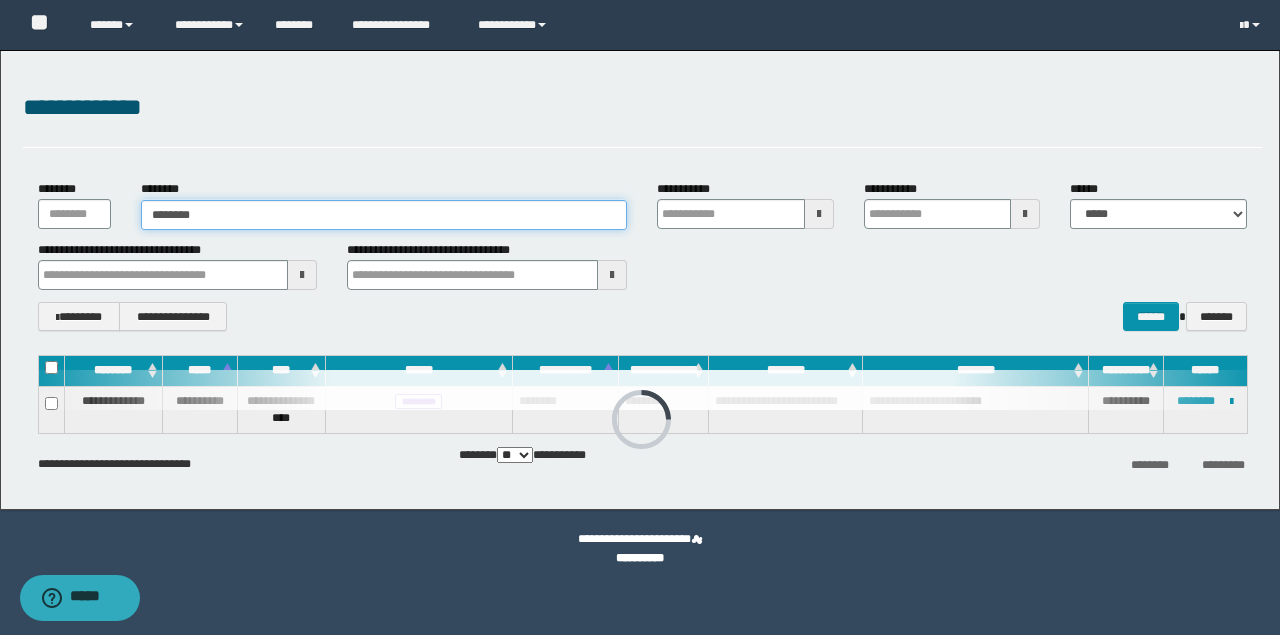 type on "********" 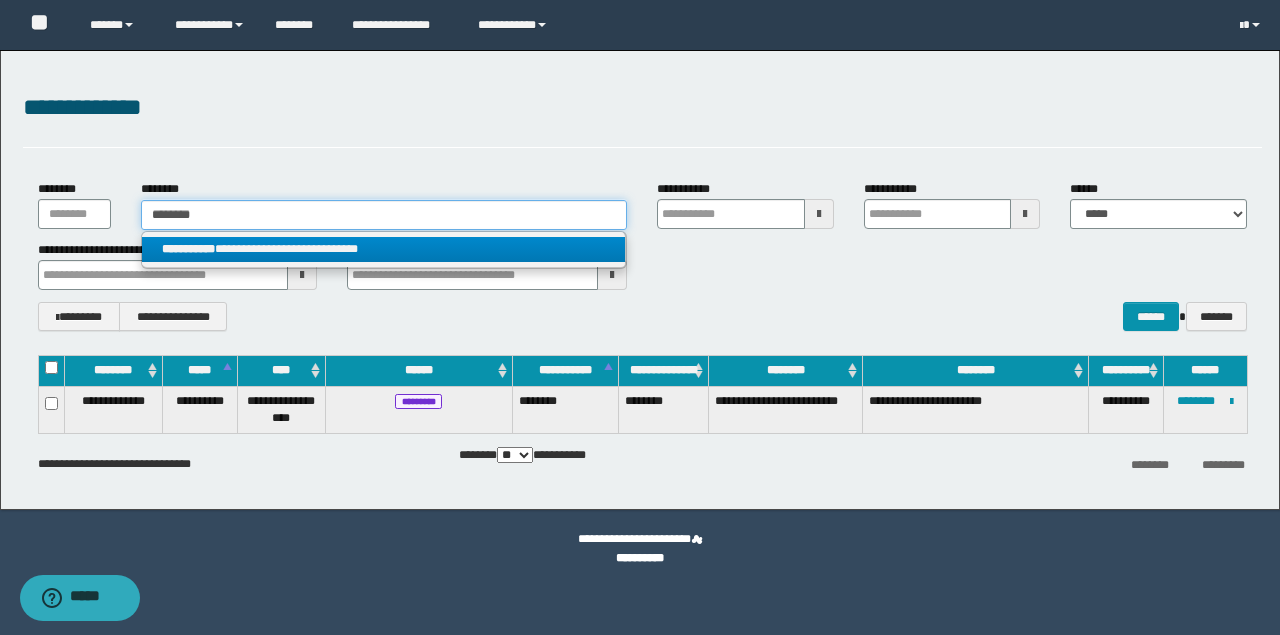 type on "********" 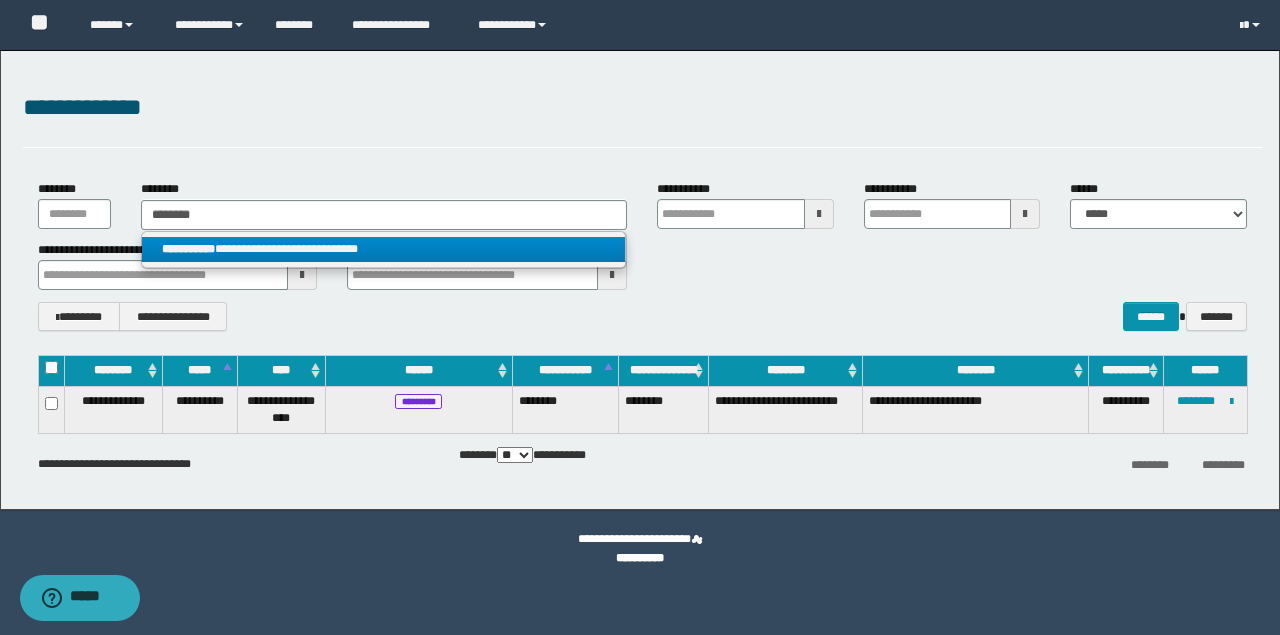 click on "**********" at bounding box center (384, 249) 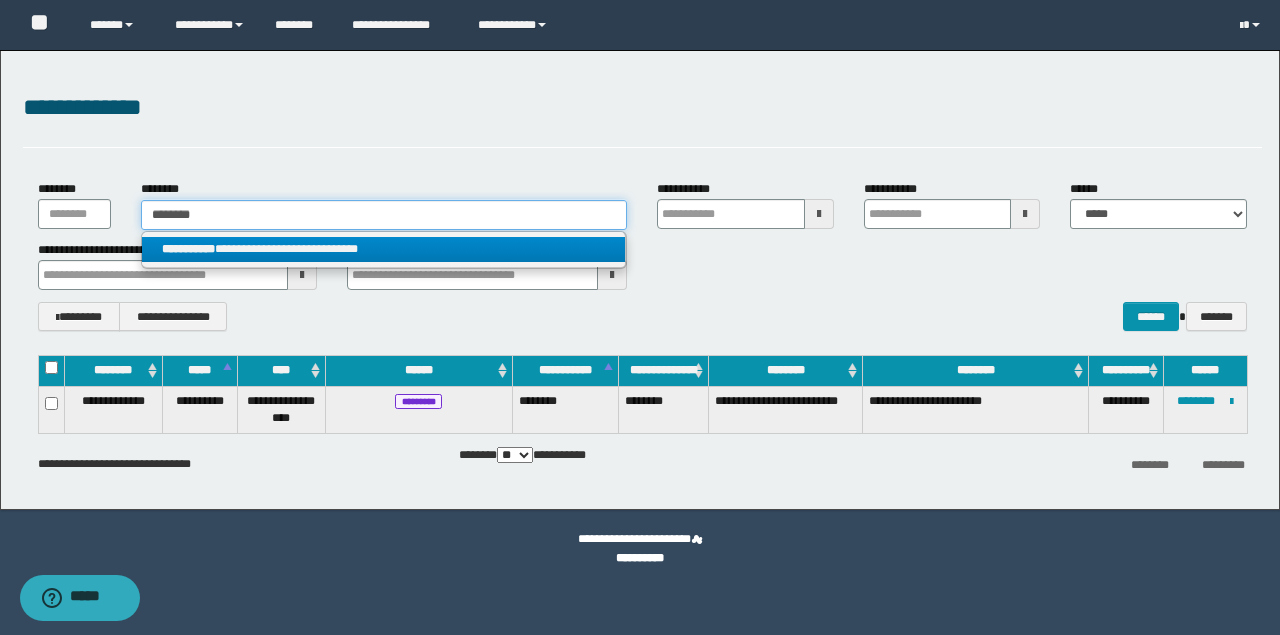 type 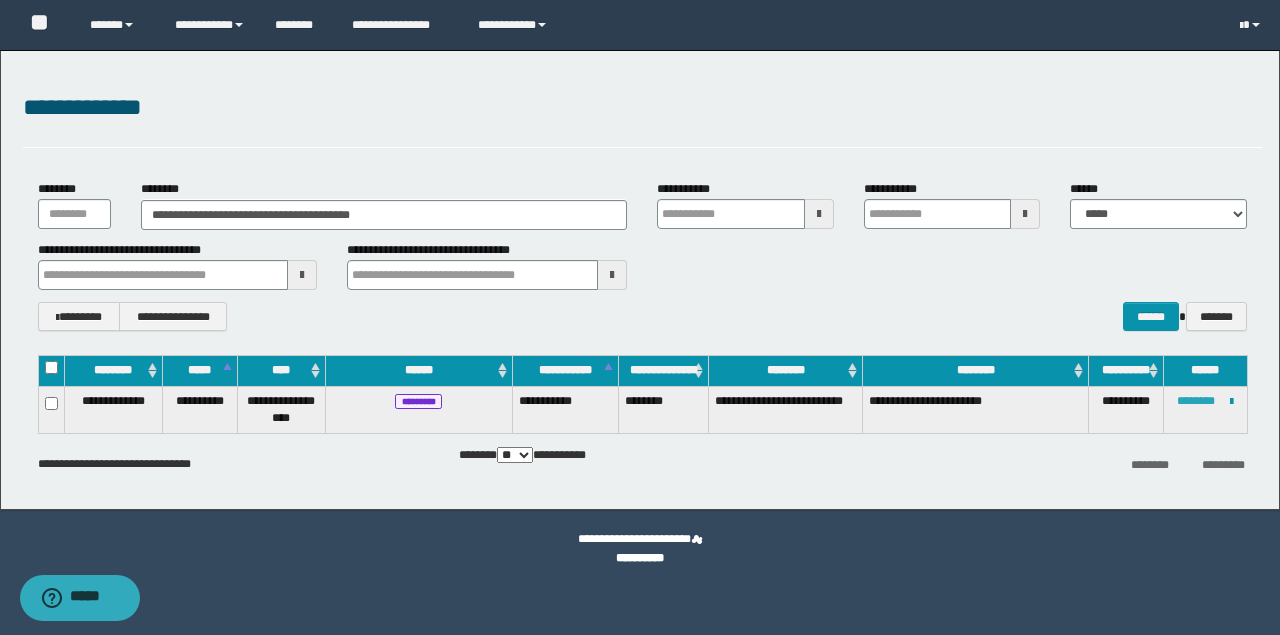 click on "********" at bounding box center (1196, 401) 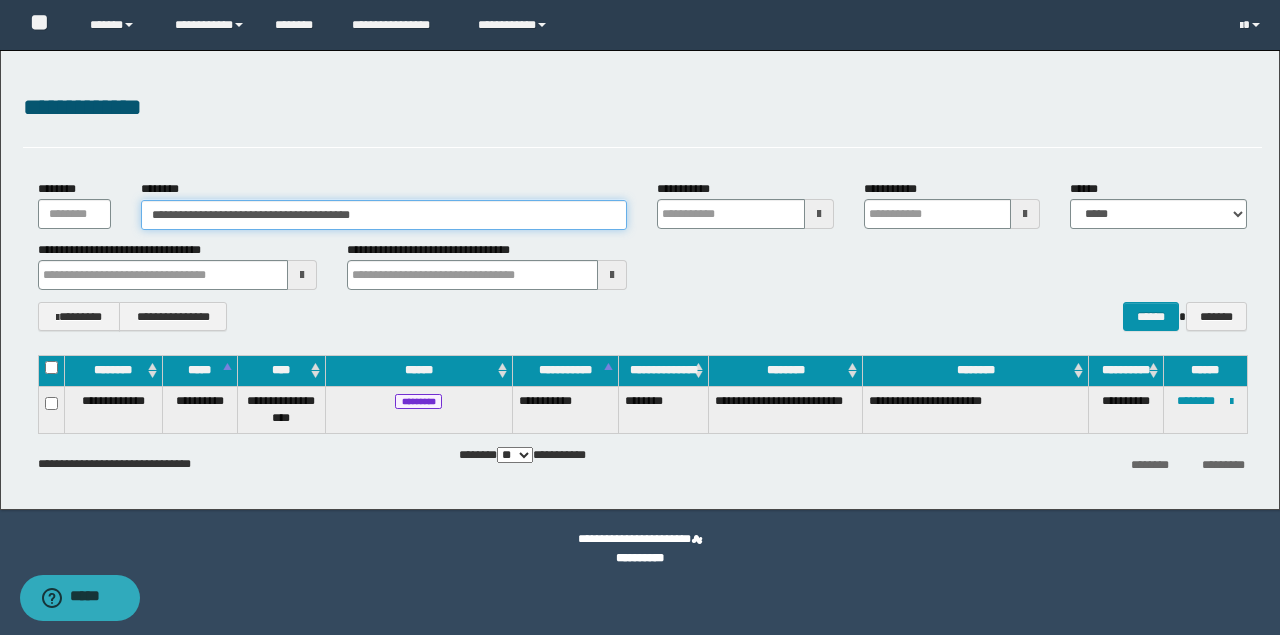 drag, startPoint x: 452, startPoint y: 214, endPoint x: -57, endPoint y: 208, distance: 509.03537 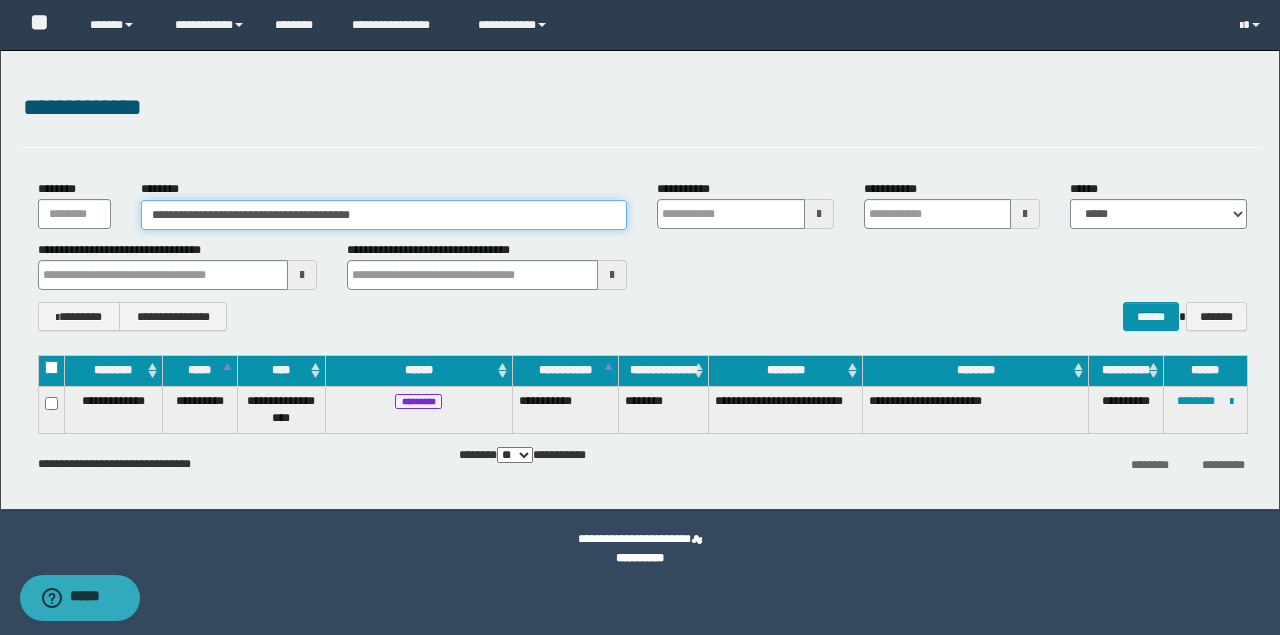 paste 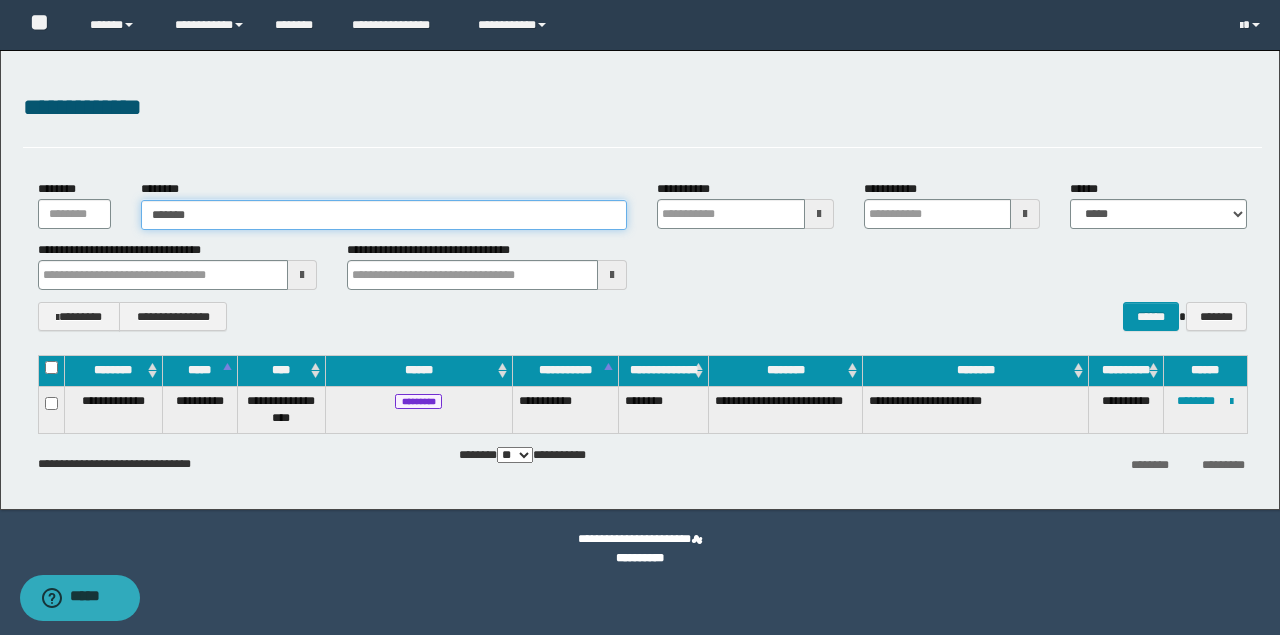 type on "*******" 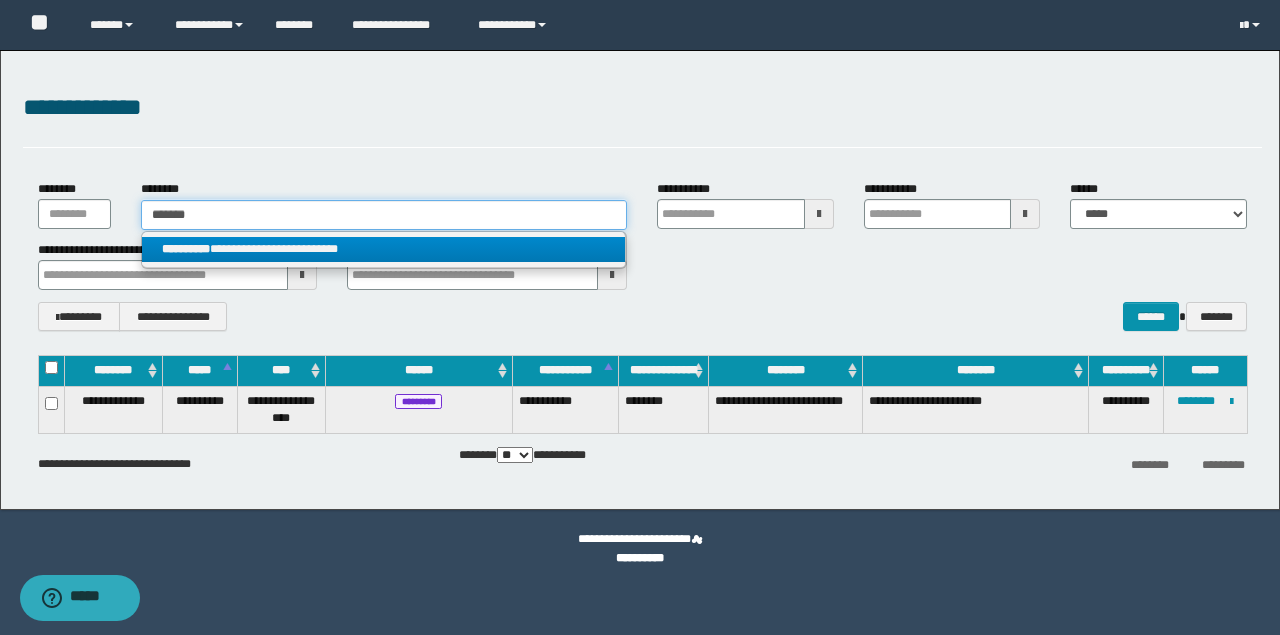 type on "*******" 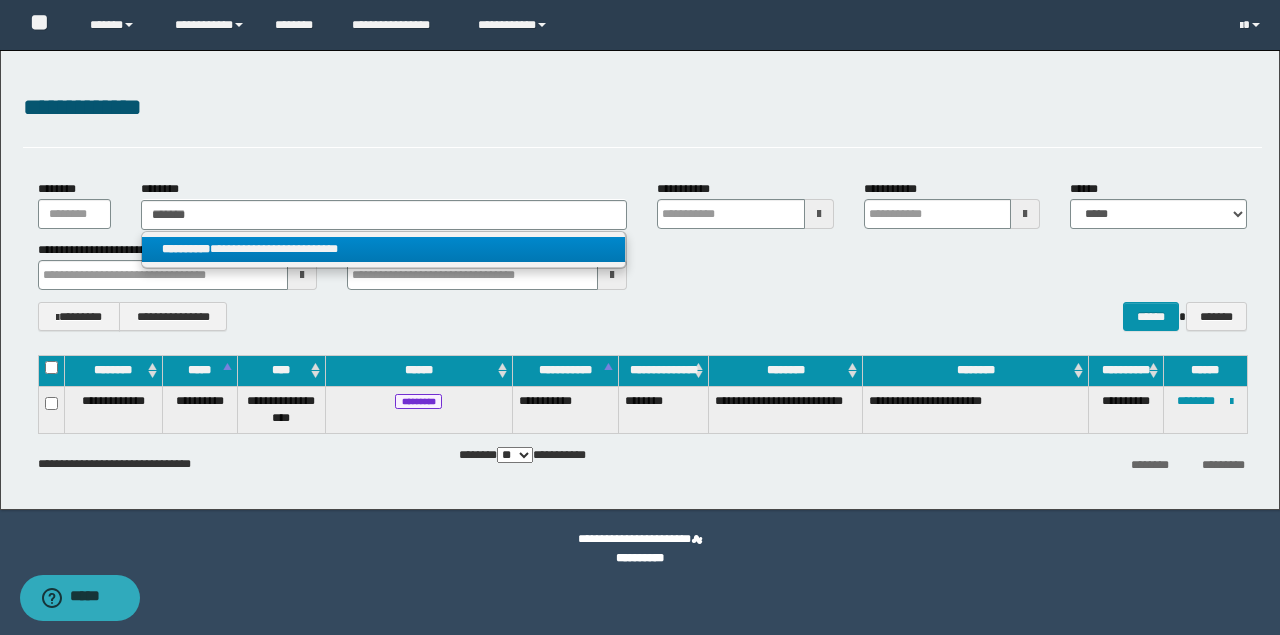 click on "**********" at bounding box center (384, 249) 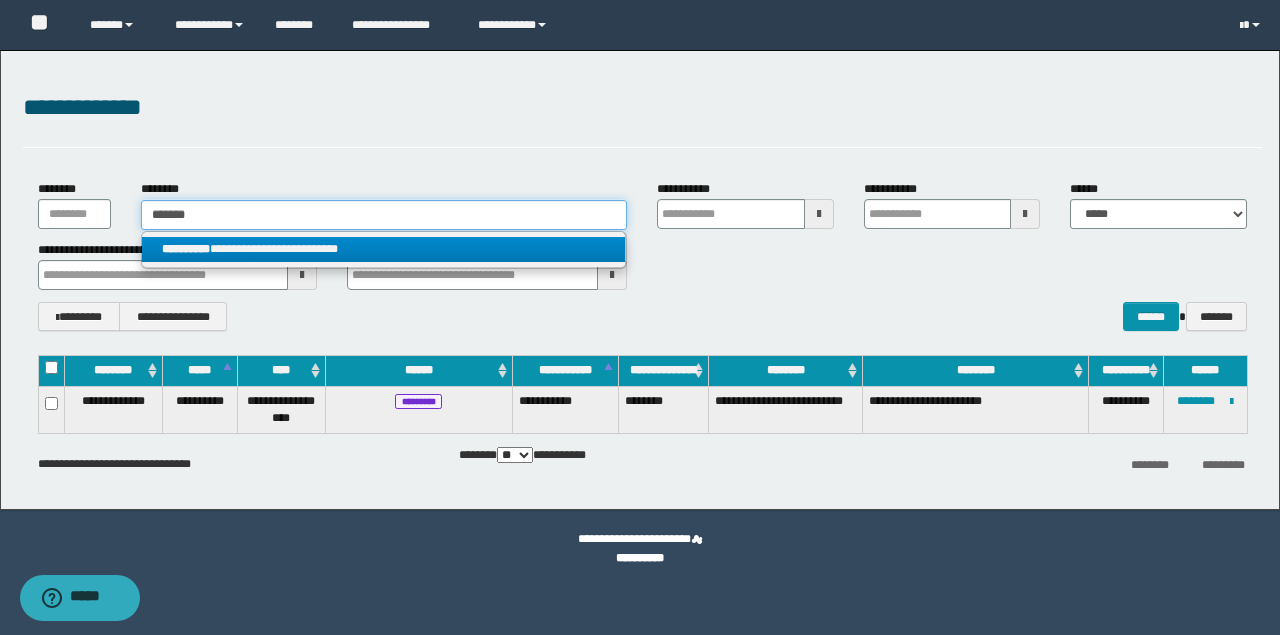type 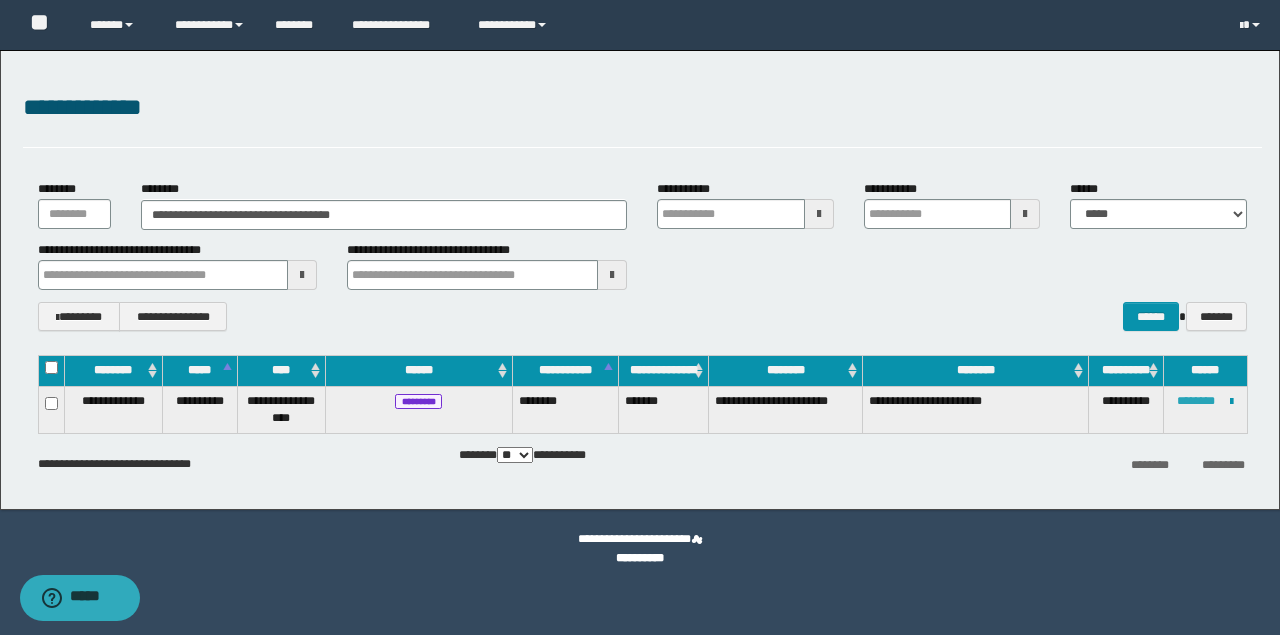 click on "********" at bounding box center (1196, 401) 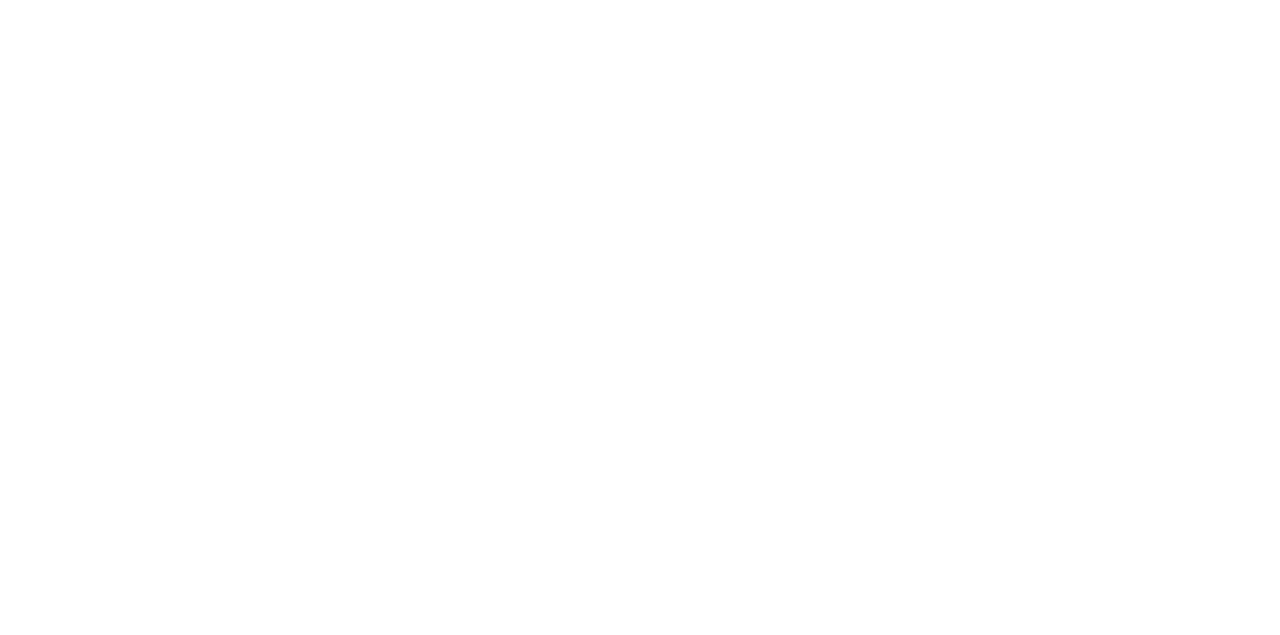 scroll, scrollTop: 0, scrollLeft: 0, axis: both 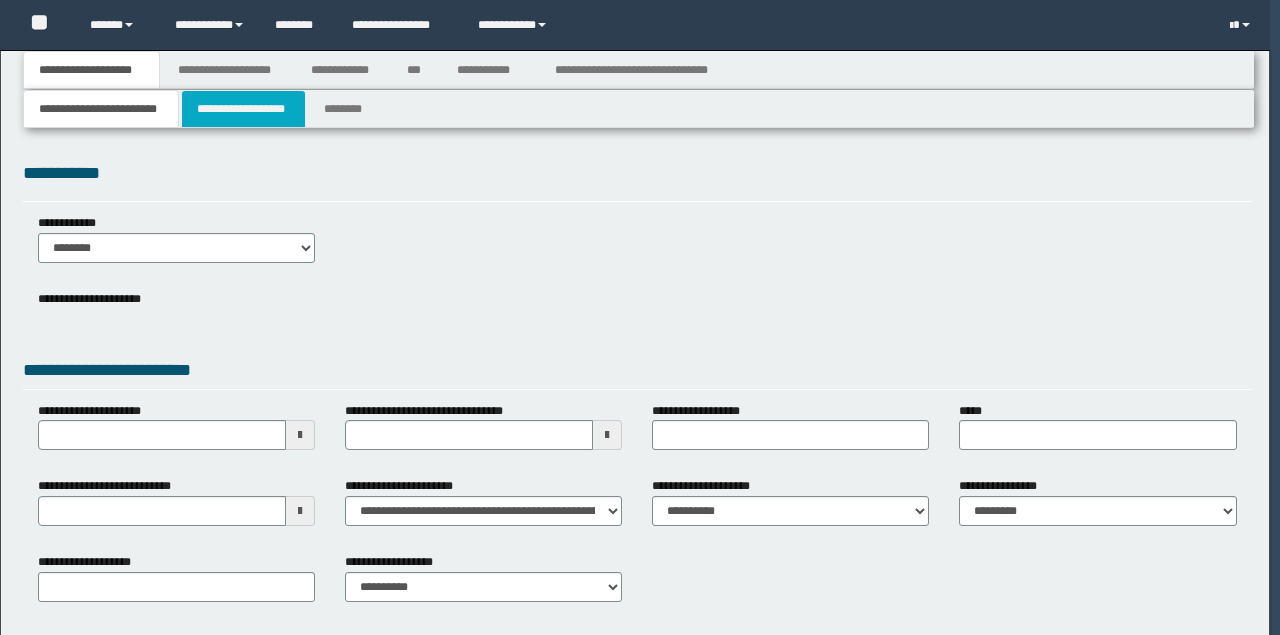 type 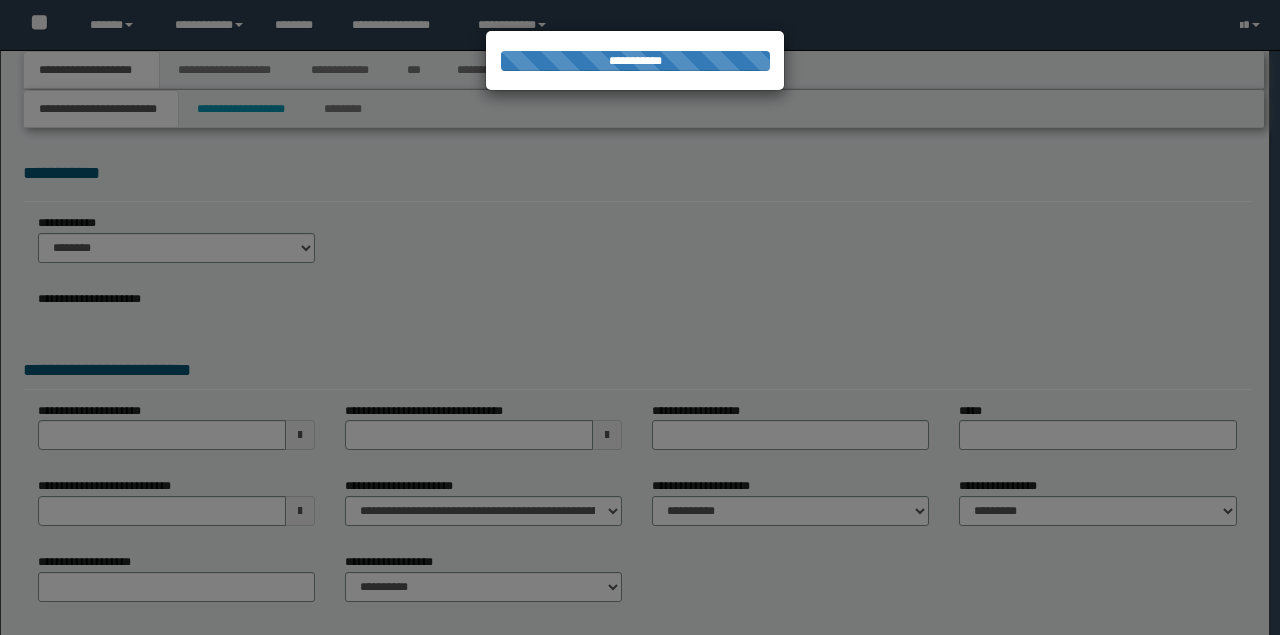 click at bounding box center [640, 317] 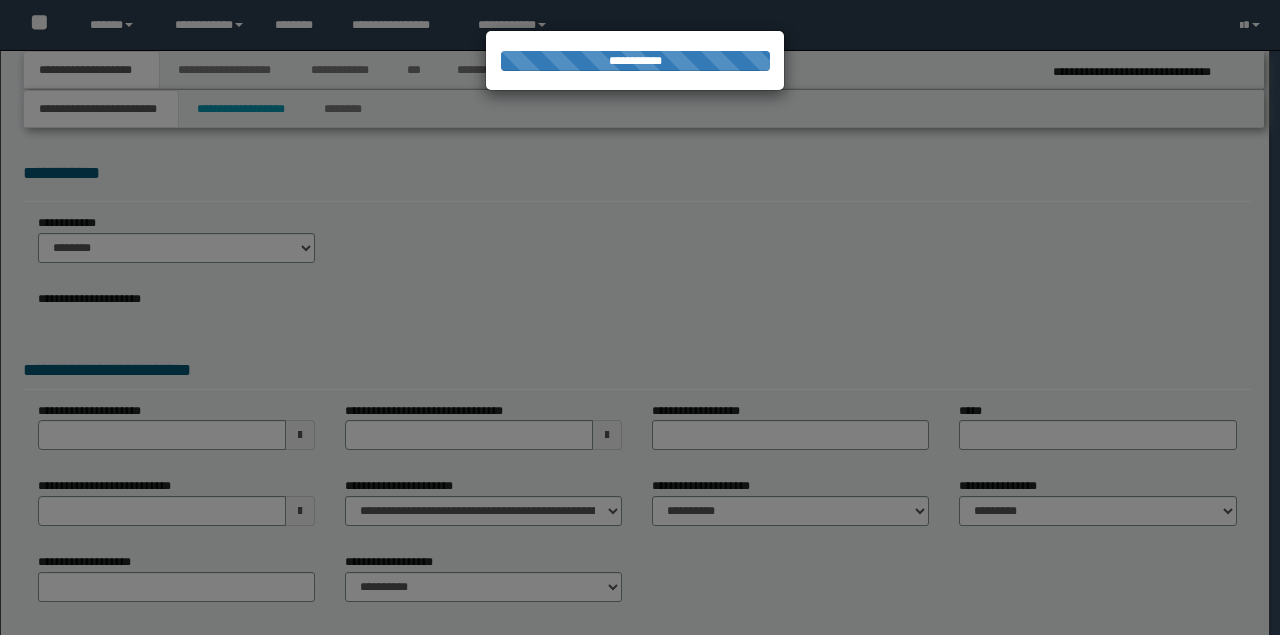 type on "**********" 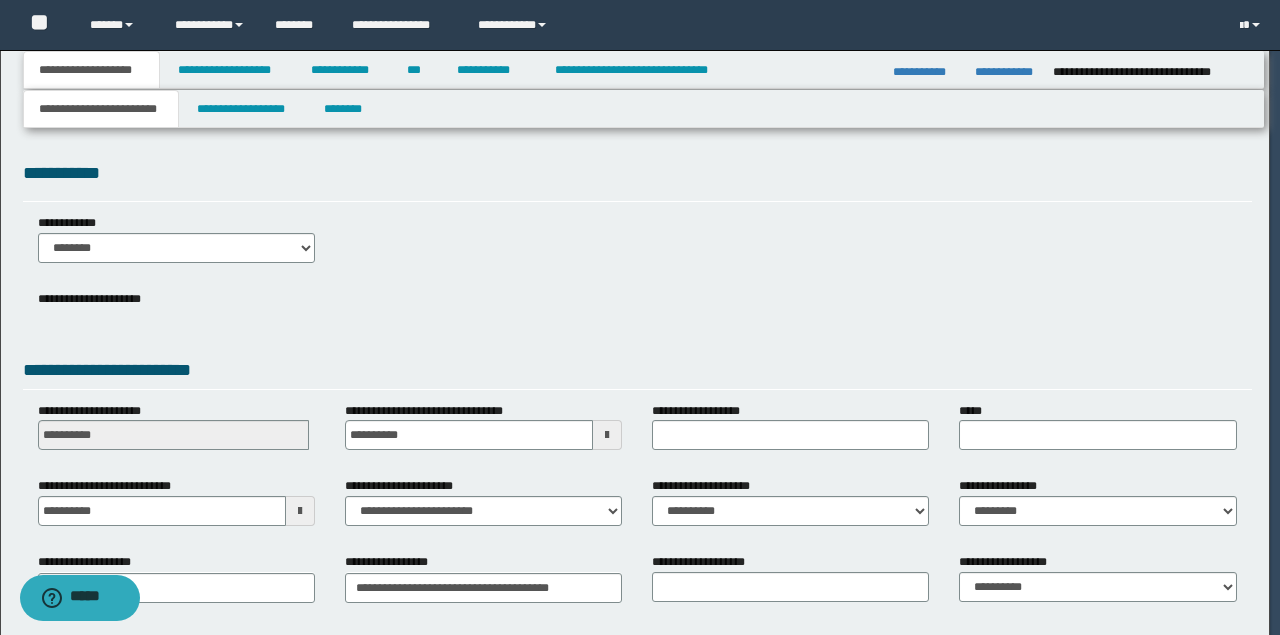 scroll, scrollTop: 0, scrollLeft: 0, axis: both 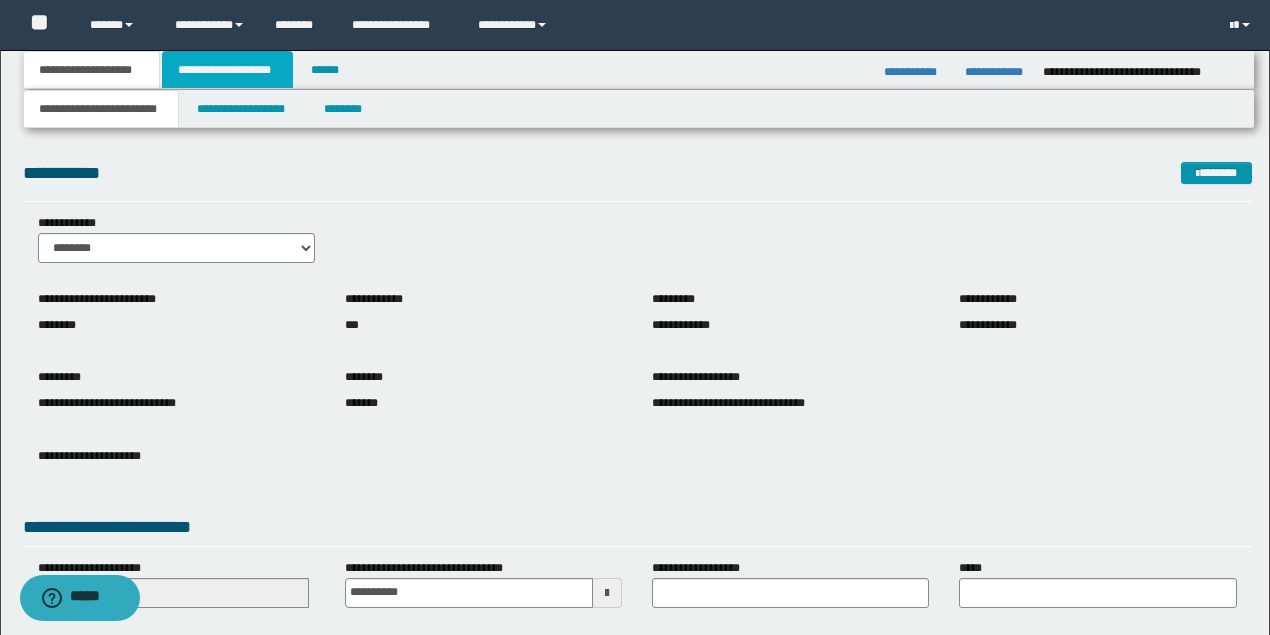click on "**********" at bounding box center (227, 70) 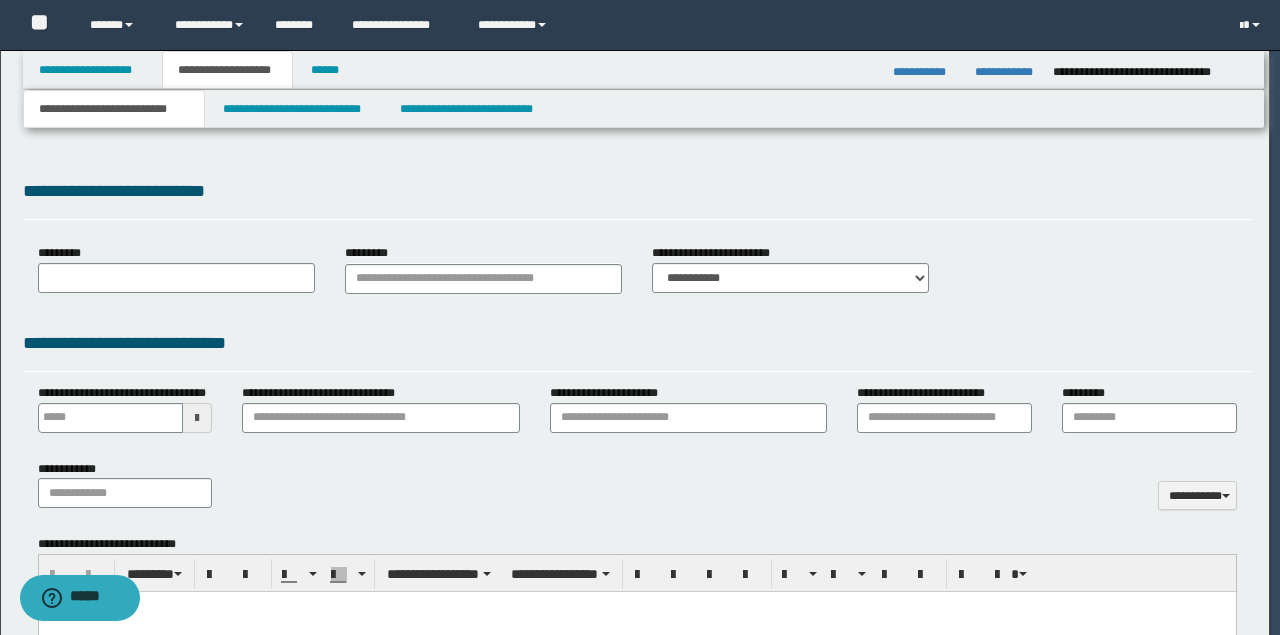 type 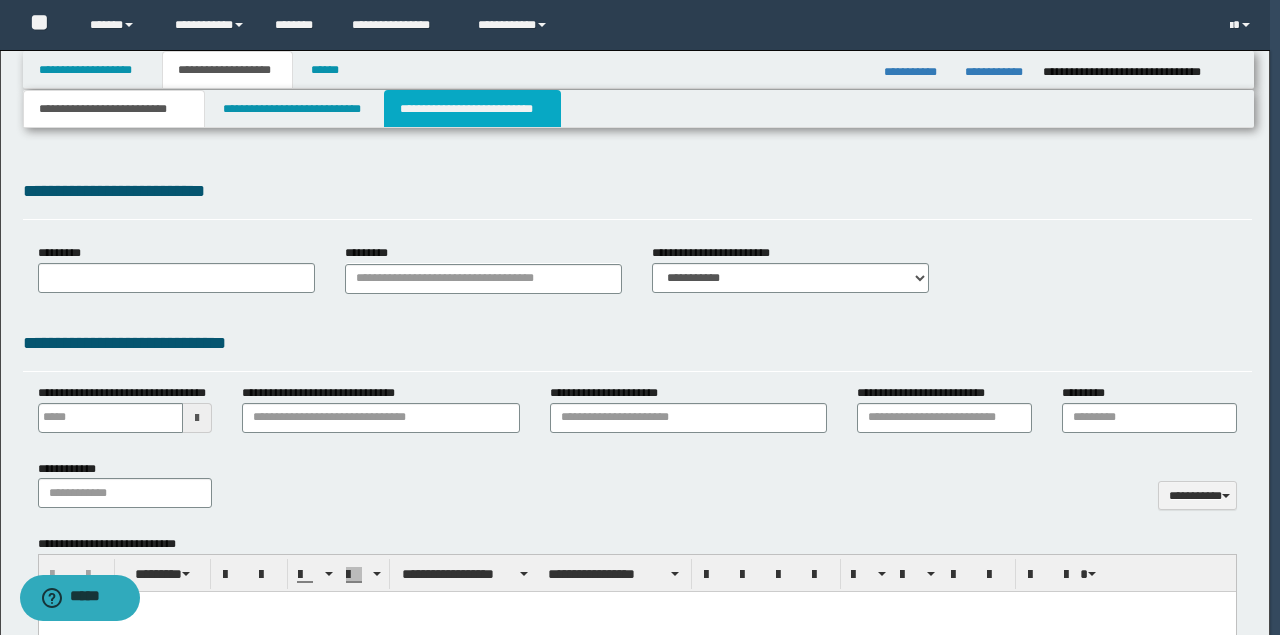 type on "**********" 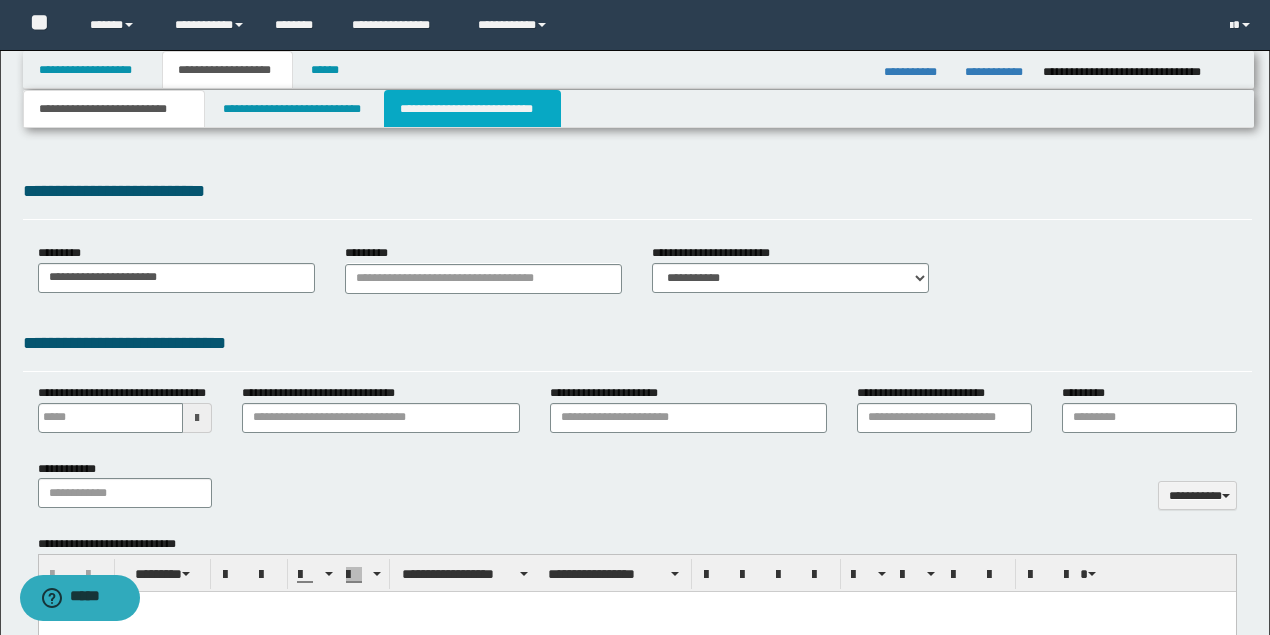 click on "**********" at bounding box center (472, 109) 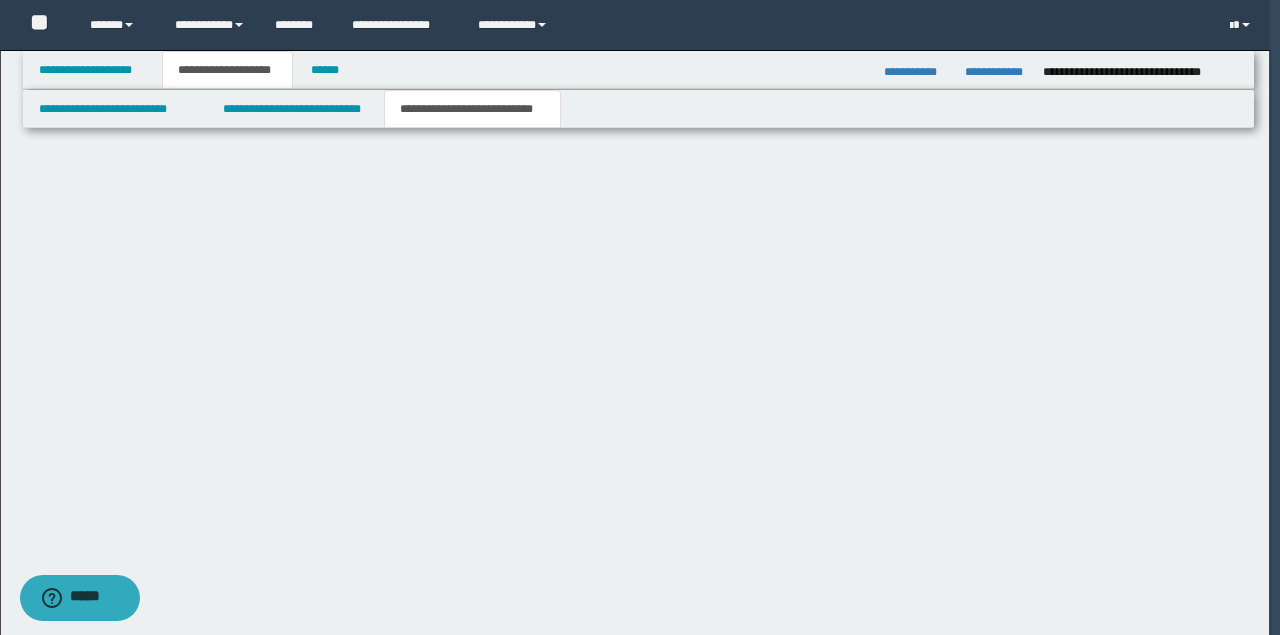 scroll, scrollTop: 0, scrollLeft: 0, axis: both 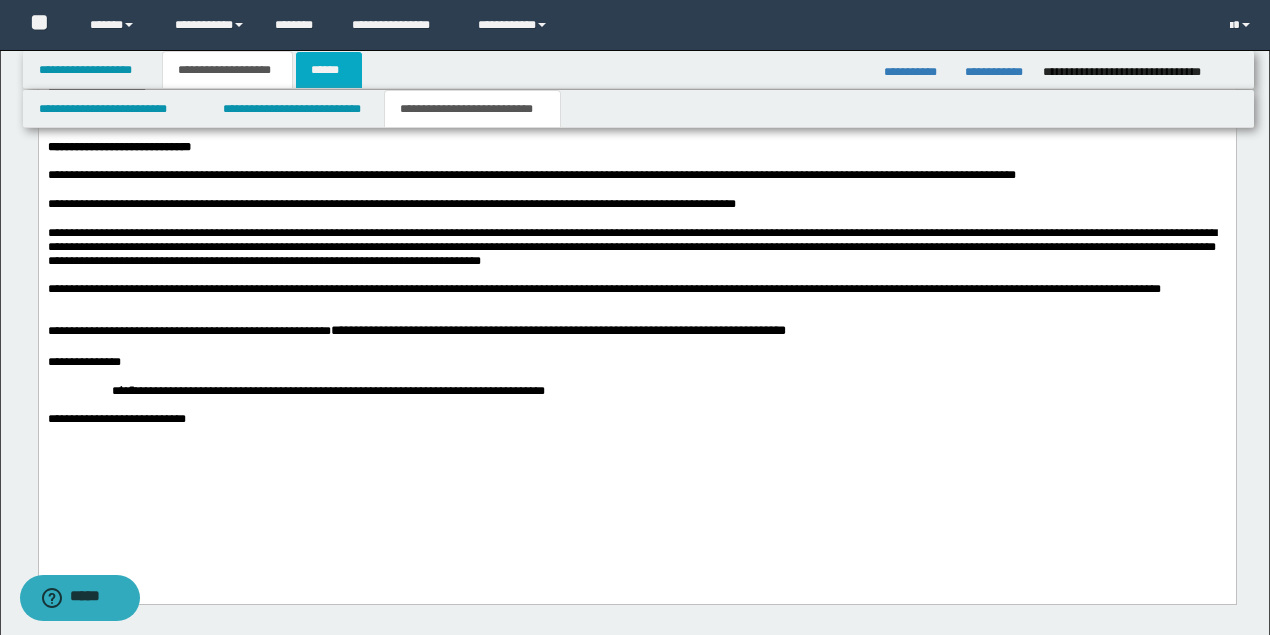 click on "******" at bounding box center [329, 70] 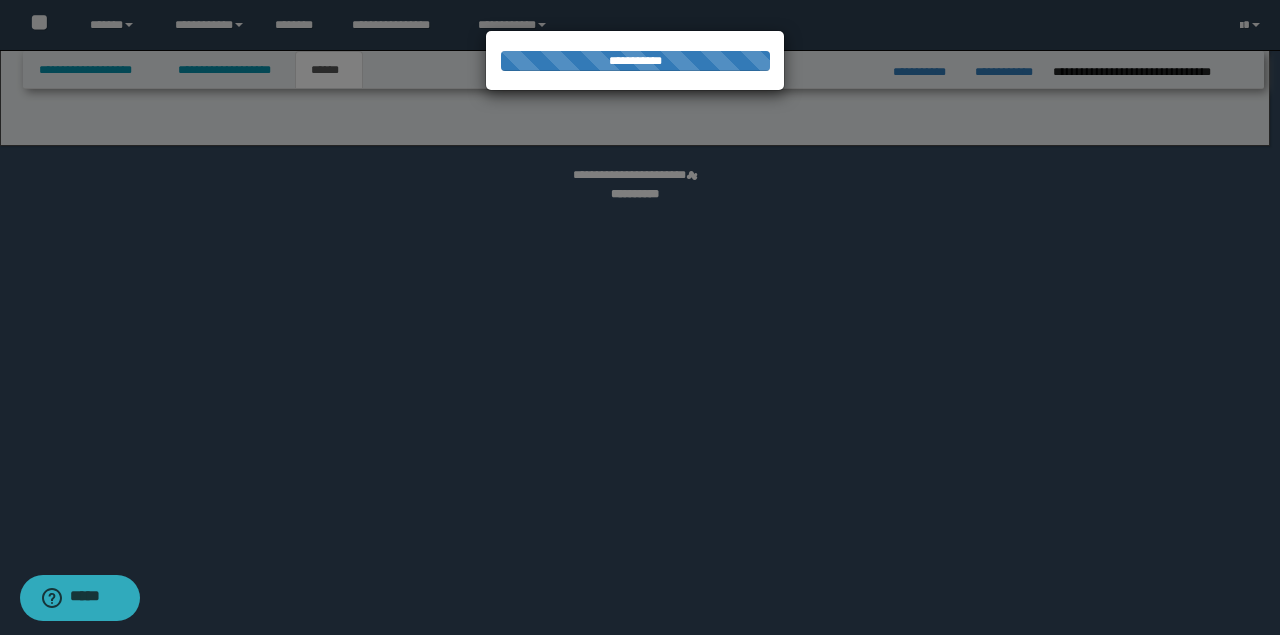 select on "*" 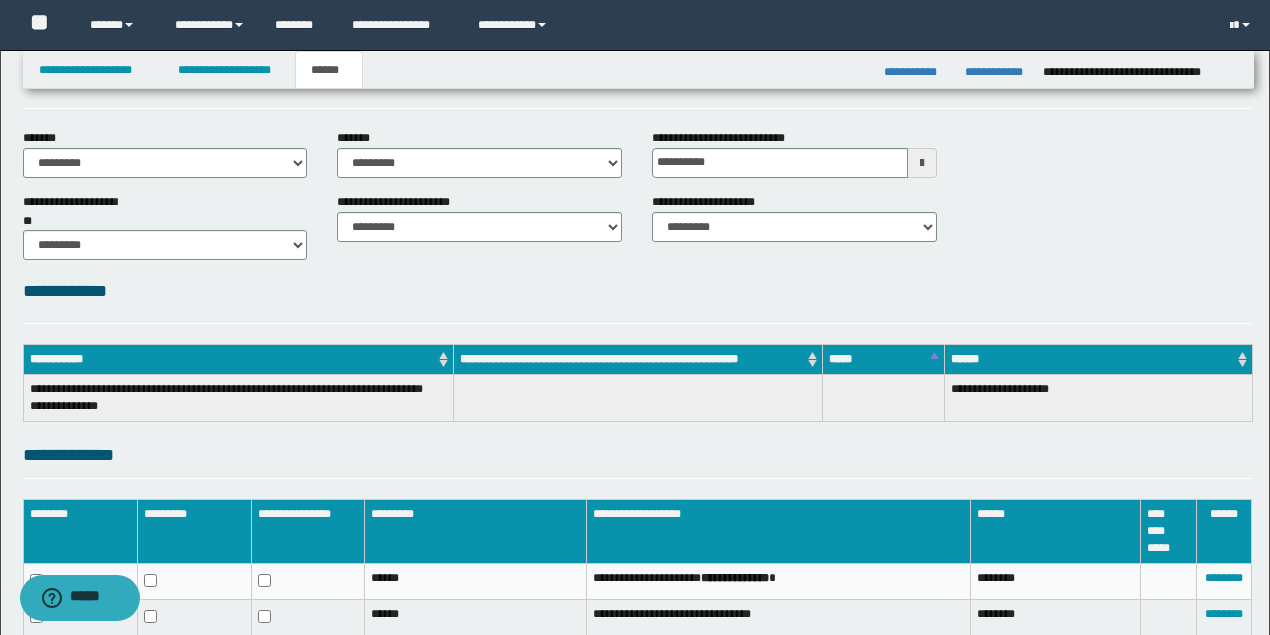 scroll, scrollTop: 290, scrollLeft: 0, axis: vertical 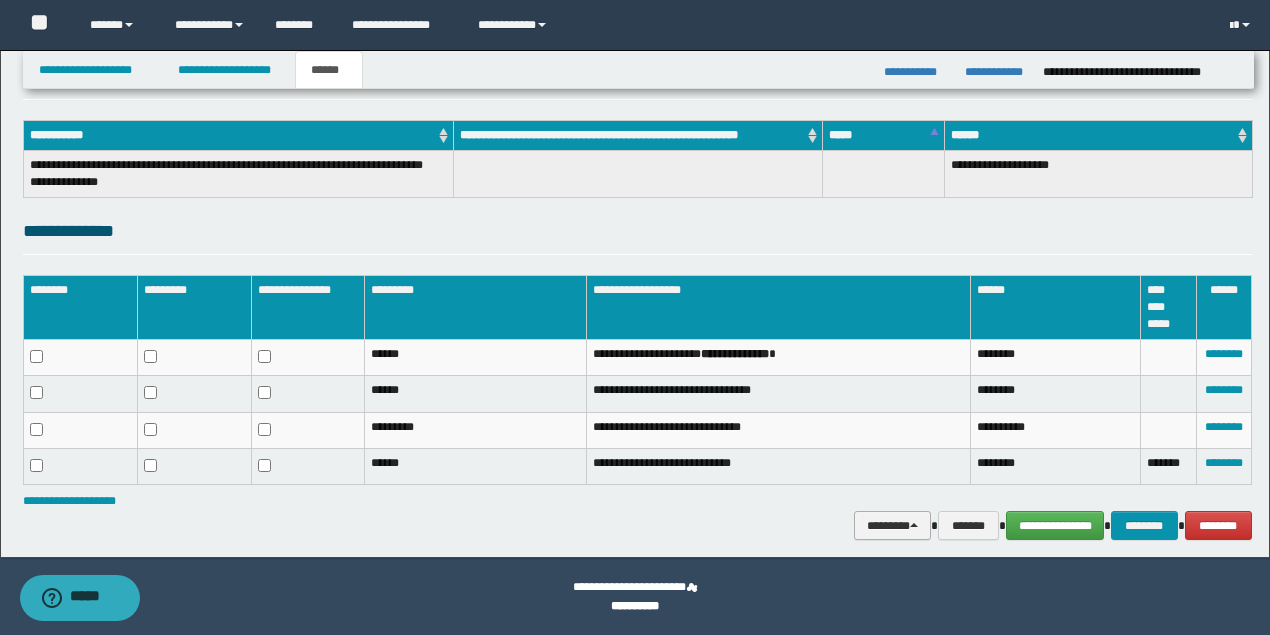 click on "********" at bounding box center (893, 525) 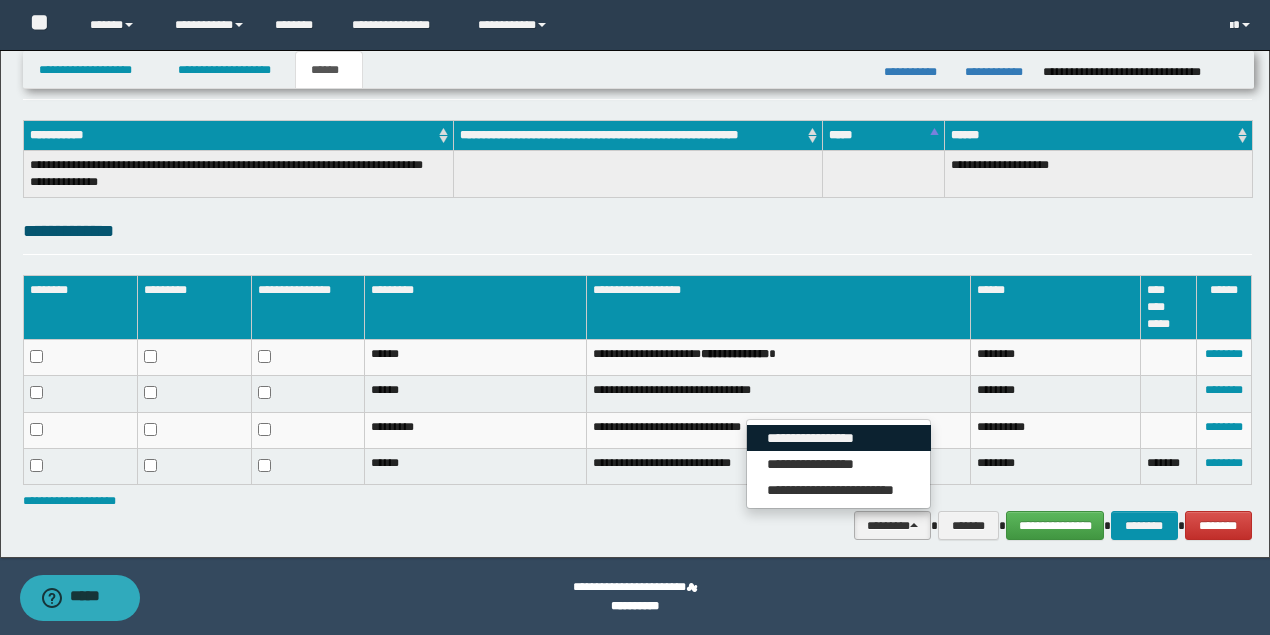 click on "**********" at bounding box center [839, 438] 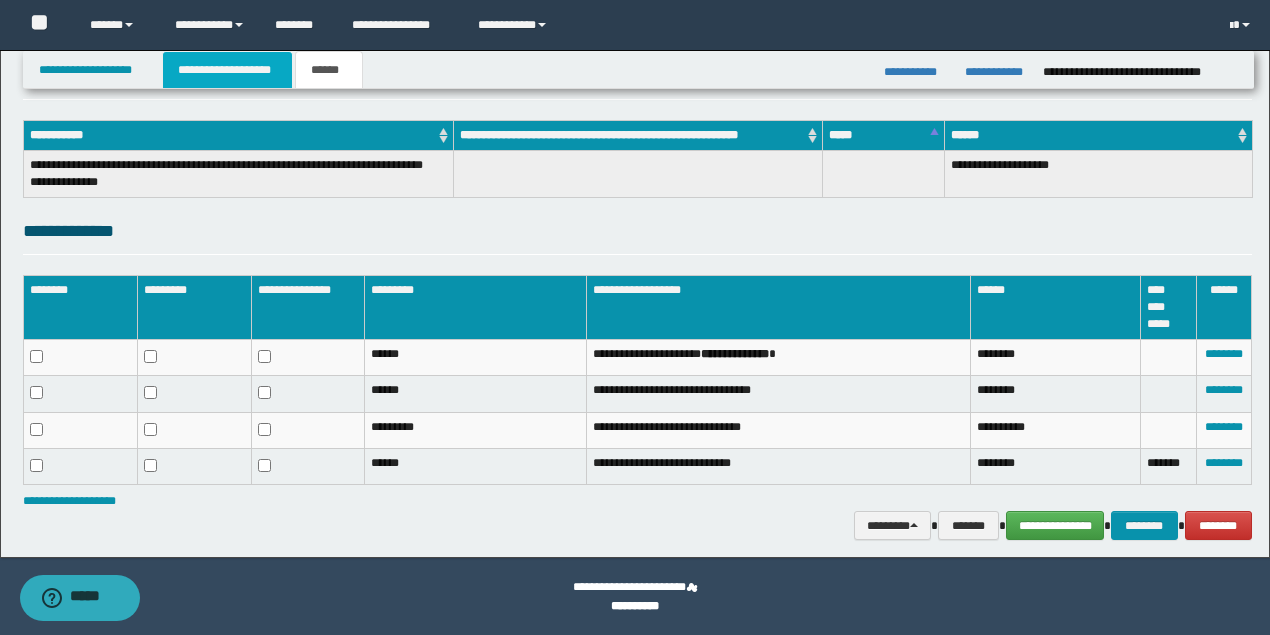 click on "**********" at bounding box center [227, 70] 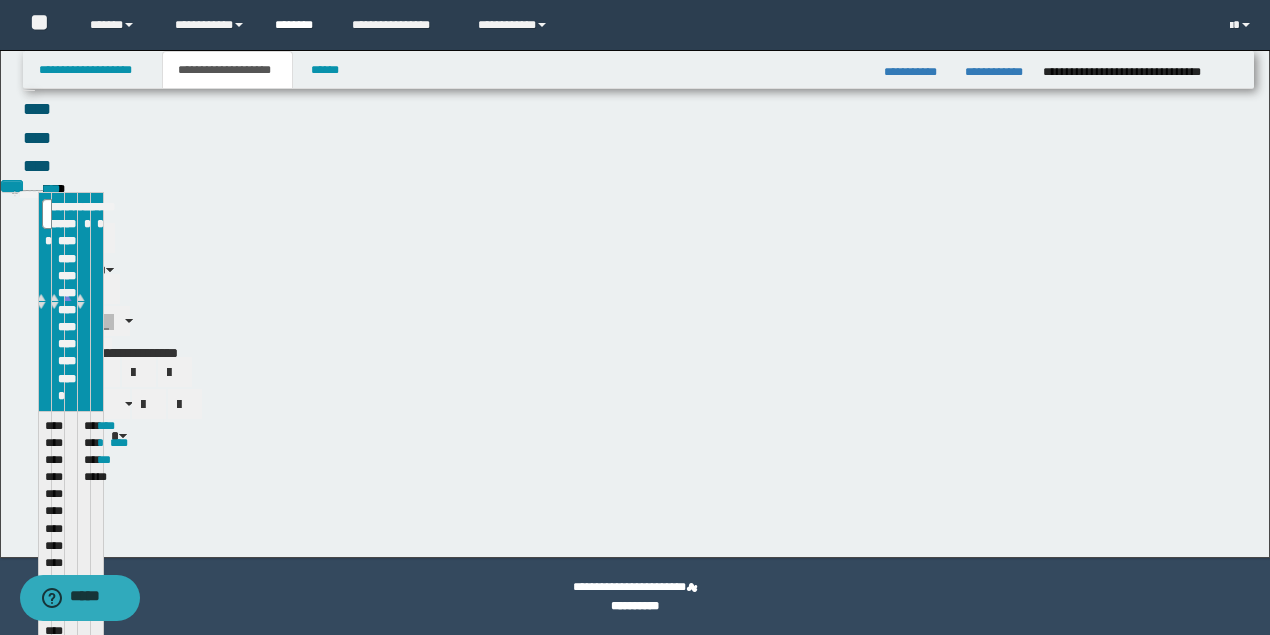 scroll, scrollTop: 321, scrollLeft: 0, axis: vertical 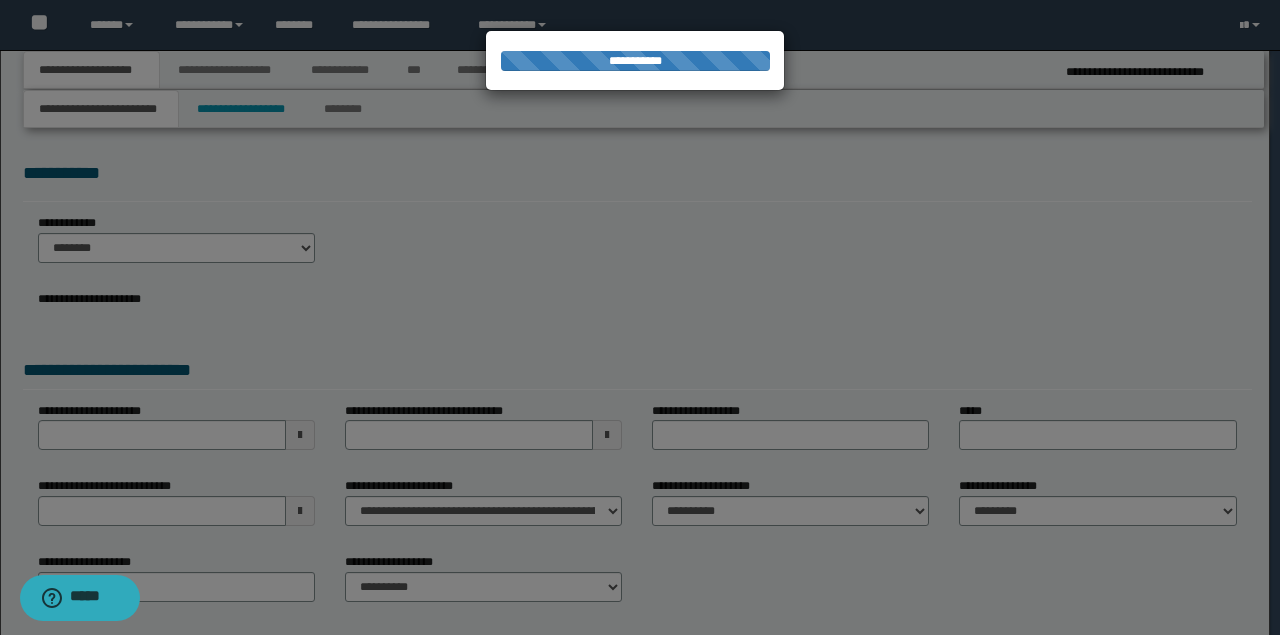 type on "**********" 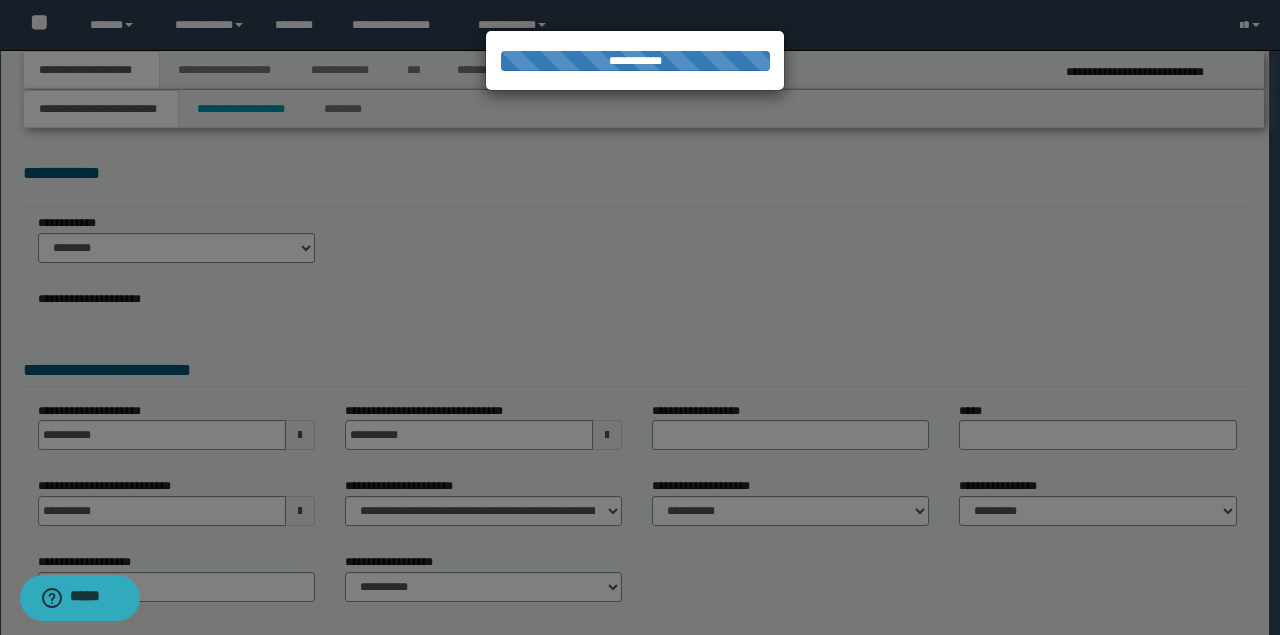 select on "*" 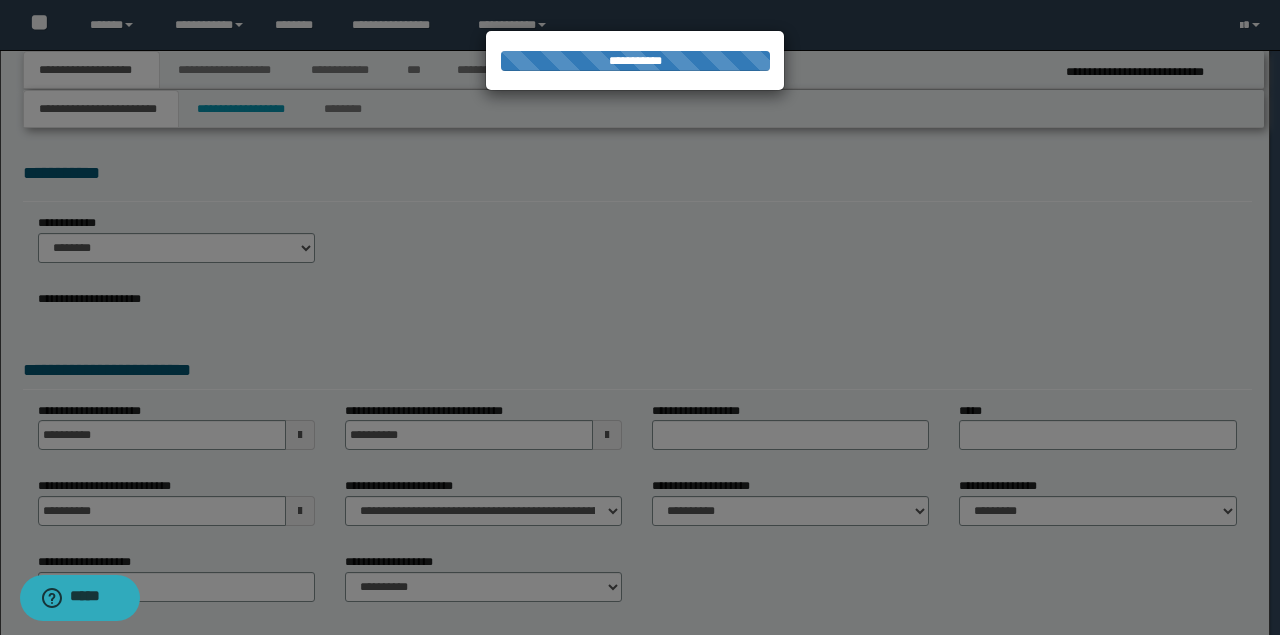type on "**********" 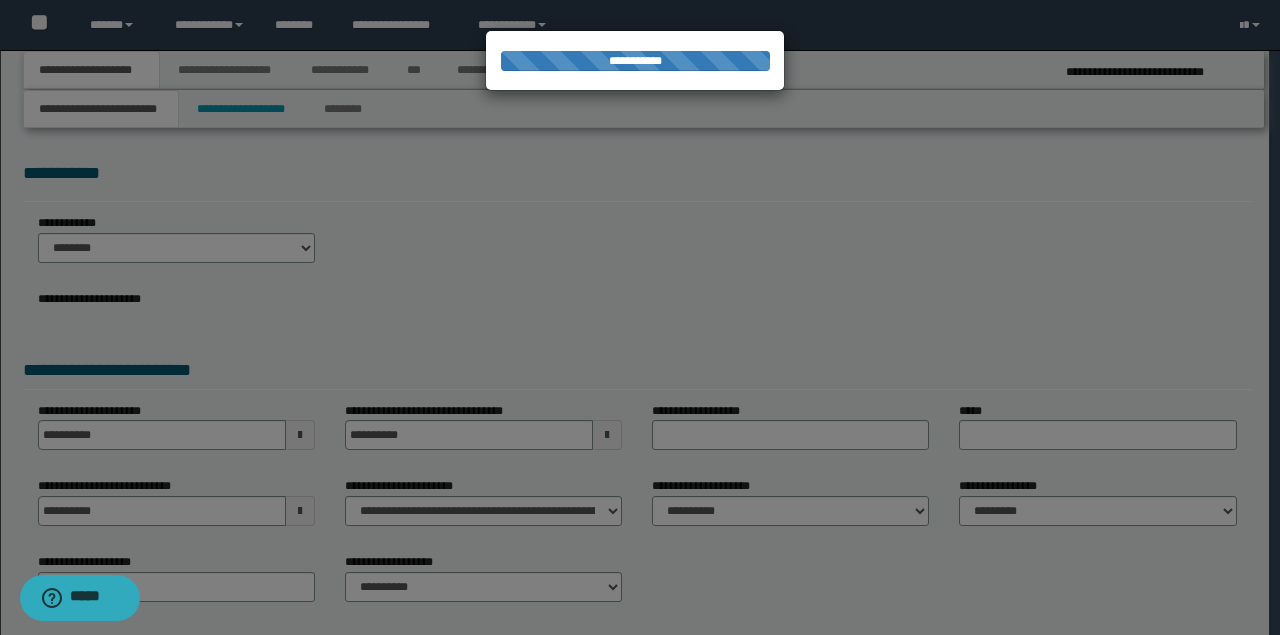 type on "**********" 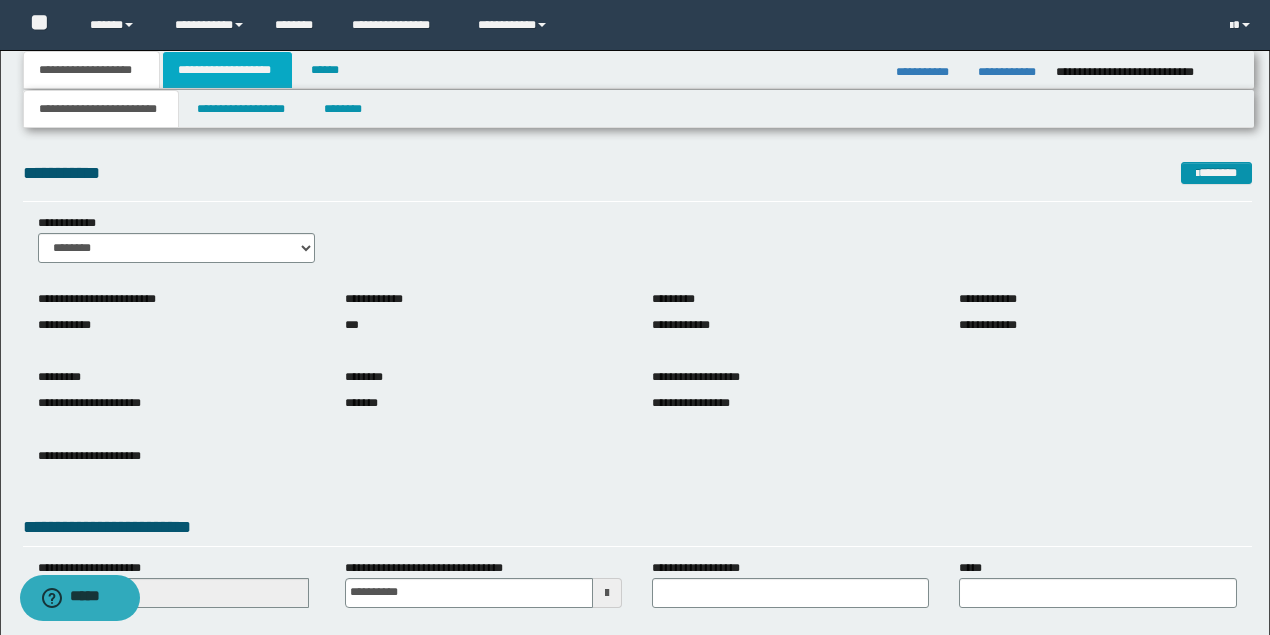 click on "**********" at bounding box center (227, 70) 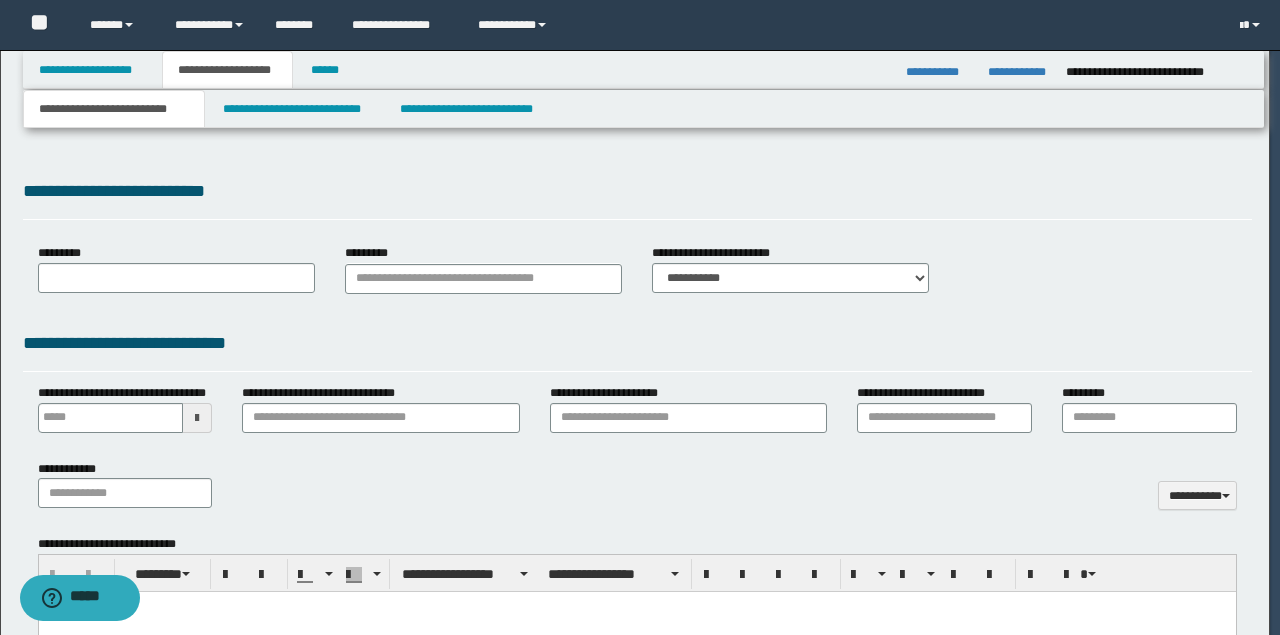 type on "**********" 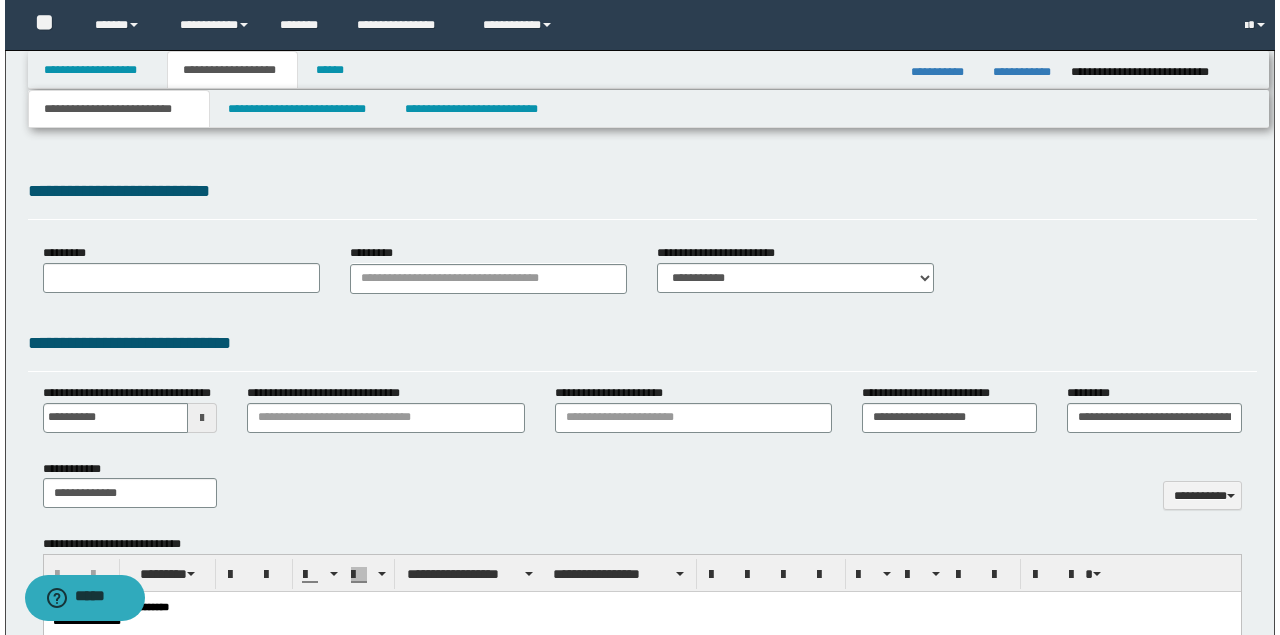 scroll, scrollTop: 0, scrollLeft: 0, axis: both 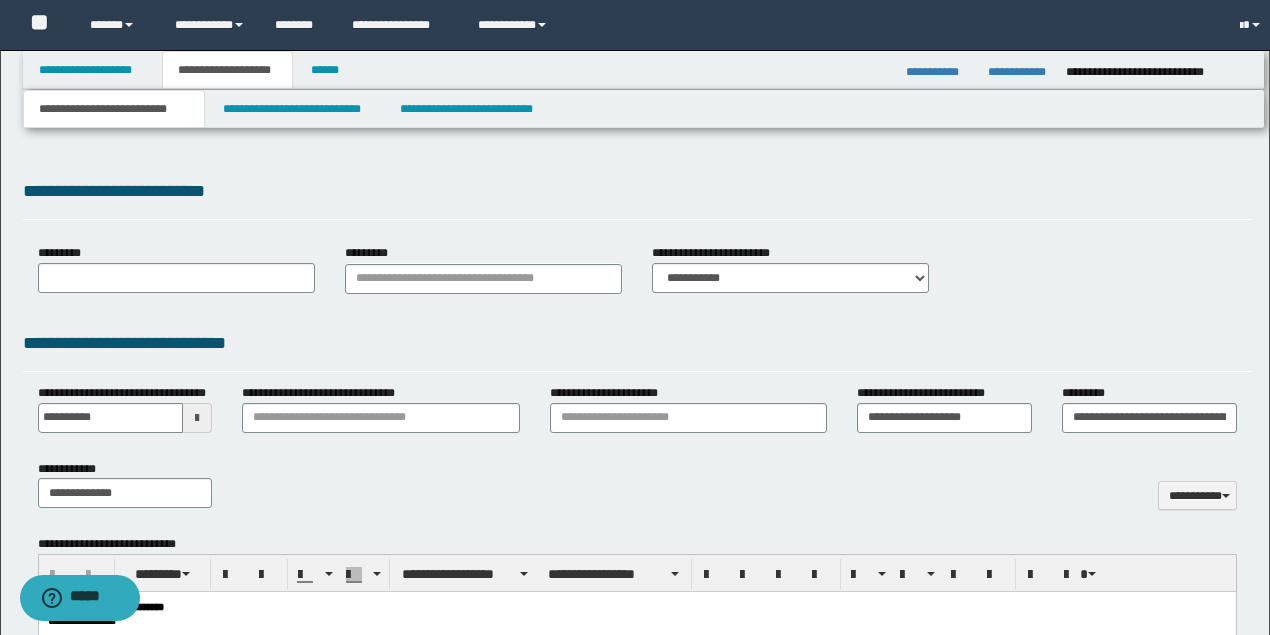 type on "**********" 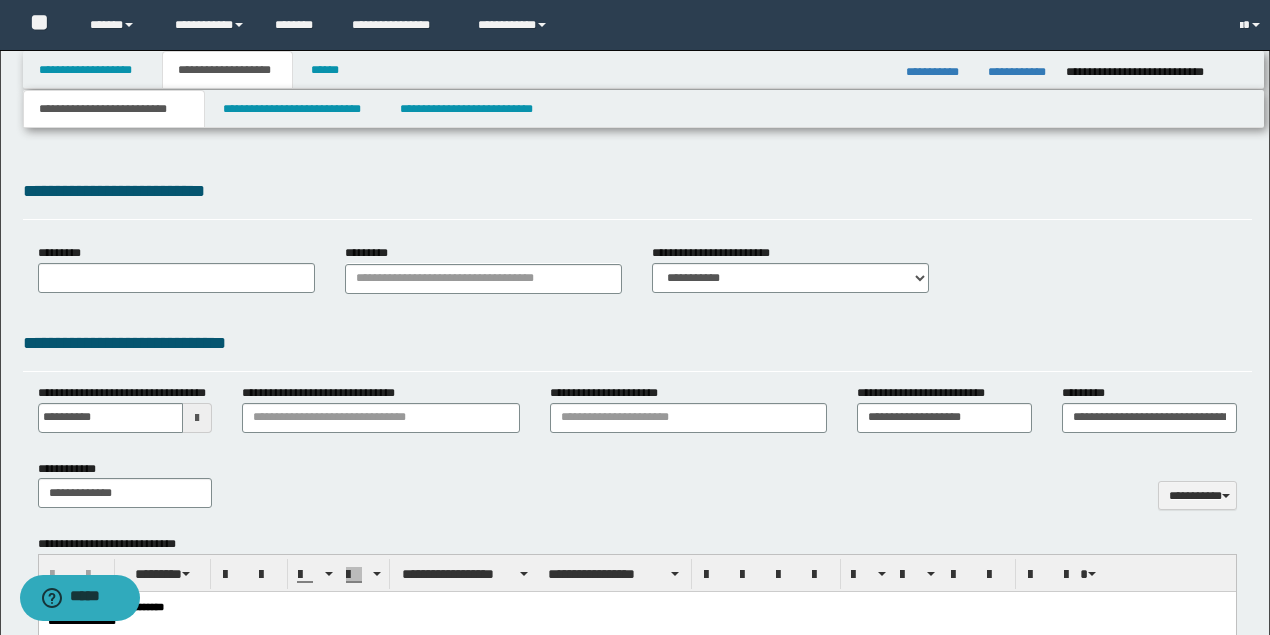 type 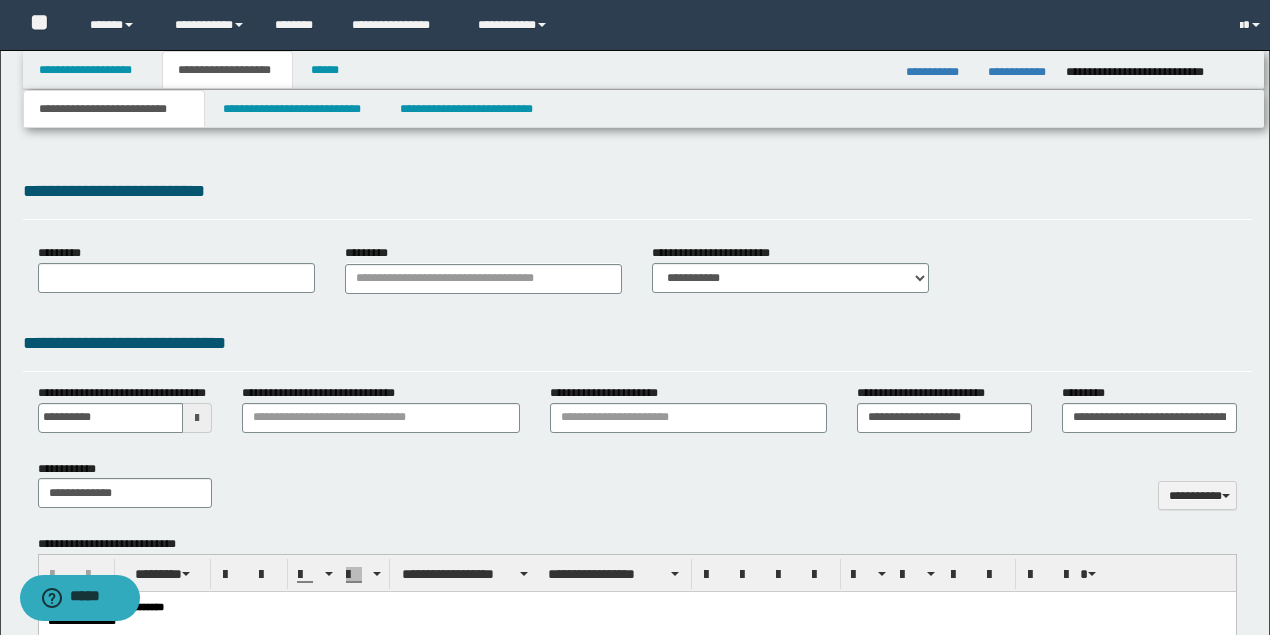 select on "*" 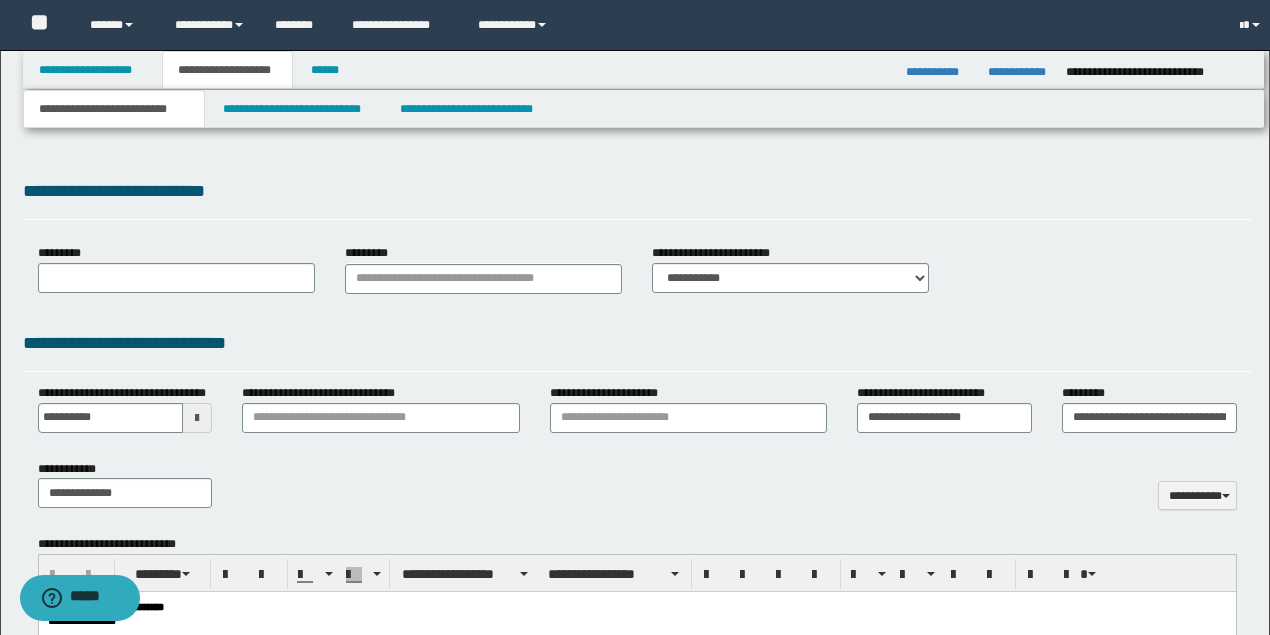 type on "**********" 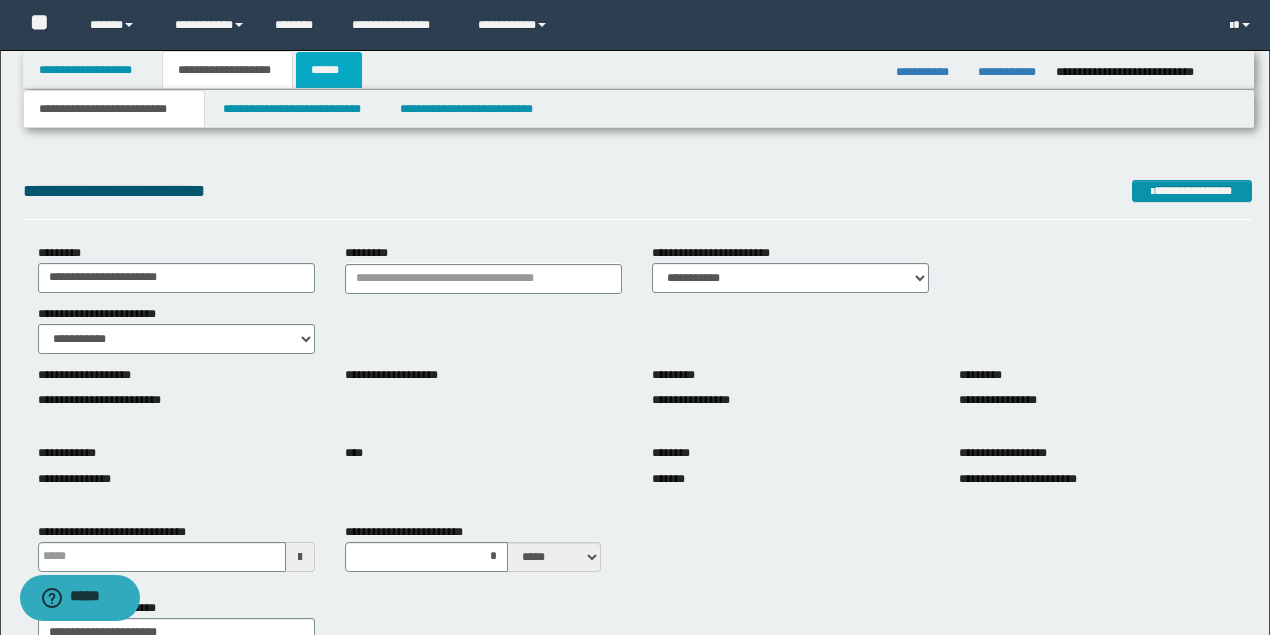 click on "******" at bounding box center [329, 70] 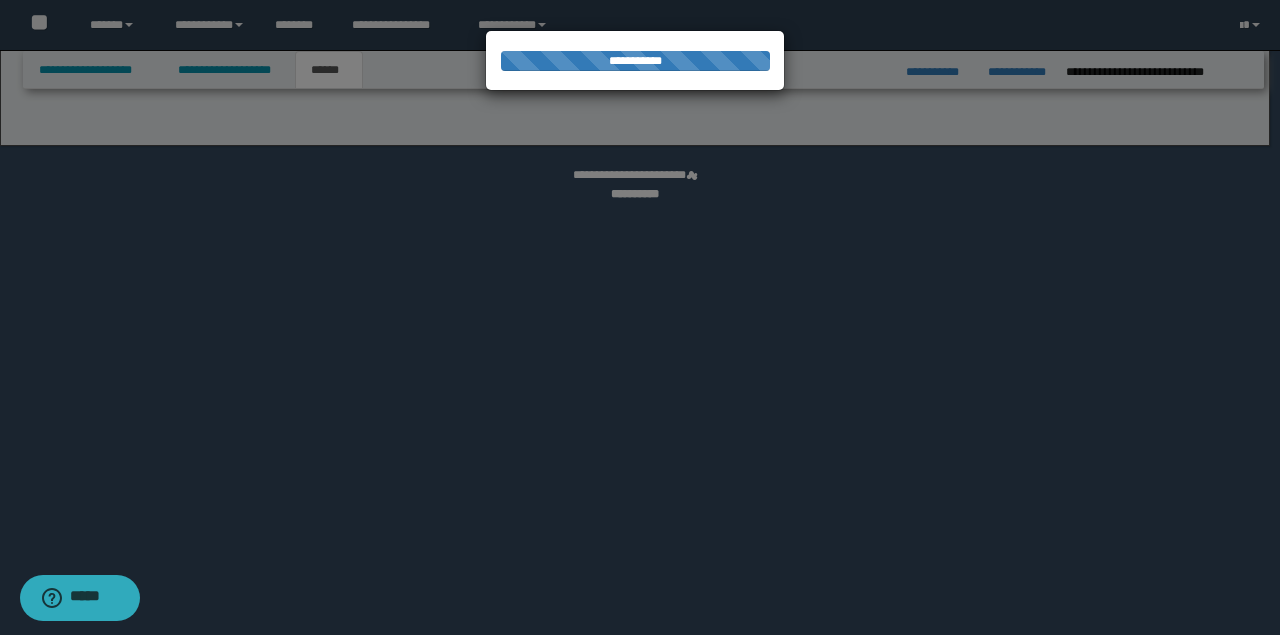 select on "*" 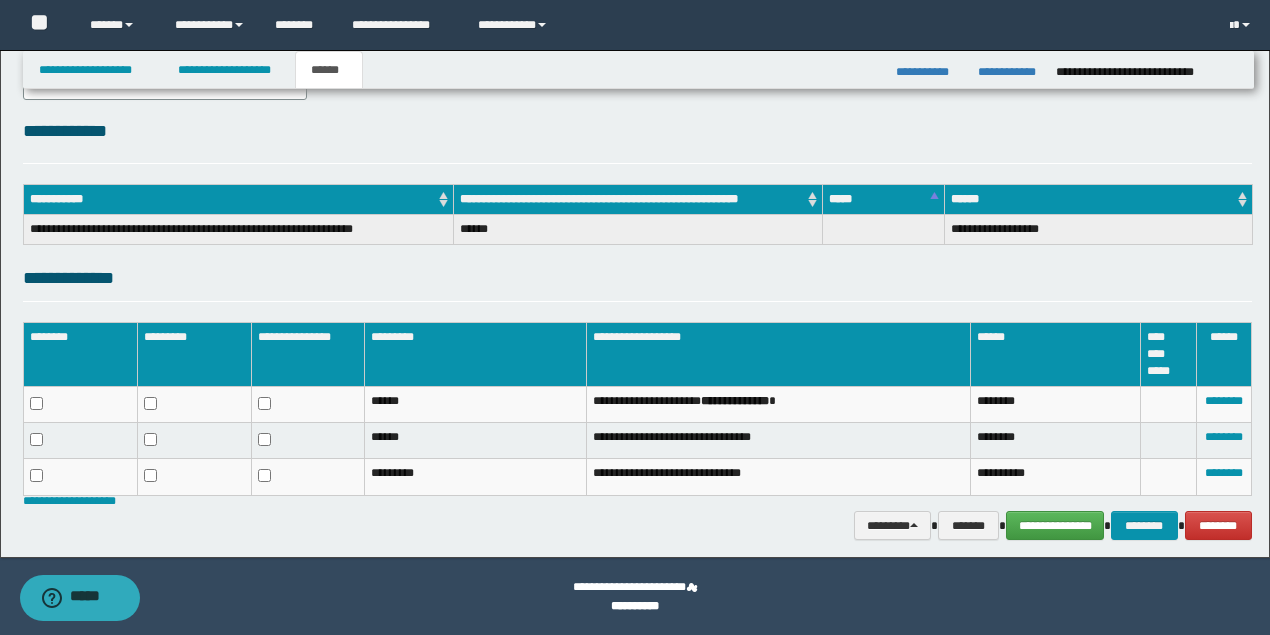 scroll, scrollTop: 0, scrollLeft: 0, axis: both 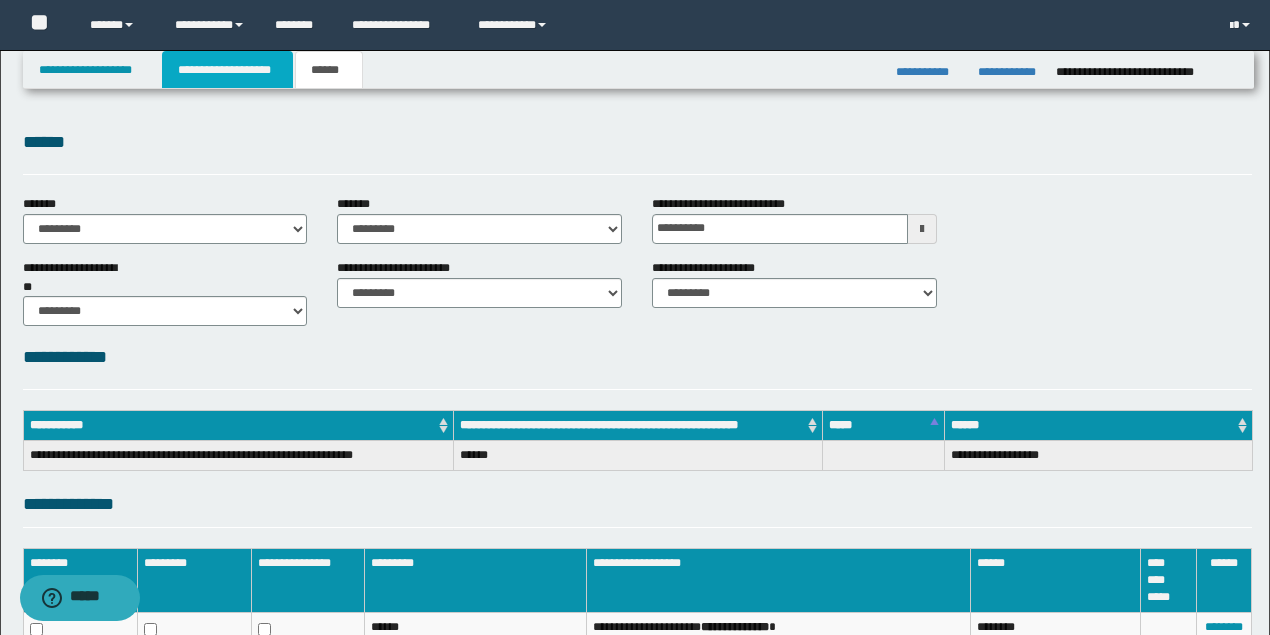 drag, startPoint x: 204, startPoint y: 77, endPoint x: 430, endPoint y: 172, distance: 245.15506 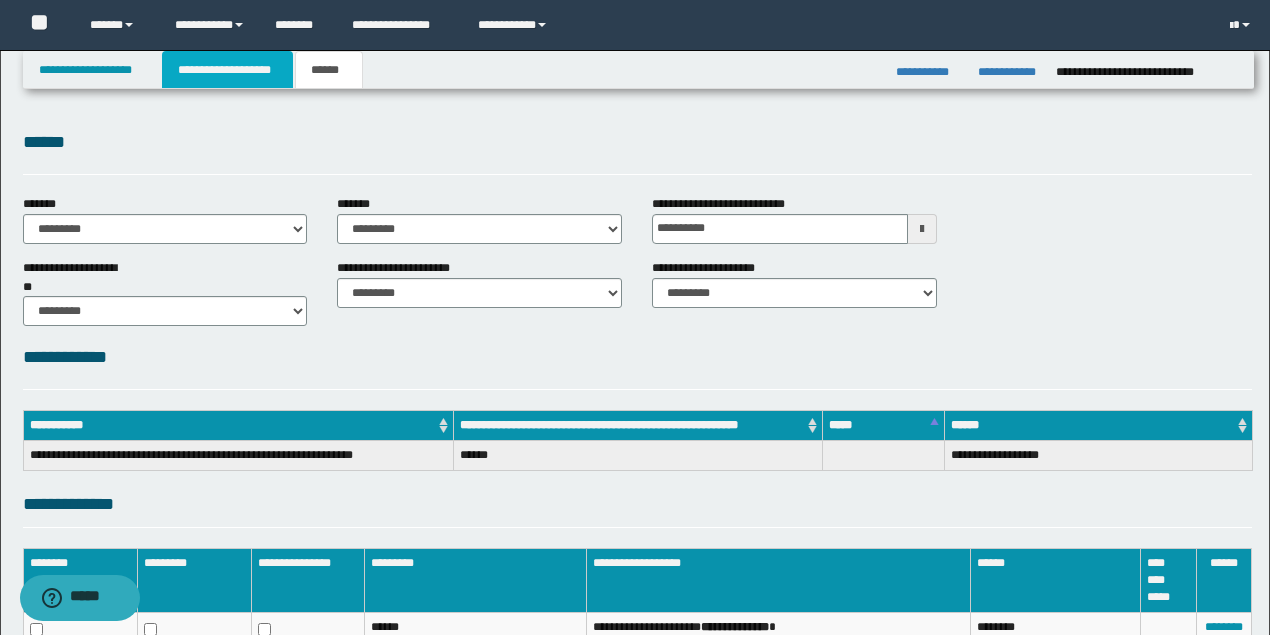 click on "**********" at bounding box center [227, 70] 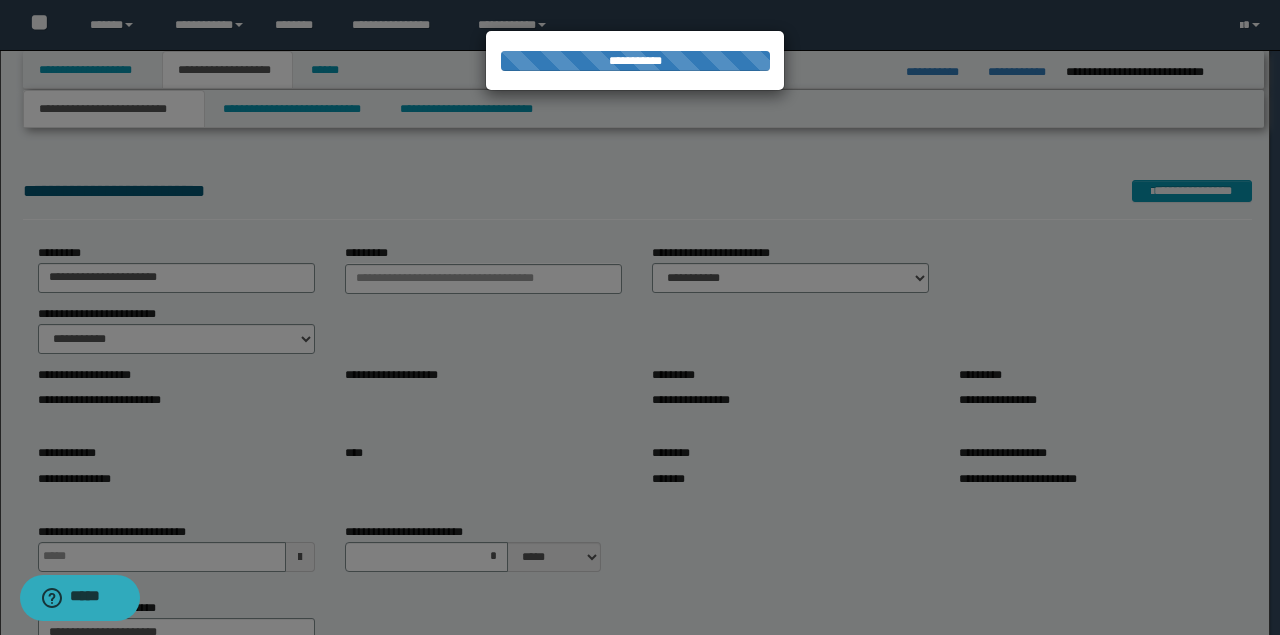type 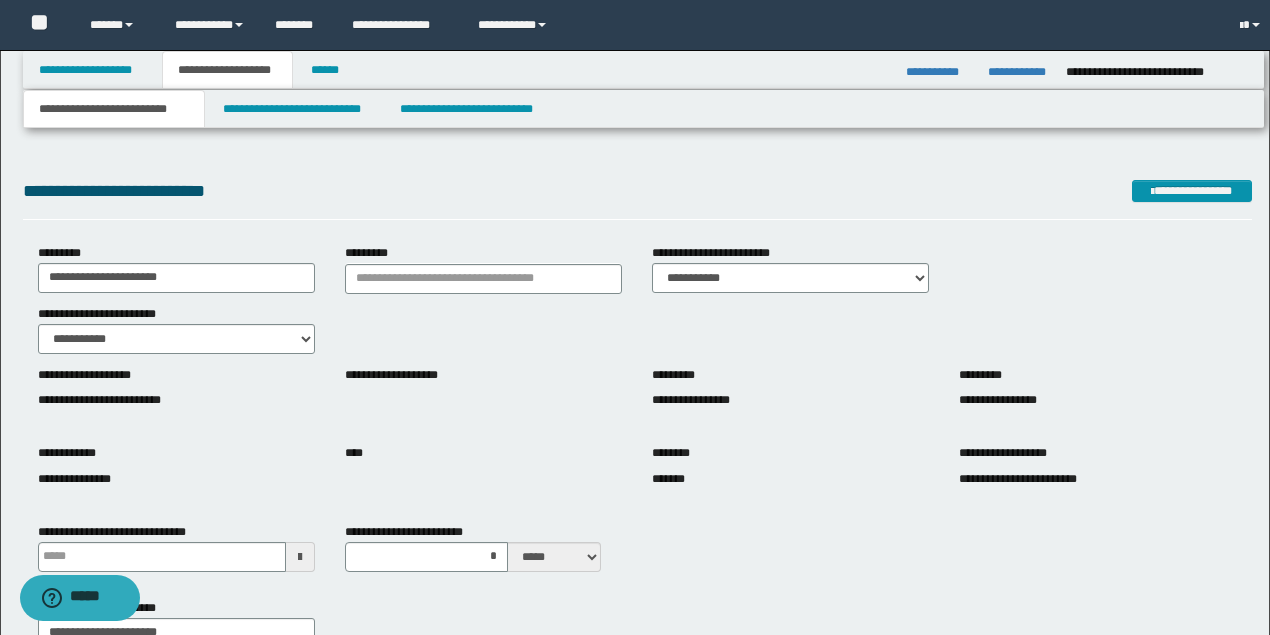 type 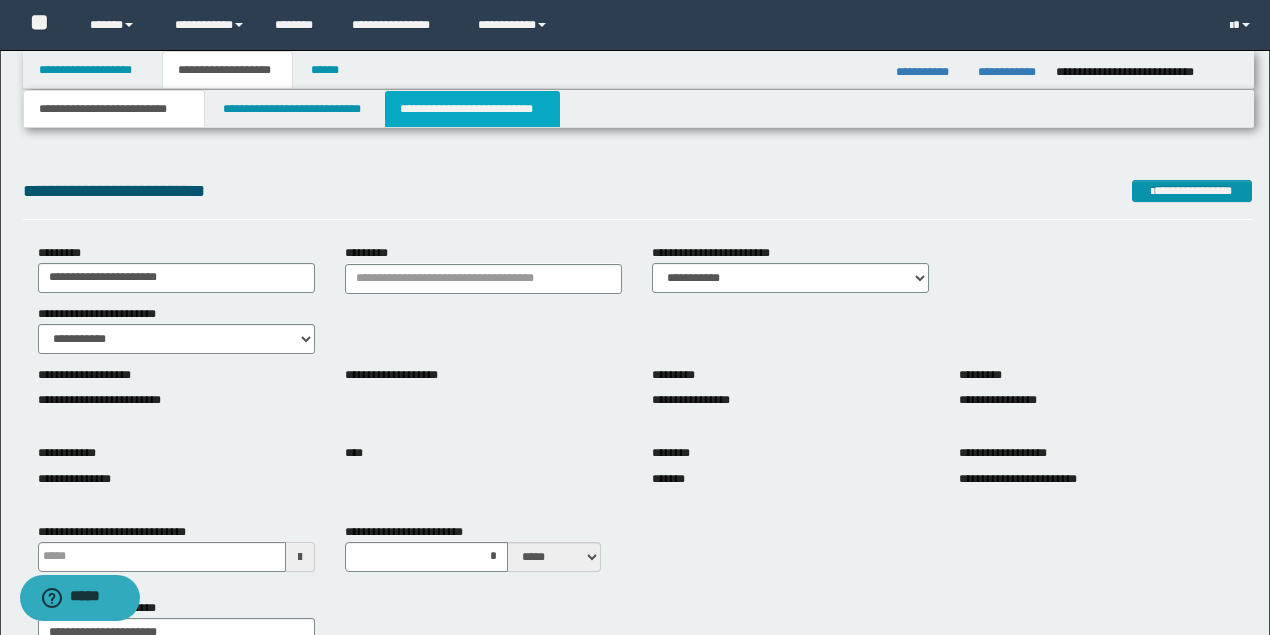 click on "**********" at bounding box center [472, 109] 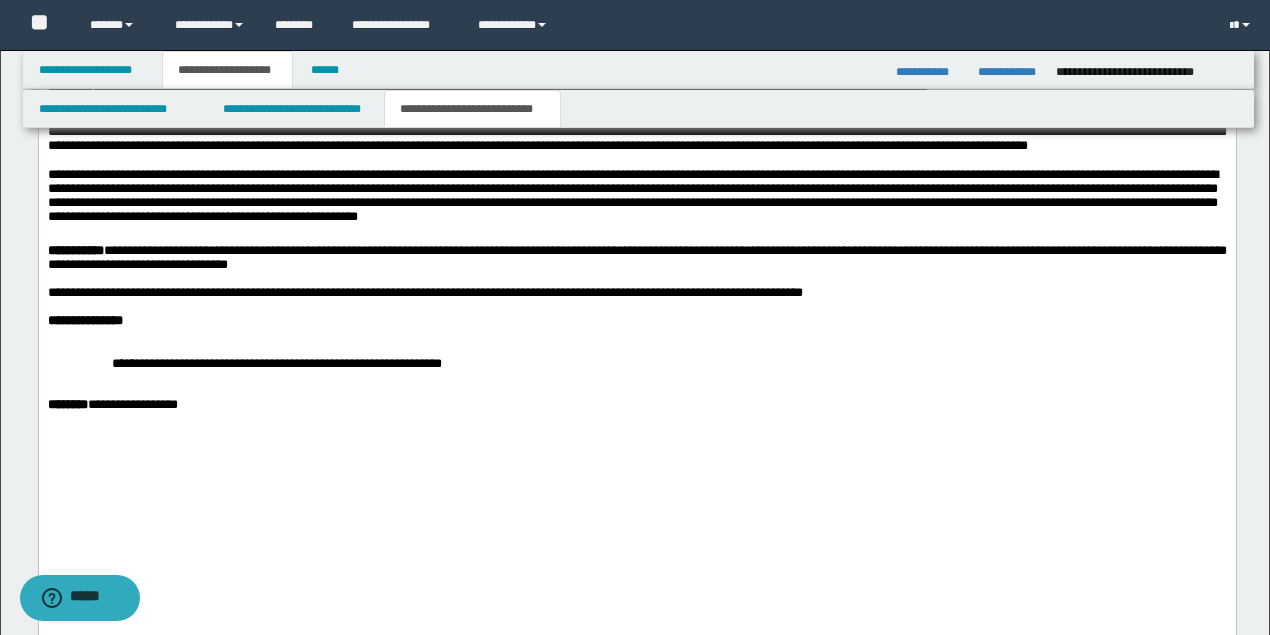 scroll, scrollTop: 2533, scrollLeft: 0, axis: vertical 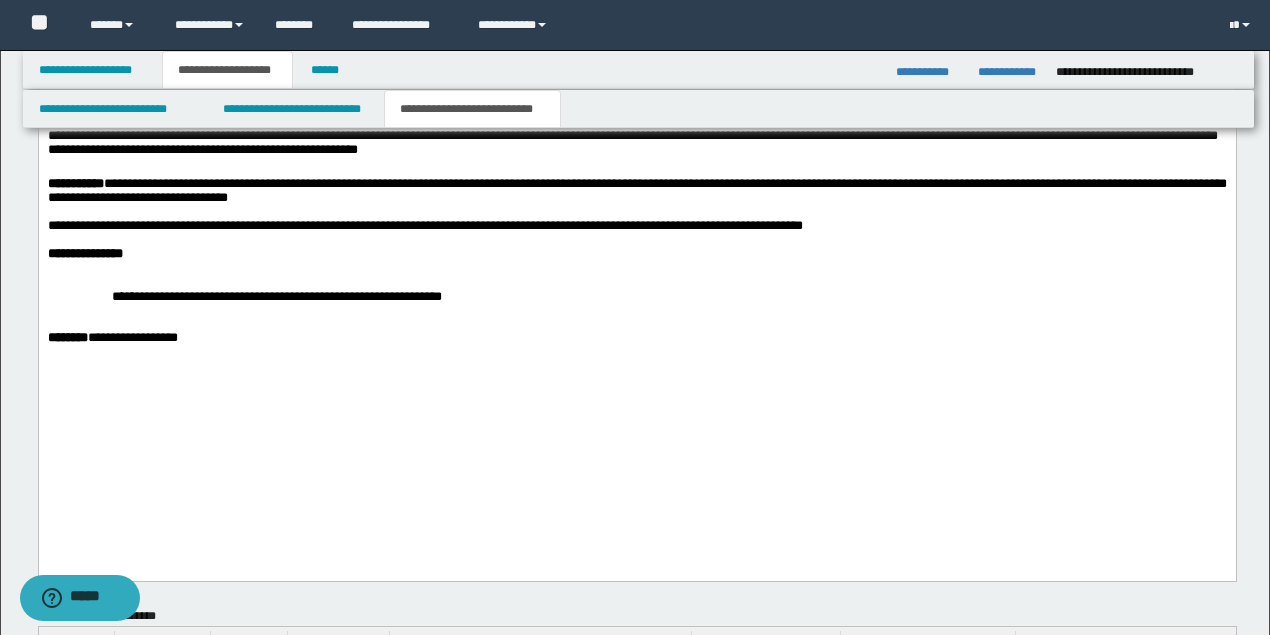 click at bounding box center (636, 268) 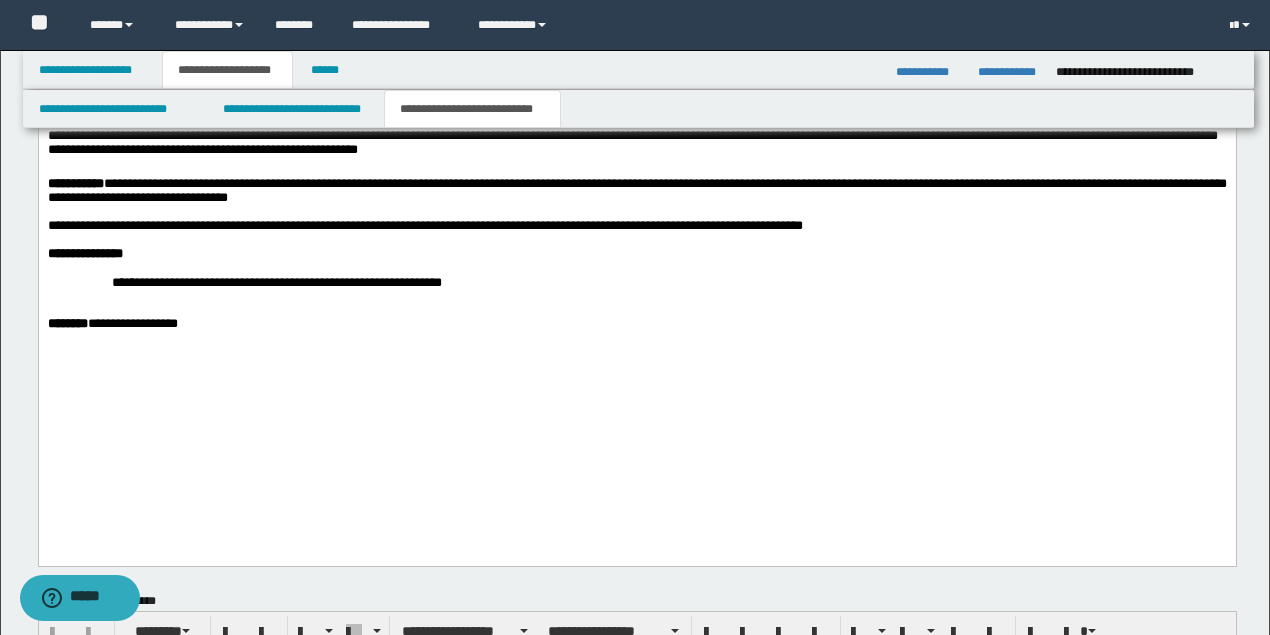scroll, scrollTop: 2666, scrollLeft: 0, axis: vertical 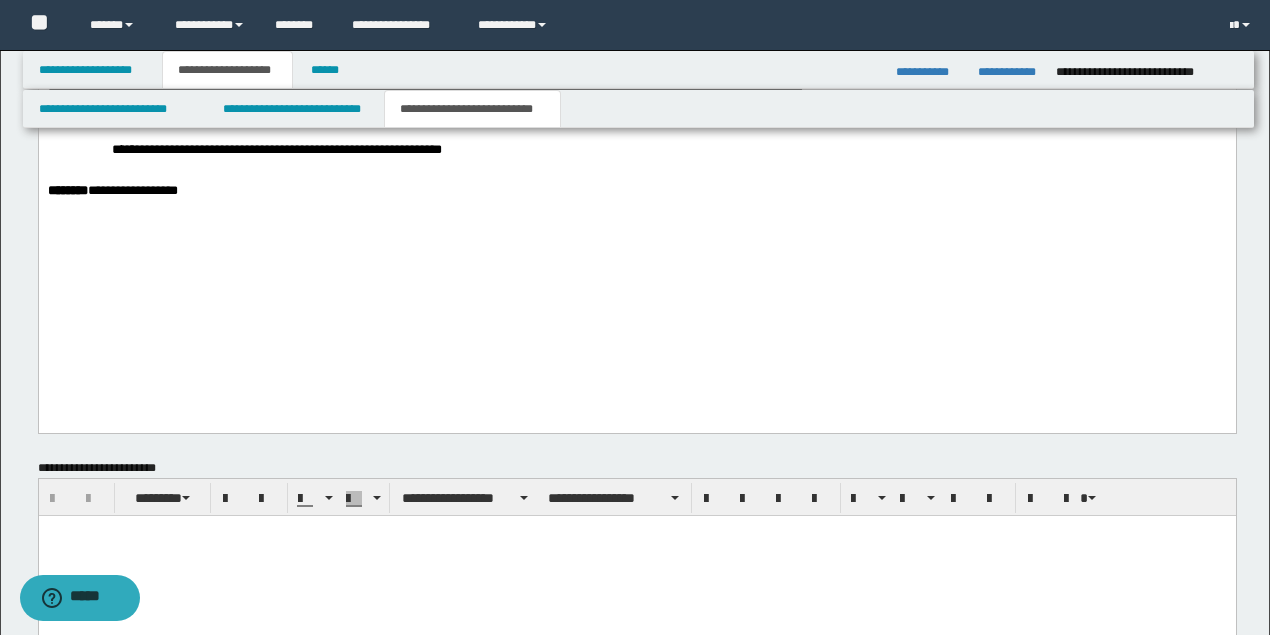 click on "[FIRST] [LAST]" at bounding box center (636, 58) 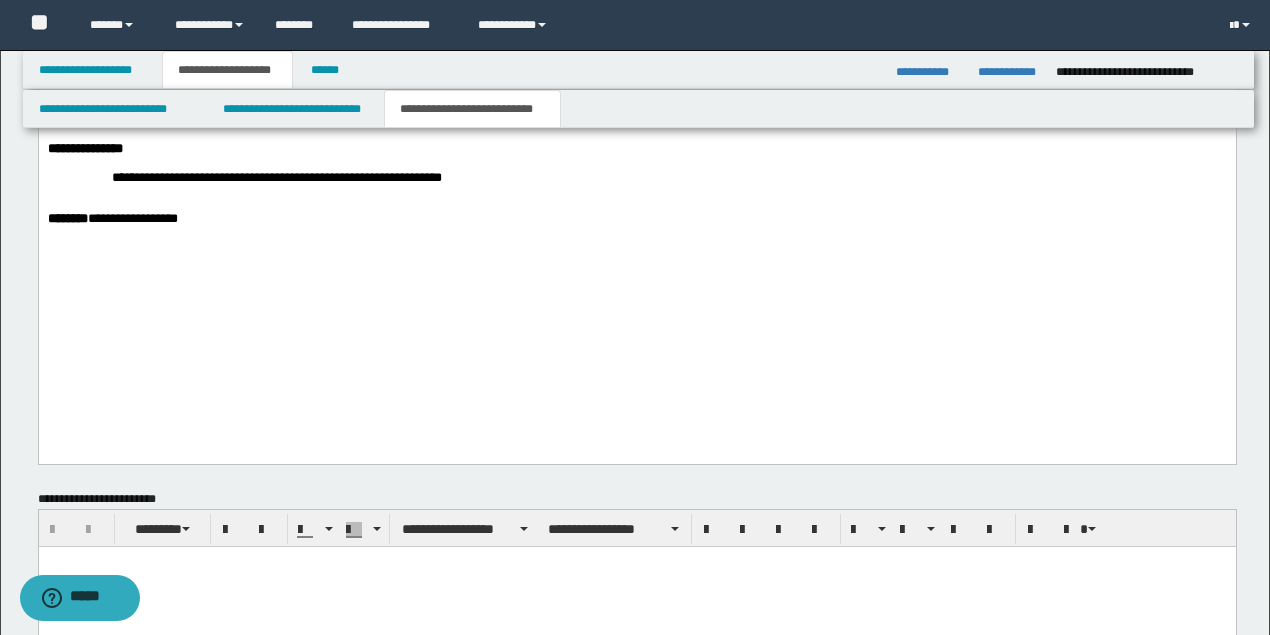paste 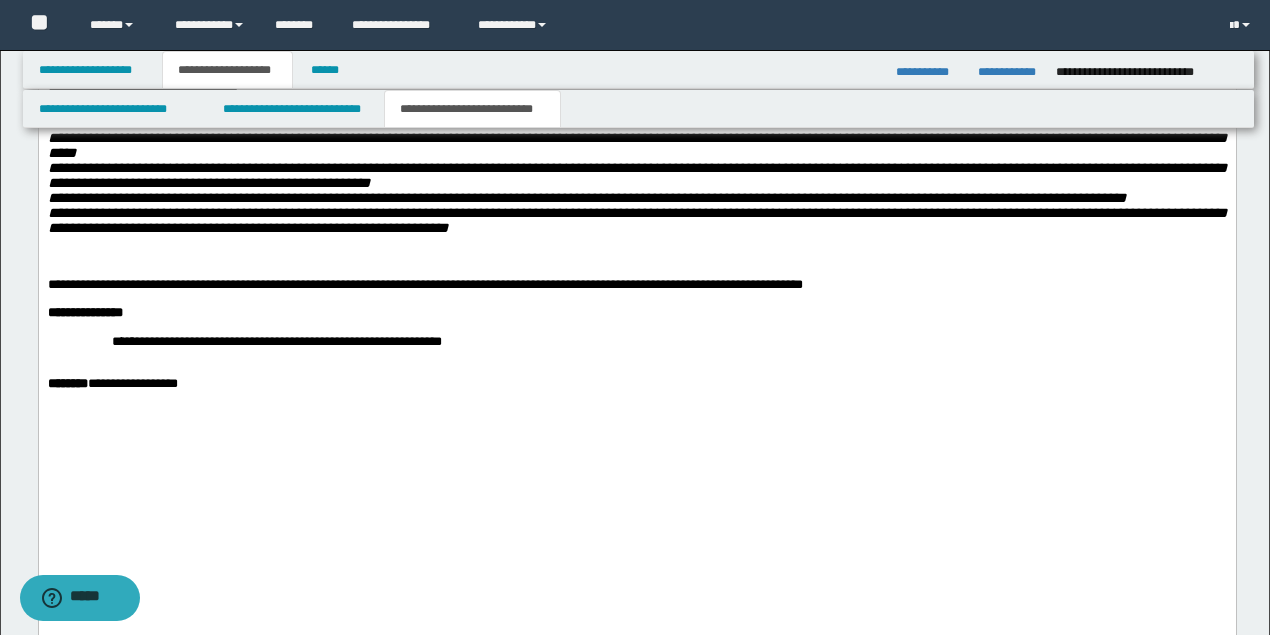 click on "**********" at bounding box center [636, 221] 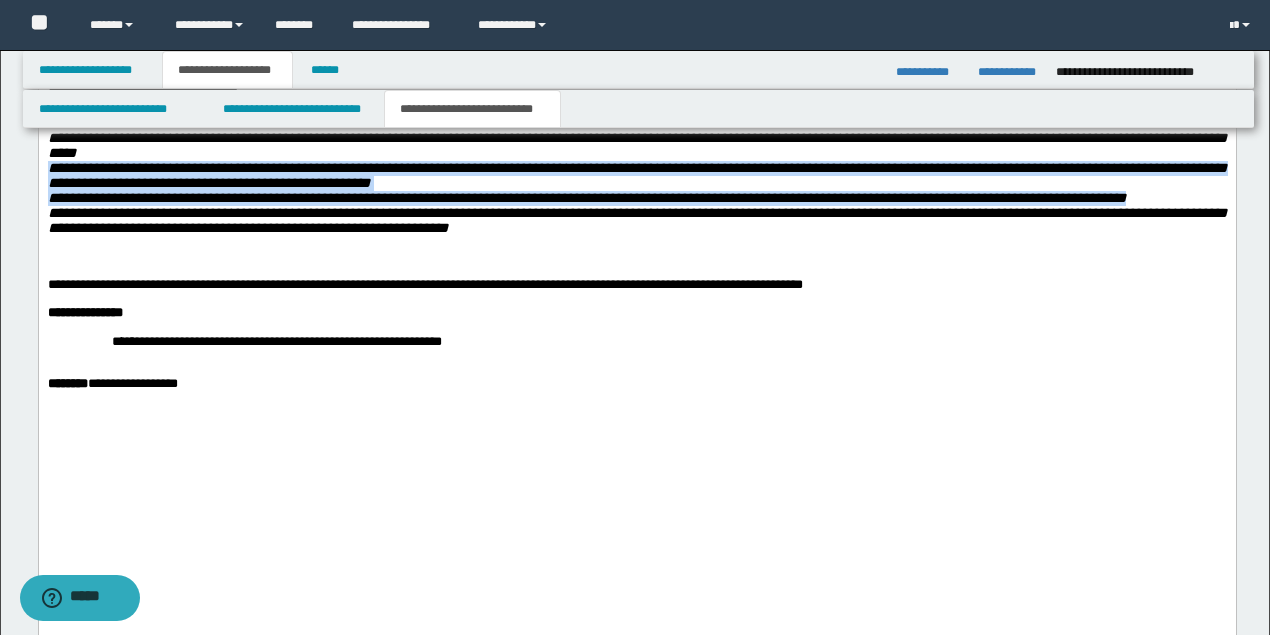 drag, startPoint x: 152, startPoint y: 350, endPoint x: 17, endPoint y: 306, distance: 141.98944 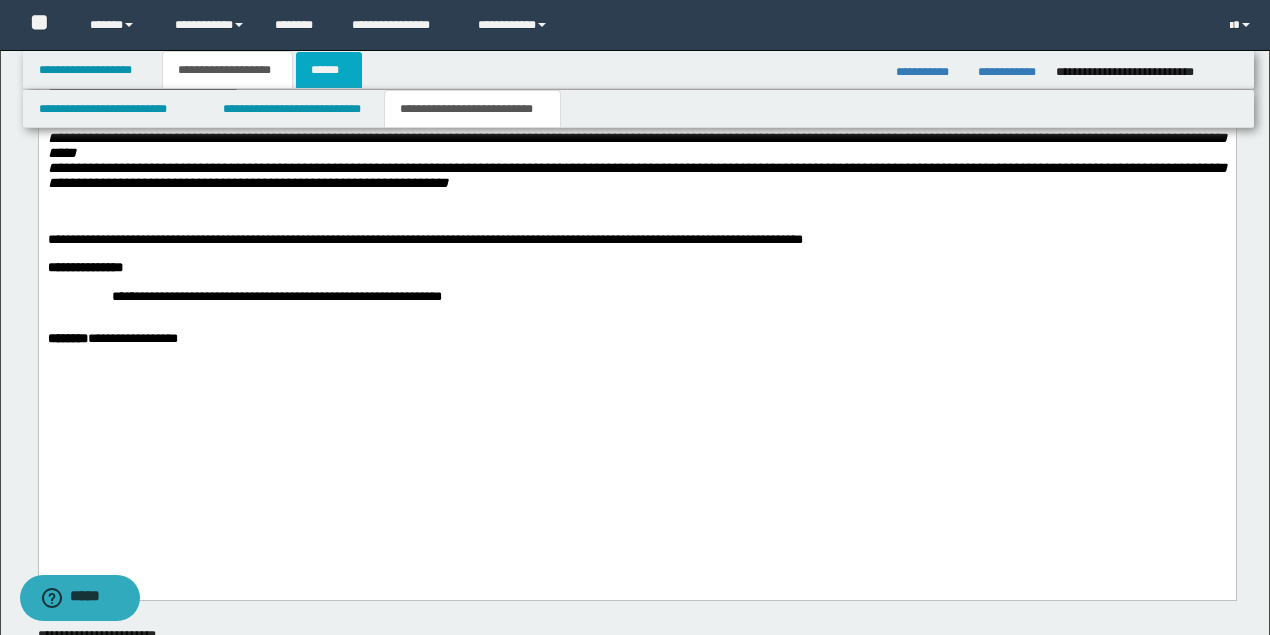 click on "******" at bounding box center [329, 70] 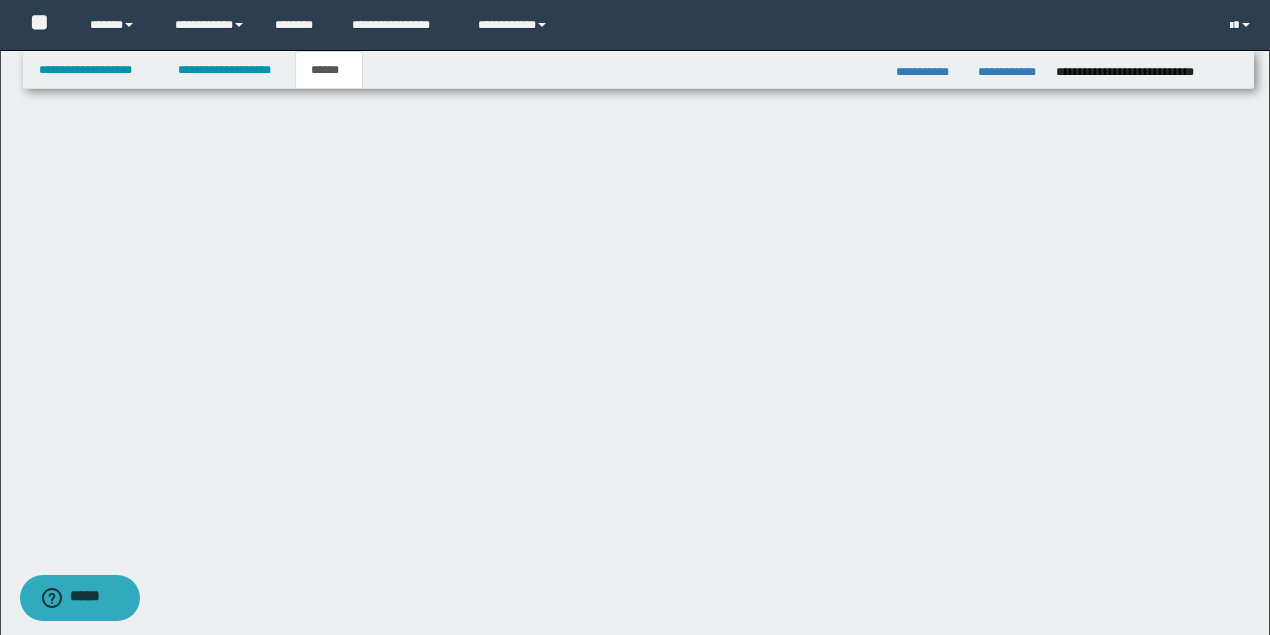 scroll, scrollTop: 226, scrollLeft: 0, axis: vertical 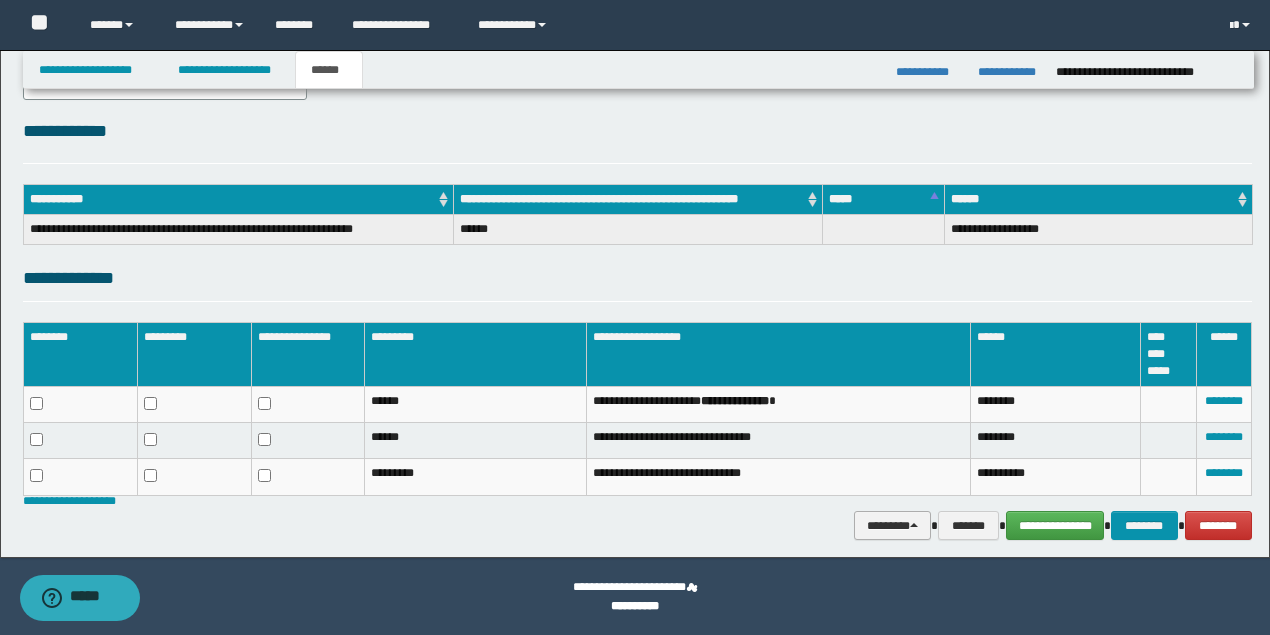 click on "********" at bounding box center (893, 525) 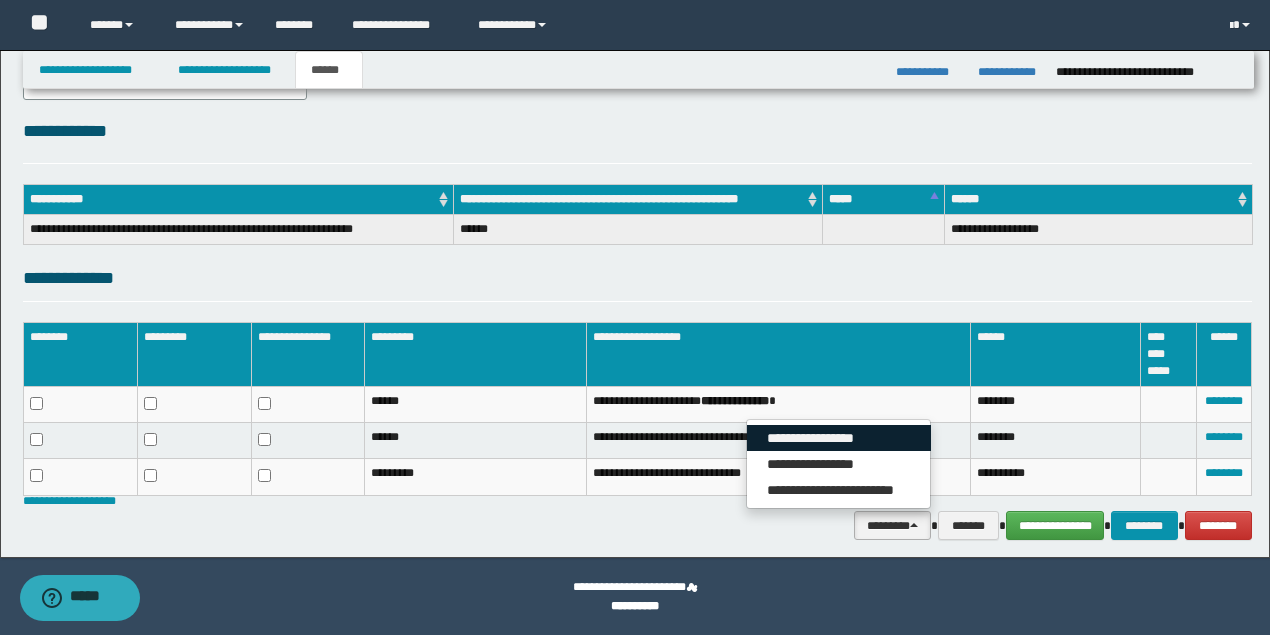click on "**********" at bounding box center (839, 438) 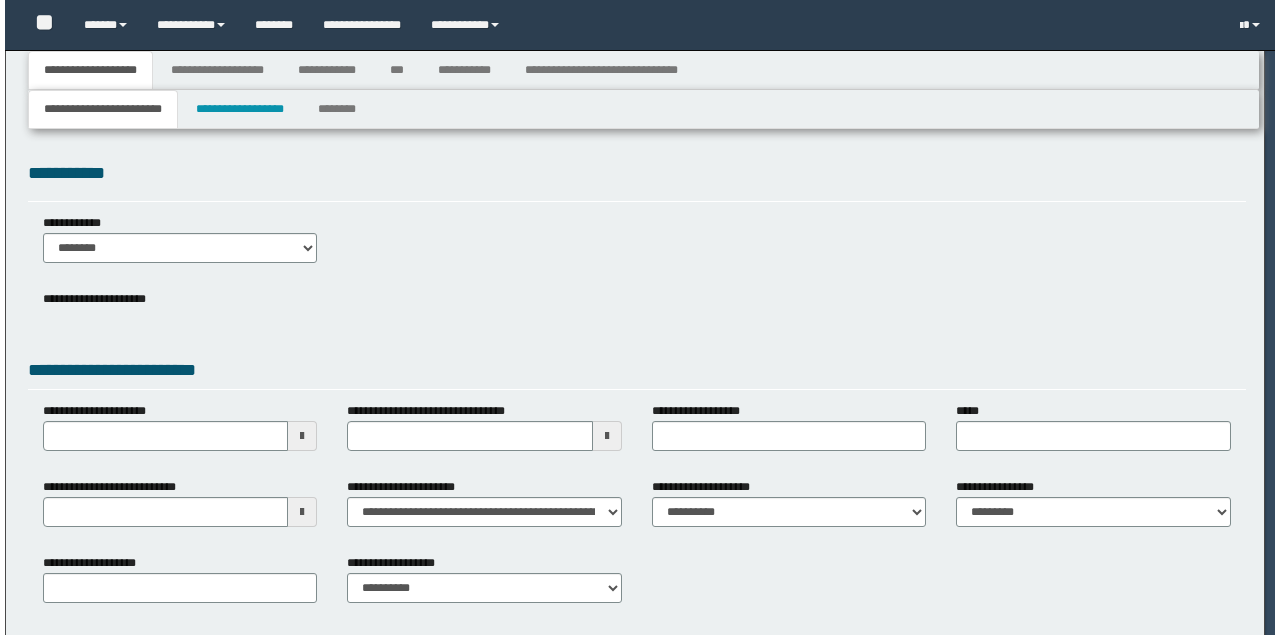 scroll, scrollTop: 0, scrollLeft: 0, axis: both 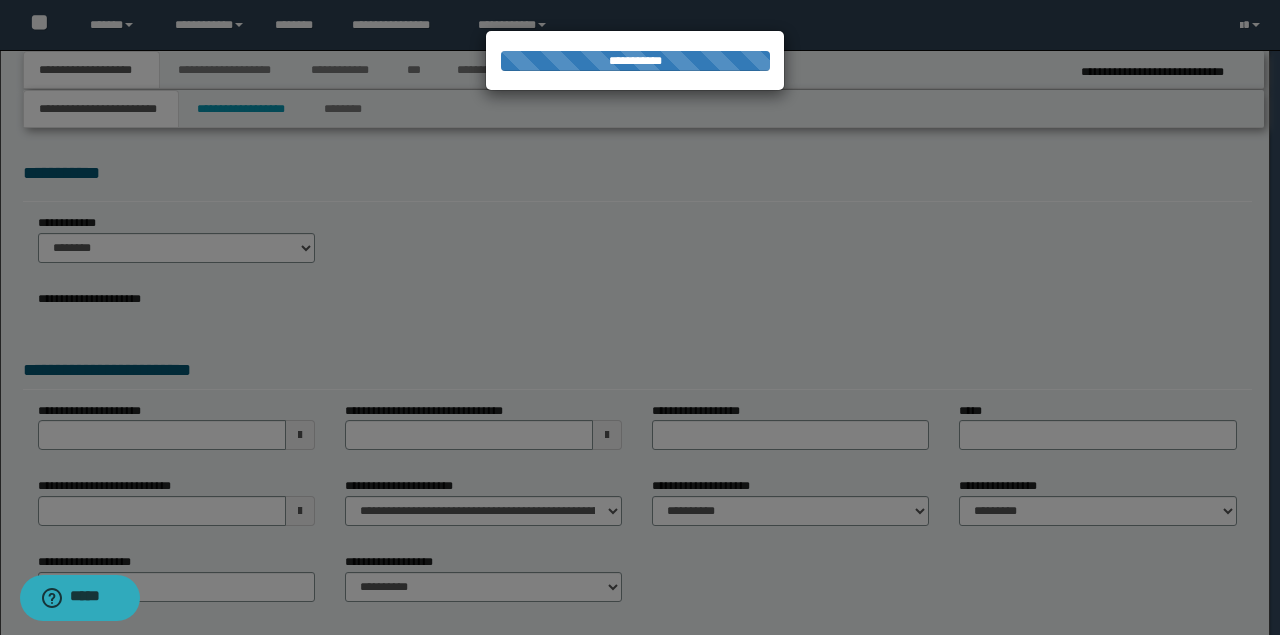 select on "*" 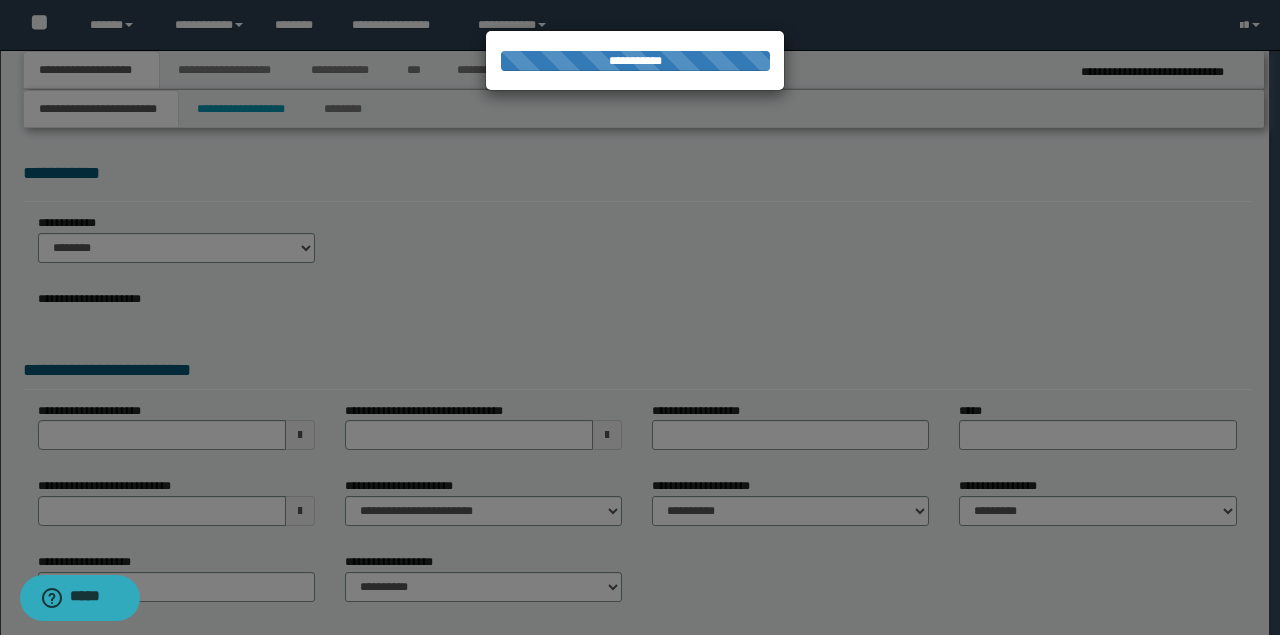 select on "*" 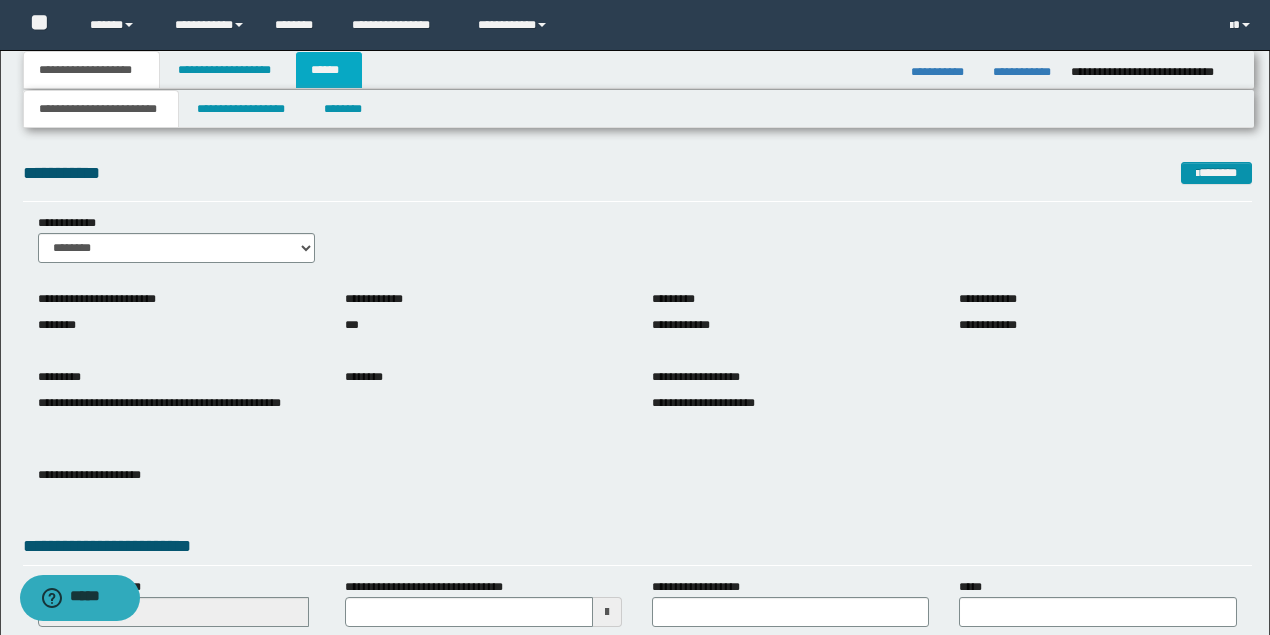 click on "******" at bounding box center [329, 70] 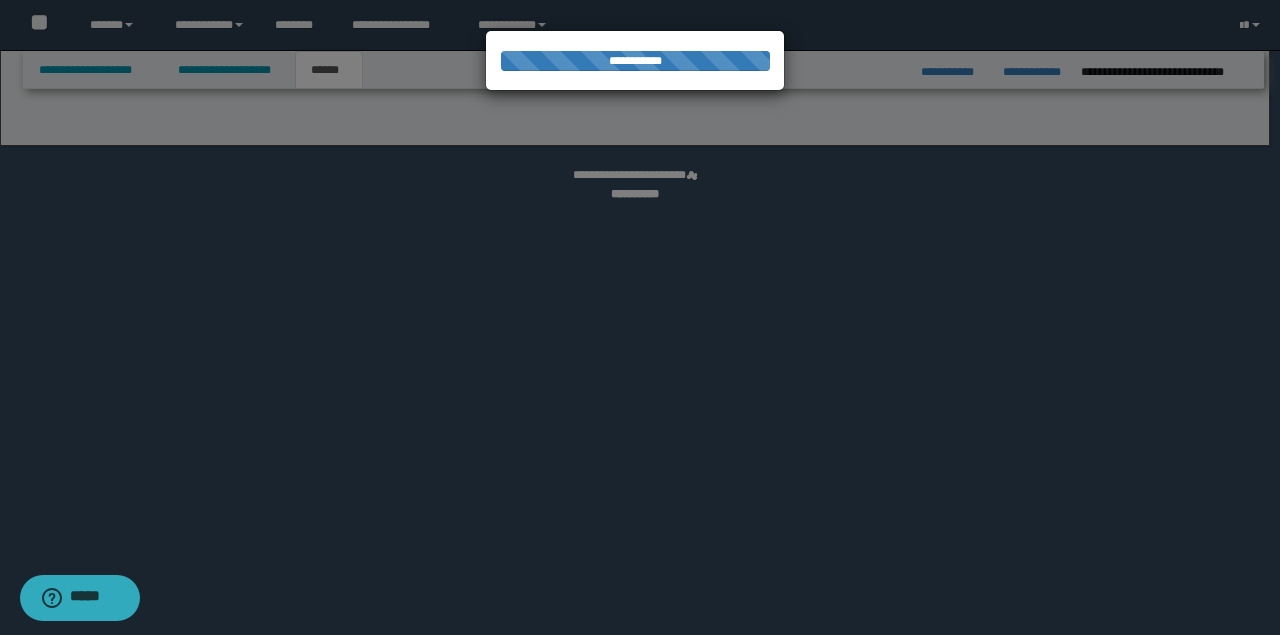 select on "*" 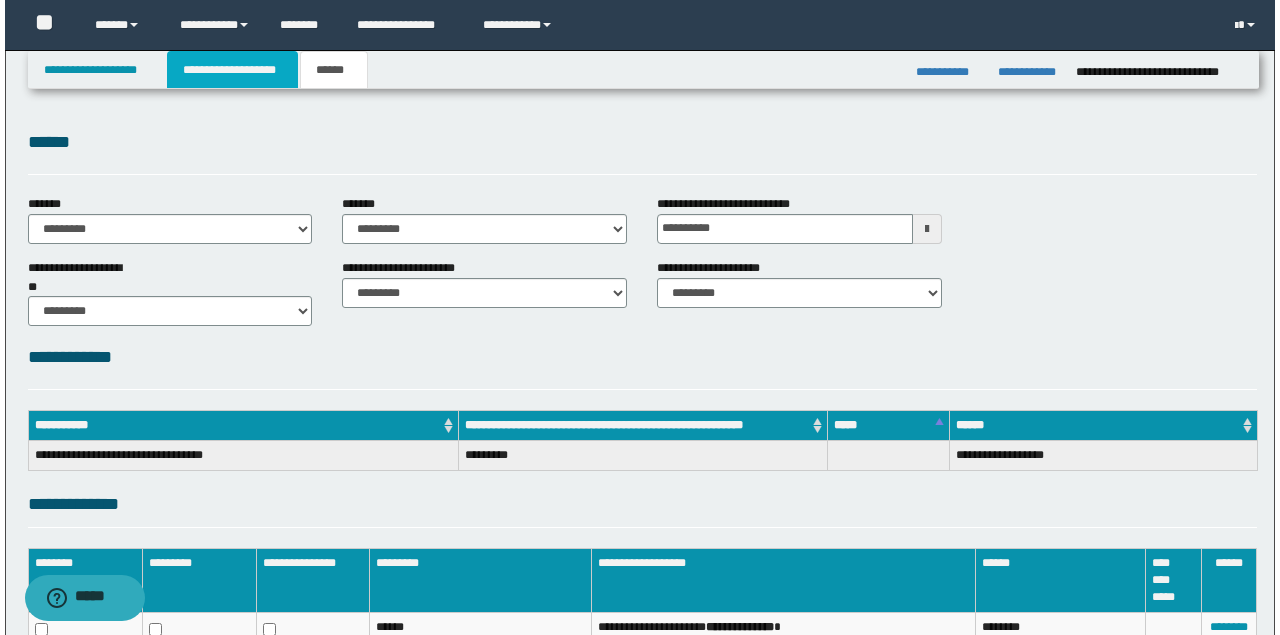 scroll, scrollTop: 0, scrollLeft: 0, axis: both 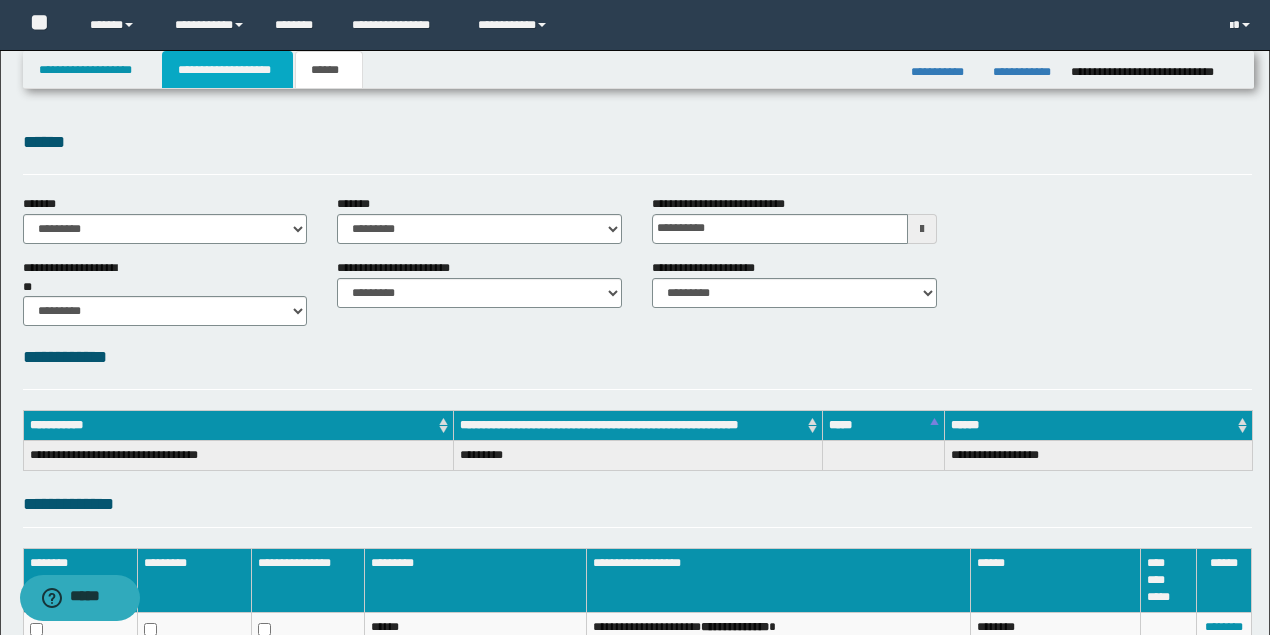 click on "**********" at bounding box center (227, 70) 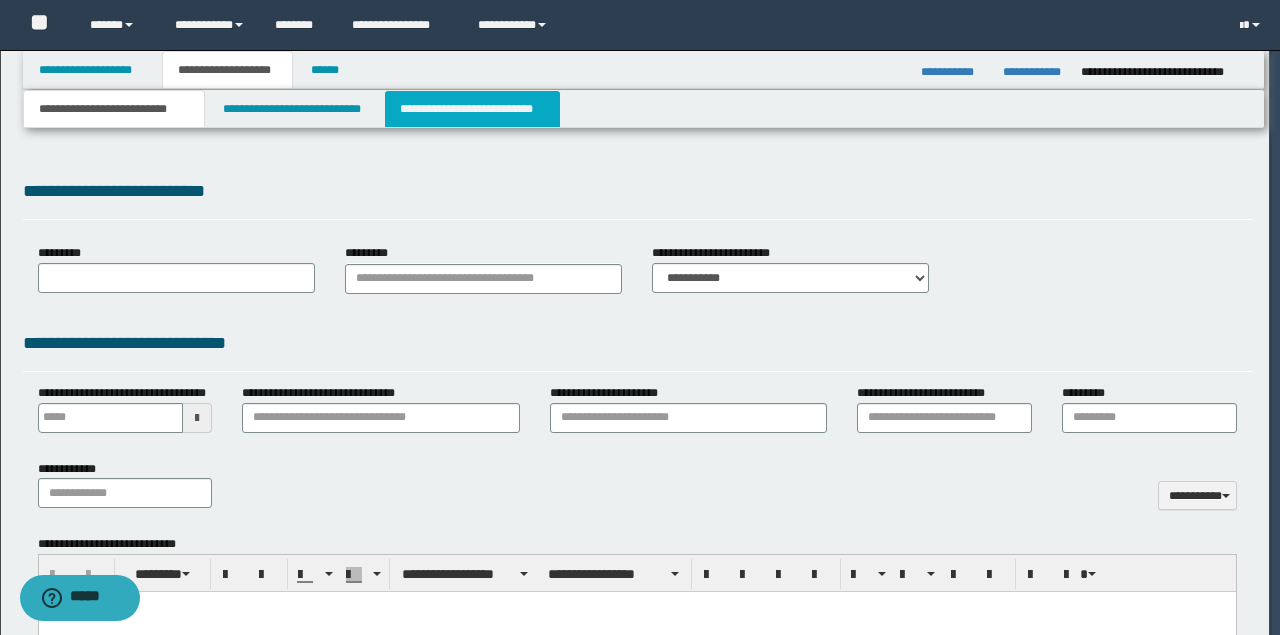 type 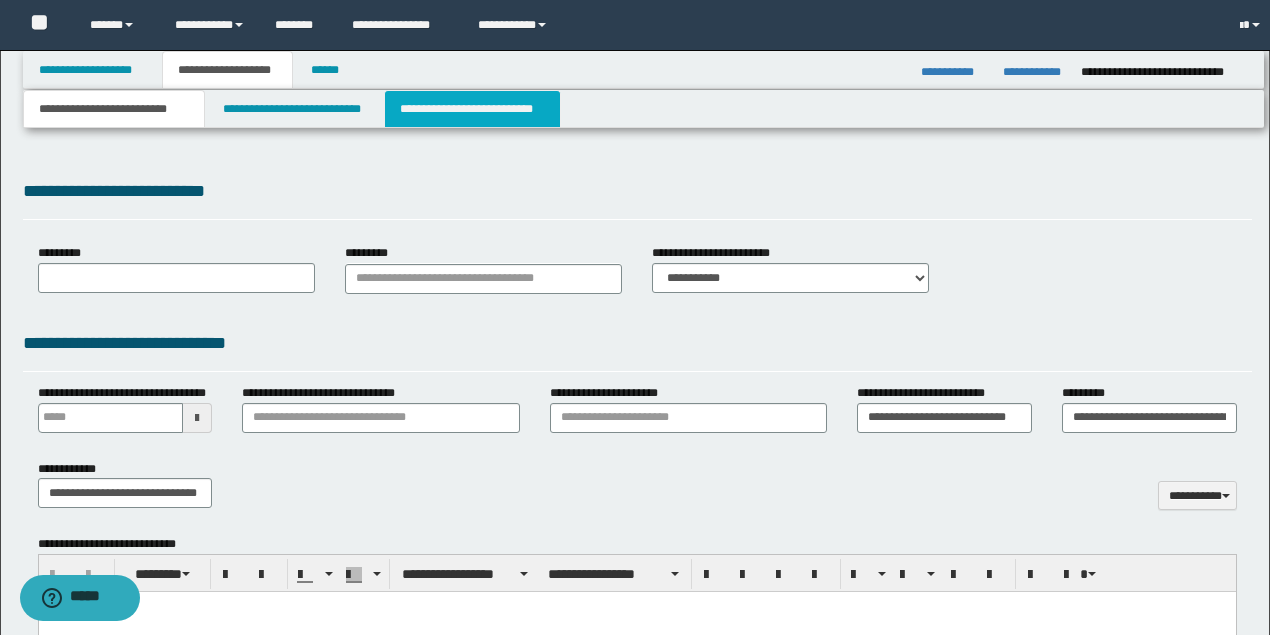 click on "**********" at bounding box center (472, 109) 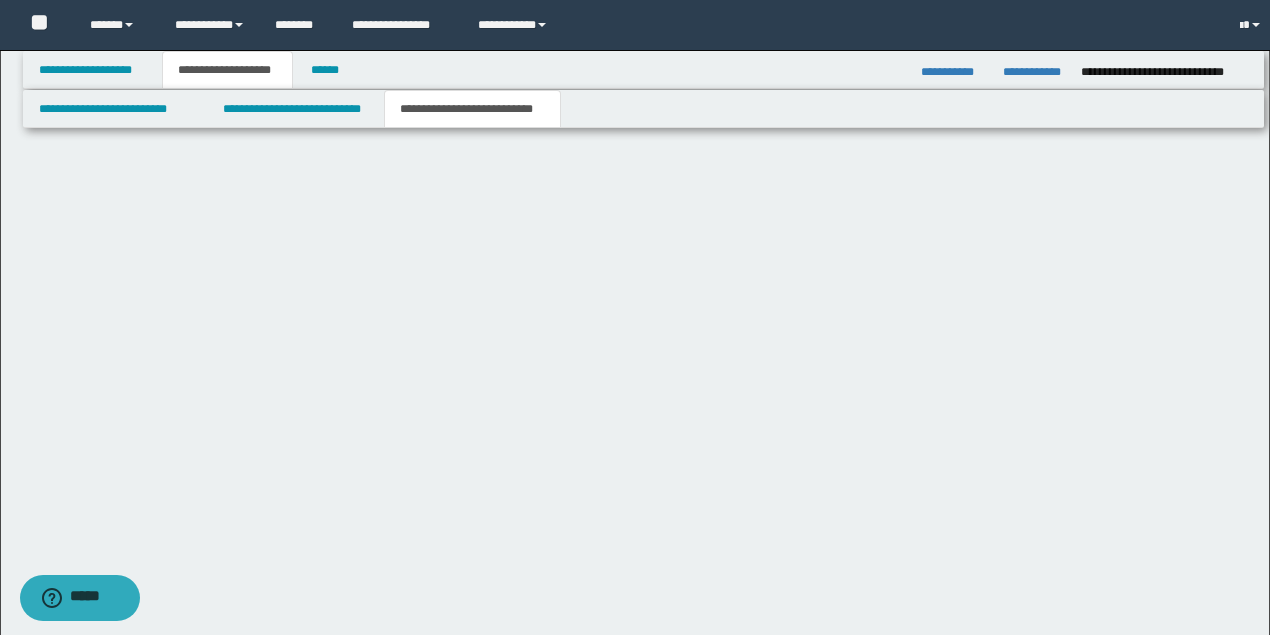 scroll, scrollTop: 0, scrollLeft: 0, axis: both 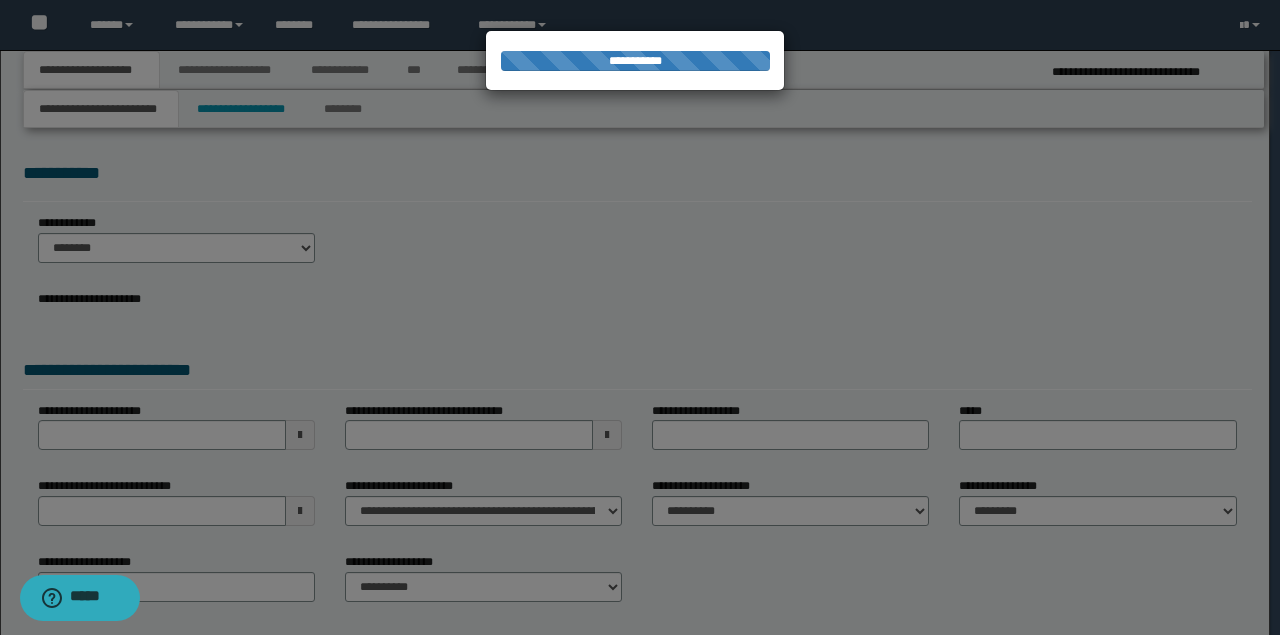select on "*" 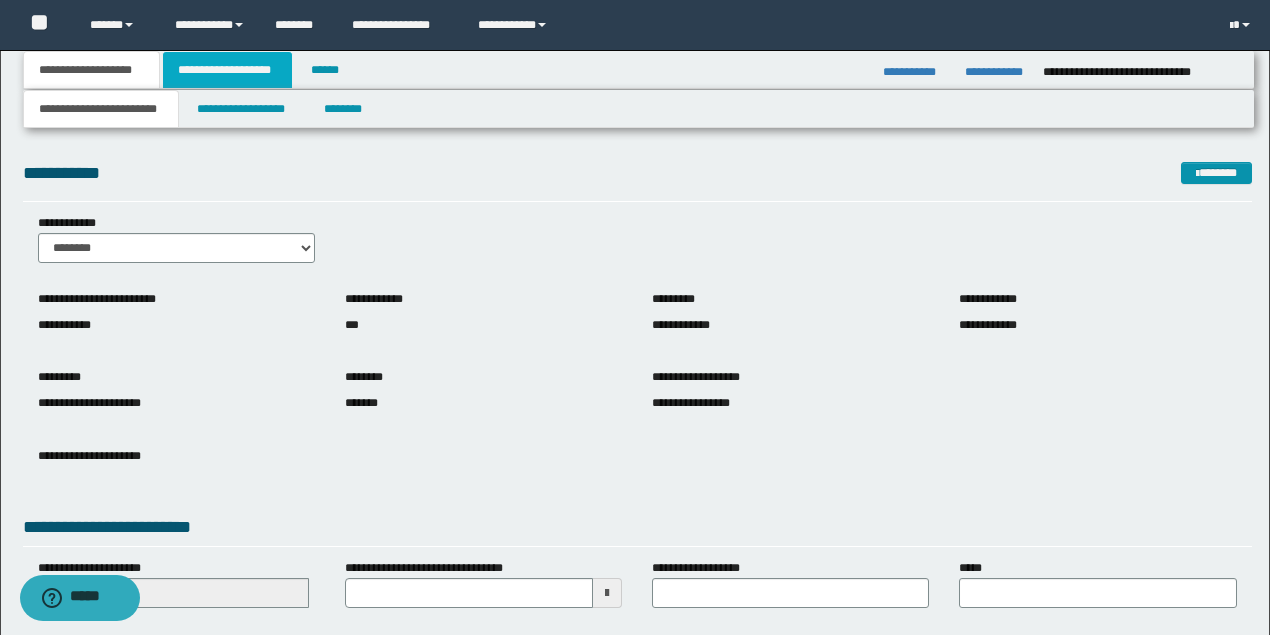click on "**********" at bounding box center (227, 70) 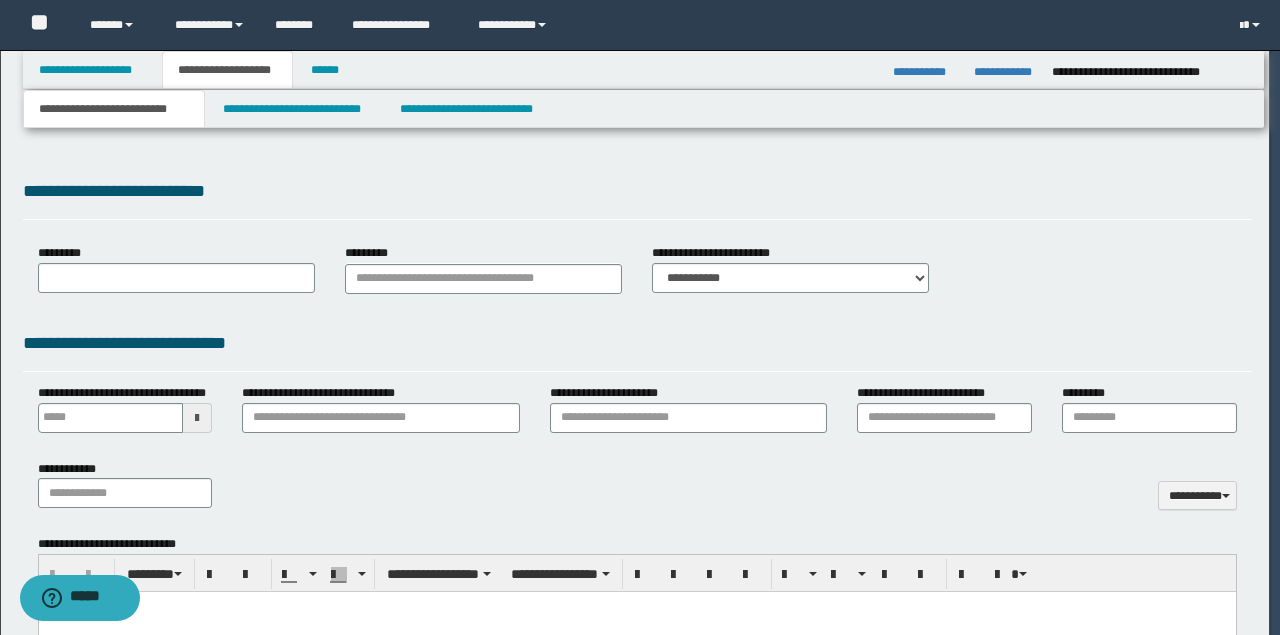type on "**********" 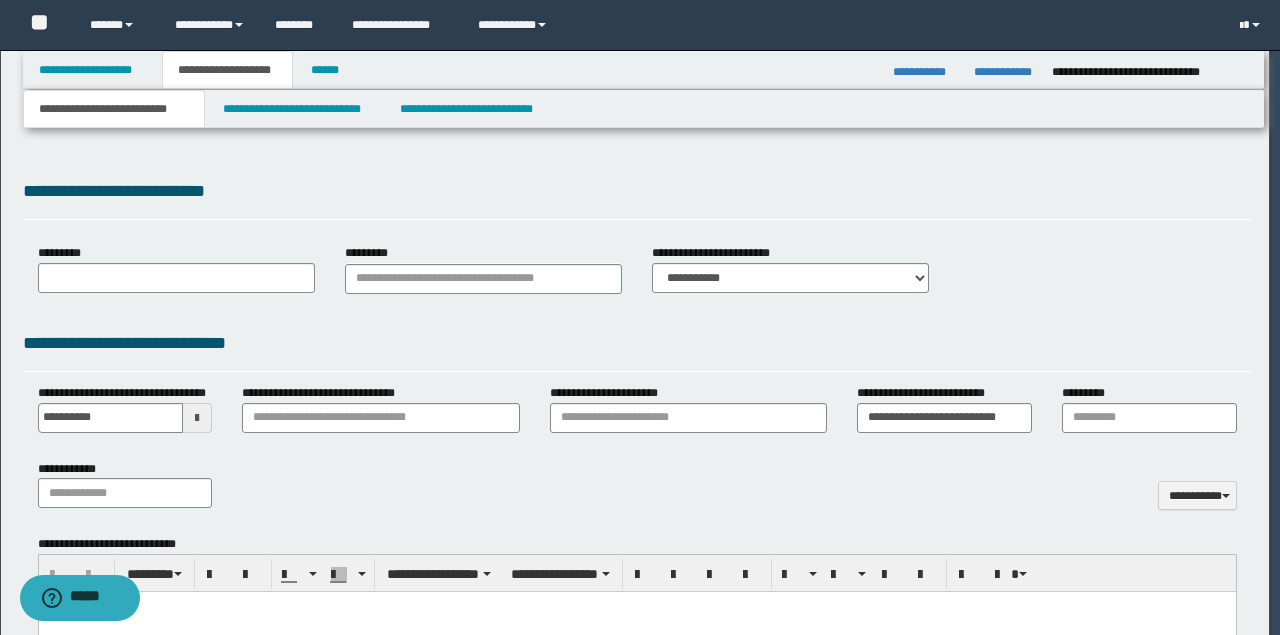 type on "**********" 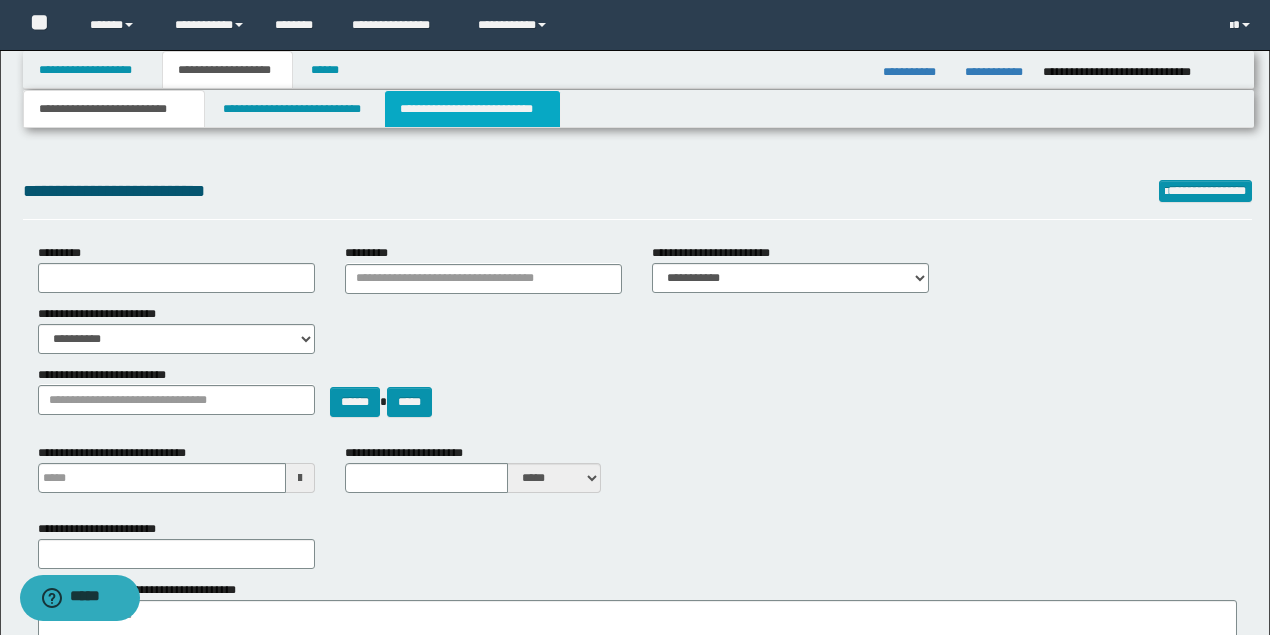 type on "**********" 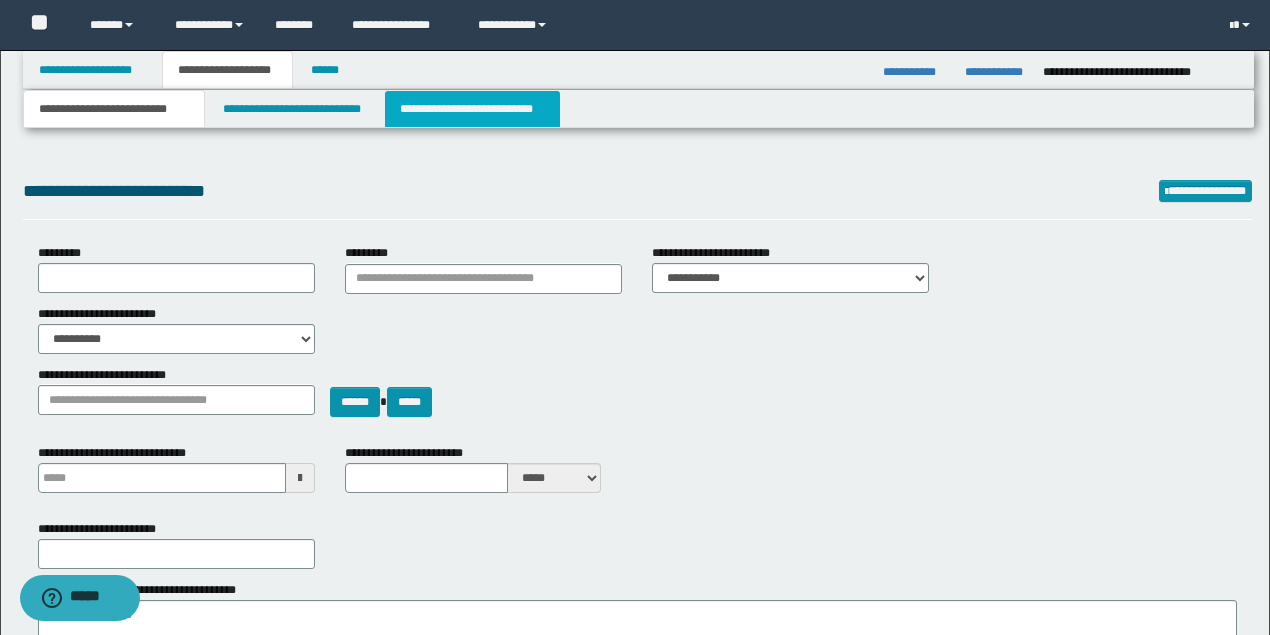 select on "*" 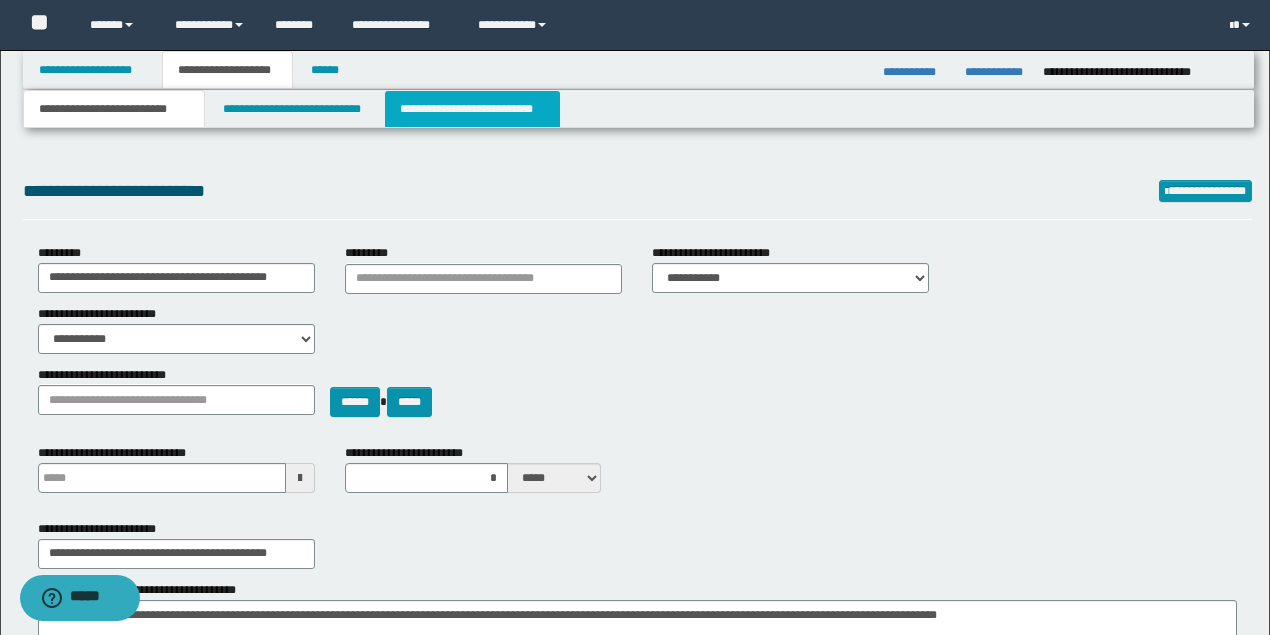 scroll, scrollTop: 0, scrollLeft: 0, axis: both 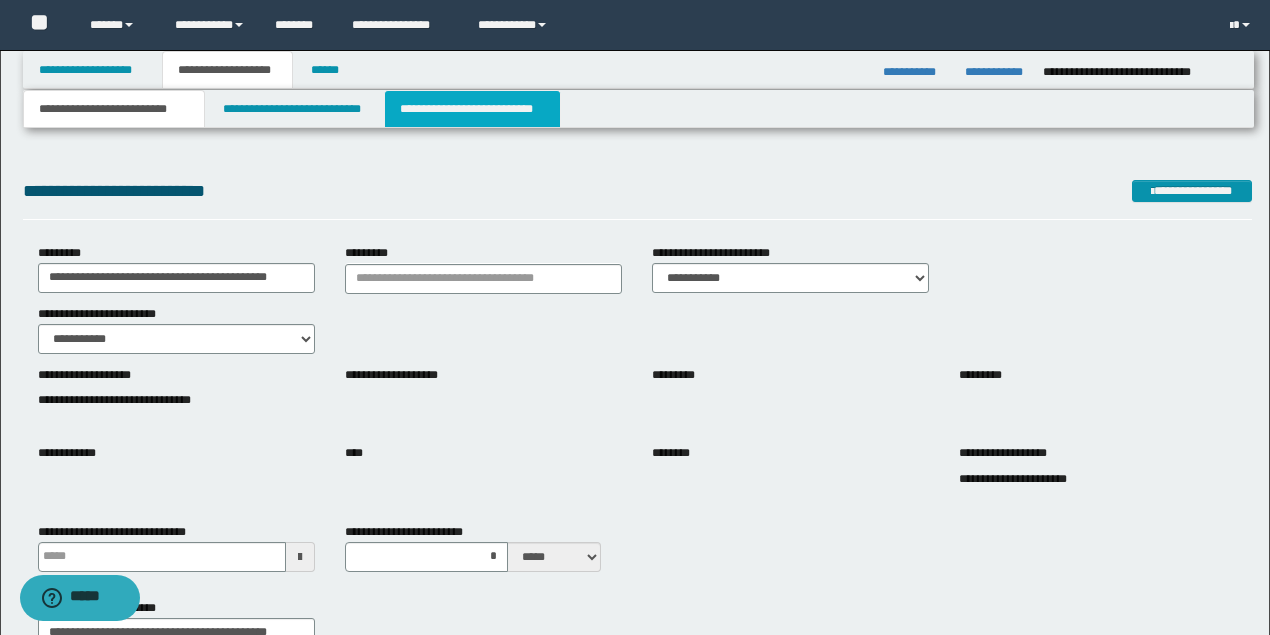 click on "**********" at bounding box center [472, 109] 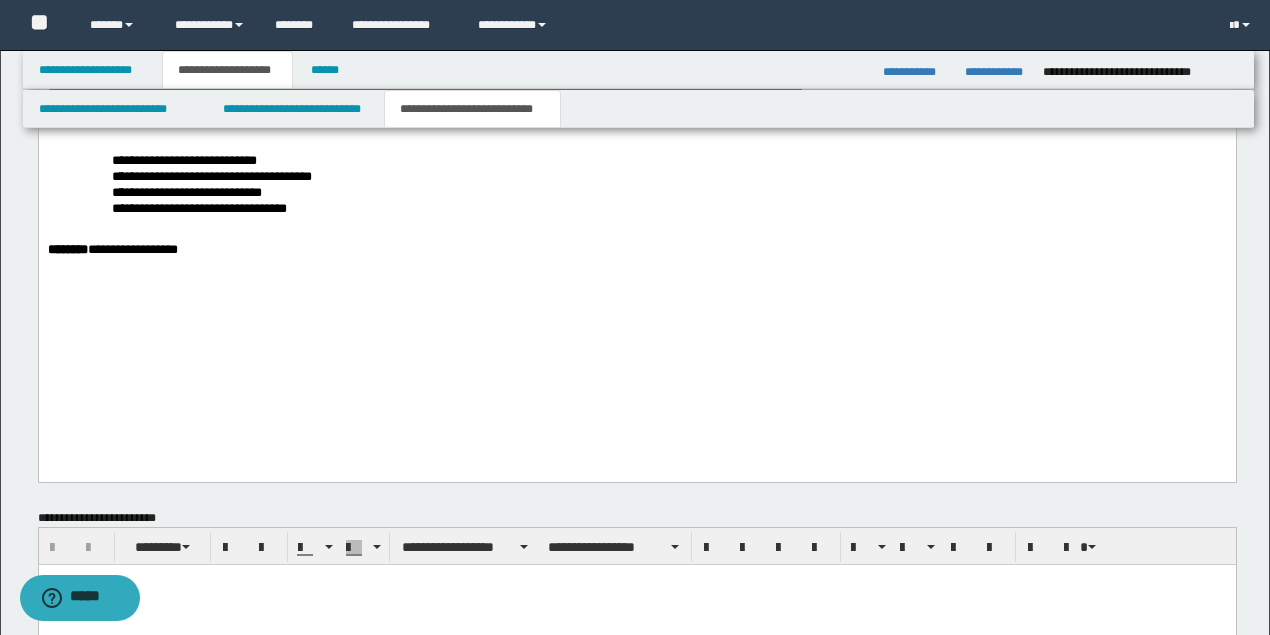 scroll, scrollTop: 3066, scrollLeft: 0, axis: vertical 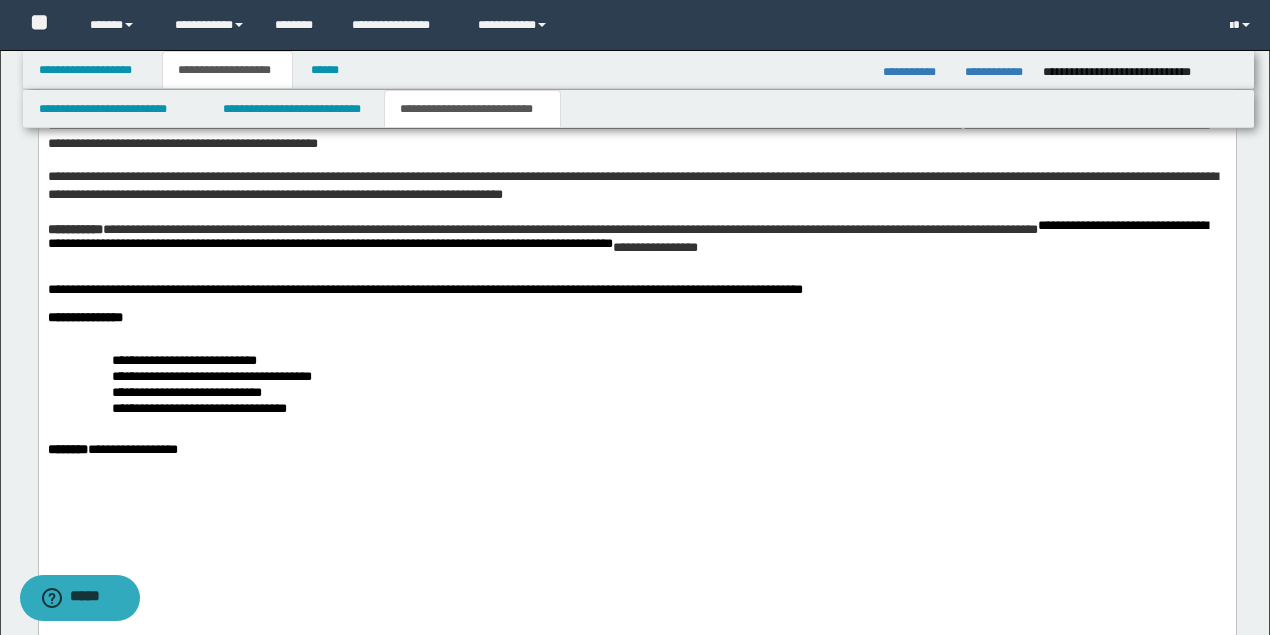 click on "**********" at bounding box center (636, 237) 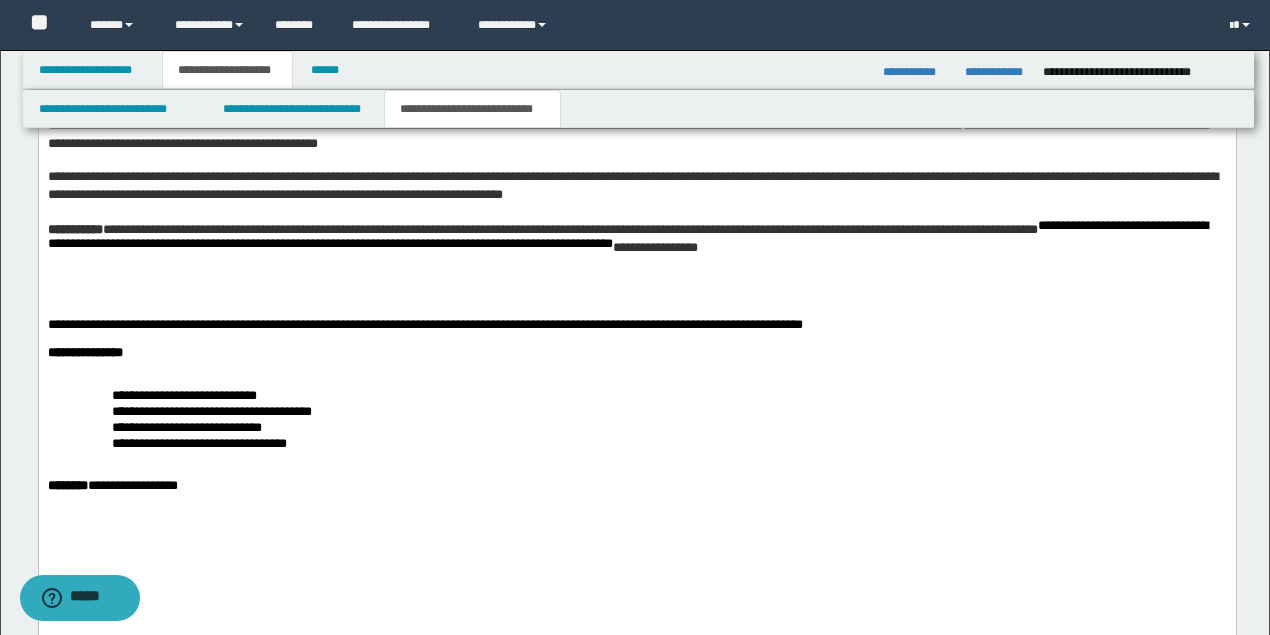 paste 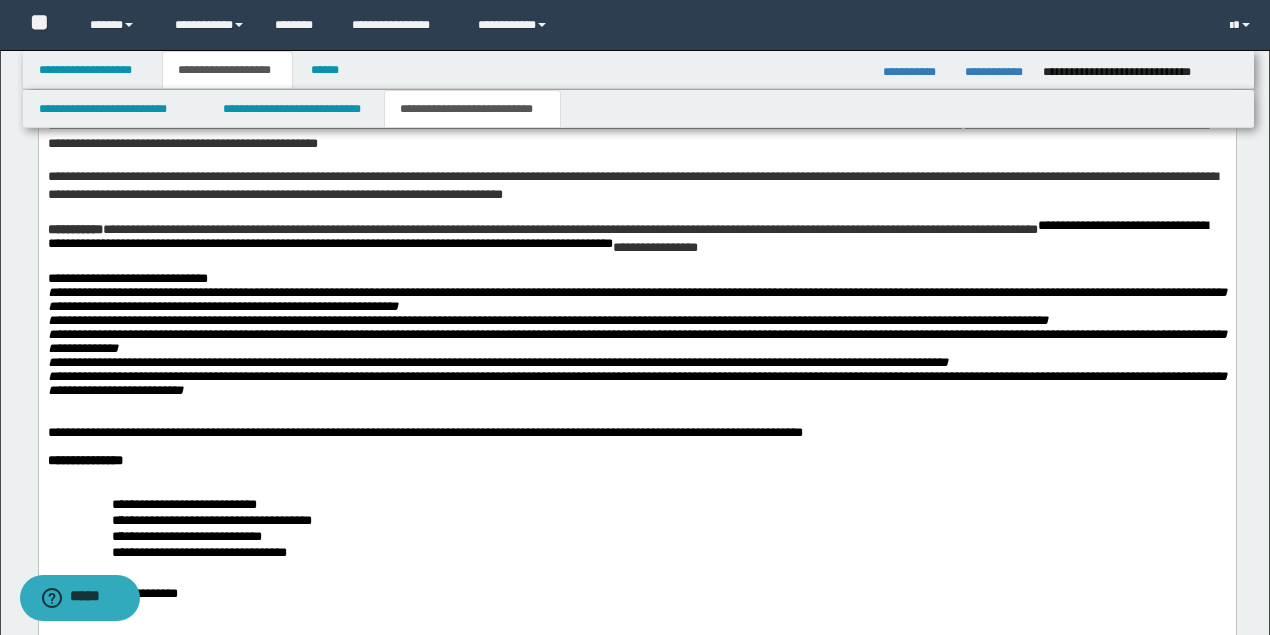 click on "**********" at bounding box center (636, 280) 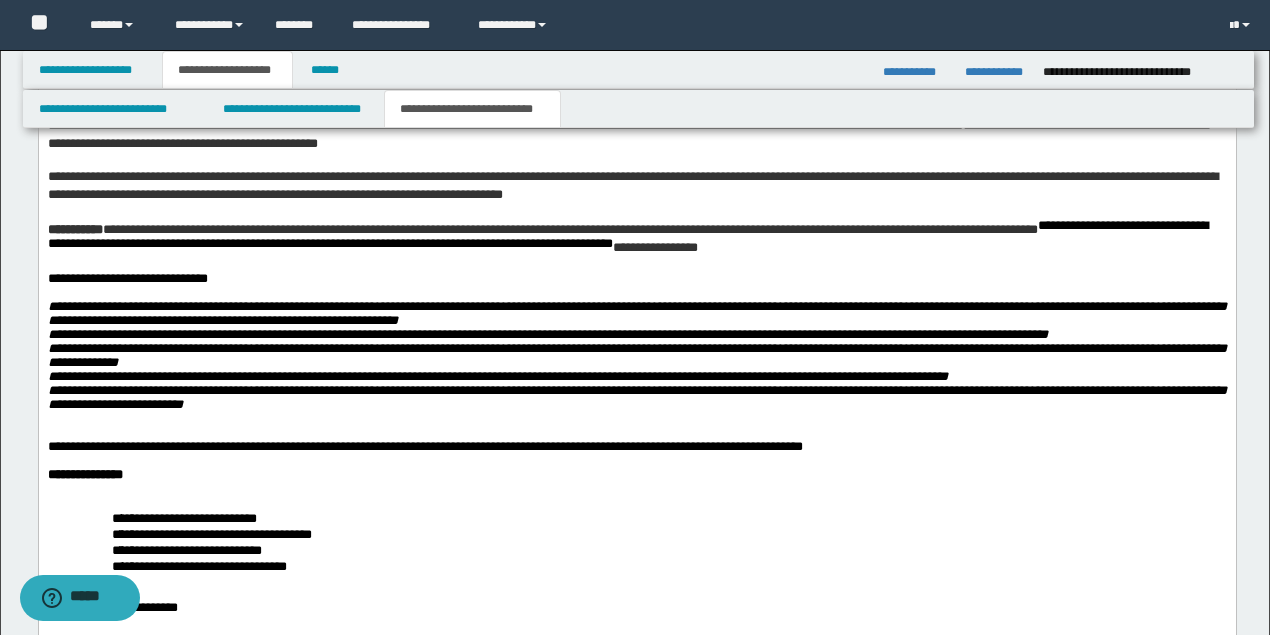 scroll, scrollTop: 3200, scrollLeft: 0, axis: vertical 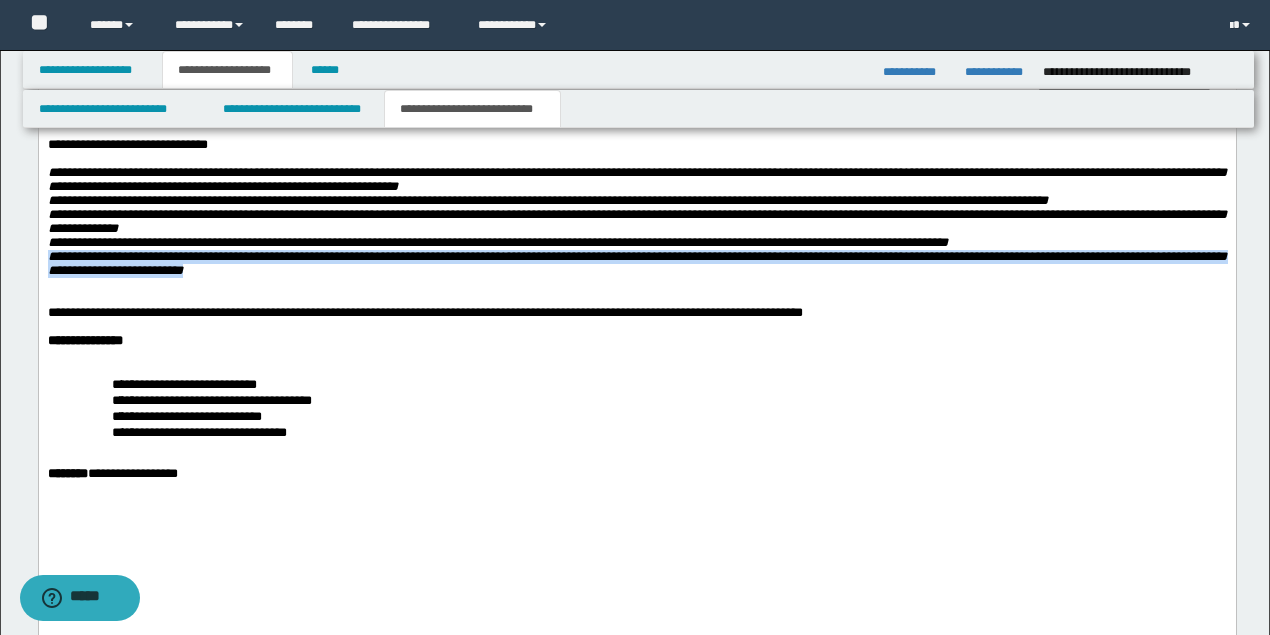 drag, startPoint x: 466, startPoint y: 396, endPoint x: -20, endPoint y: 383, distance: 486.17383 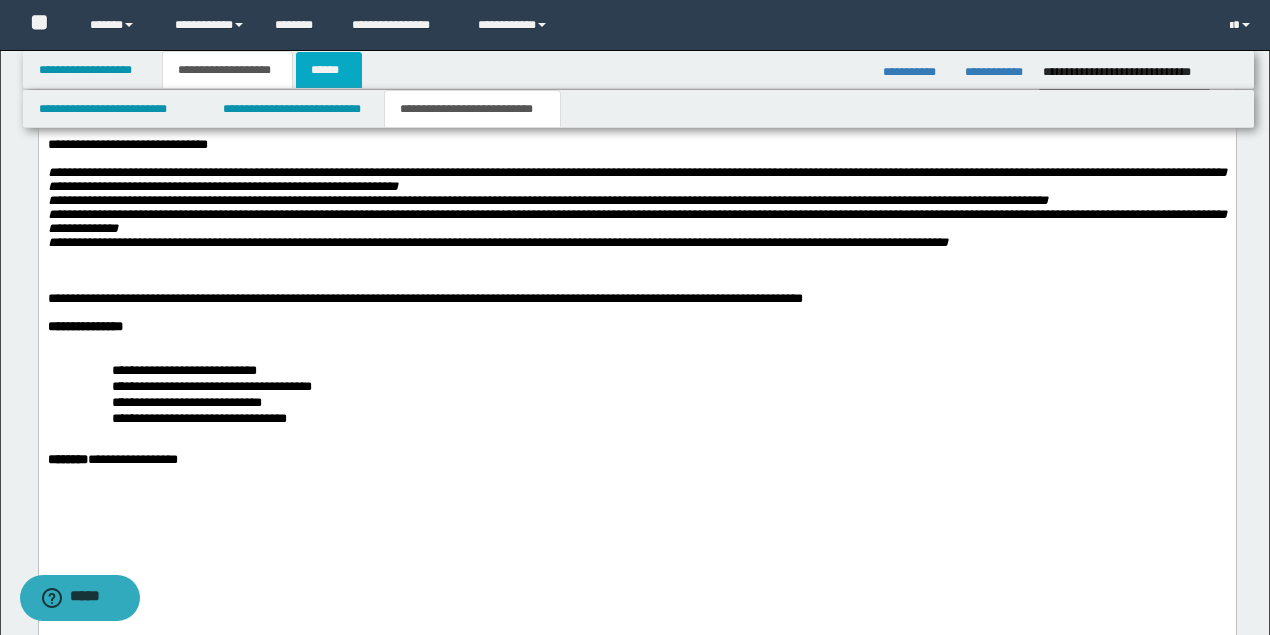 click on "******" at bounding box center [329, 70] 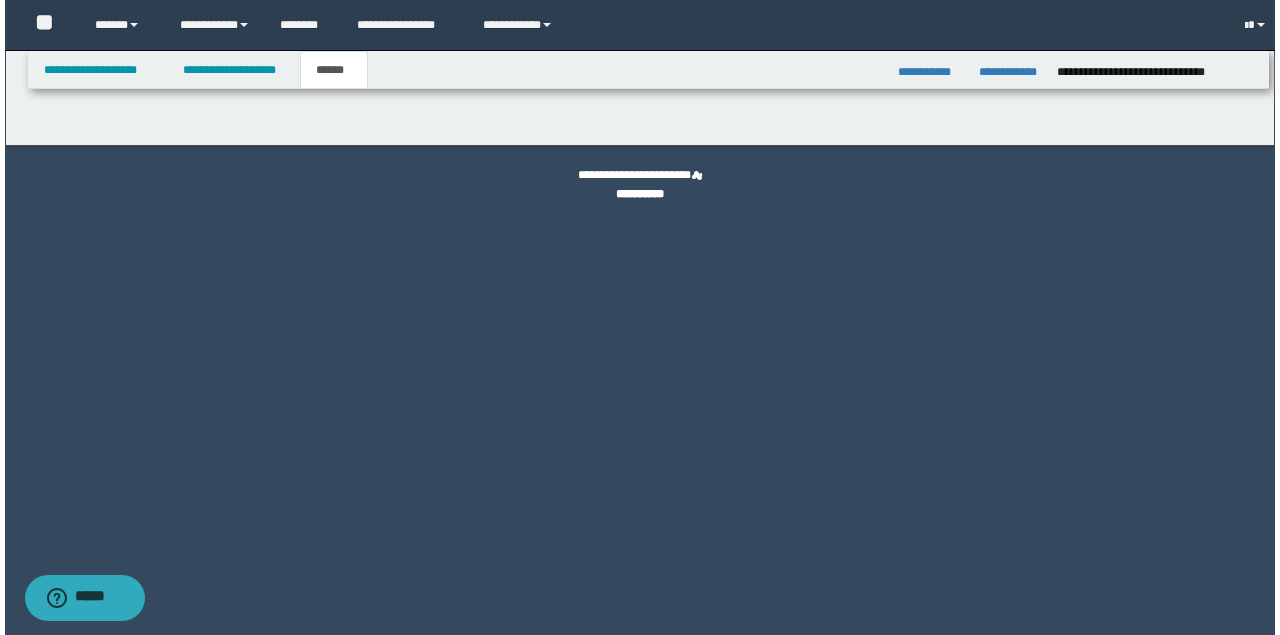 scroll, scrollTop: 0, scrollLeft: 0, axis: both 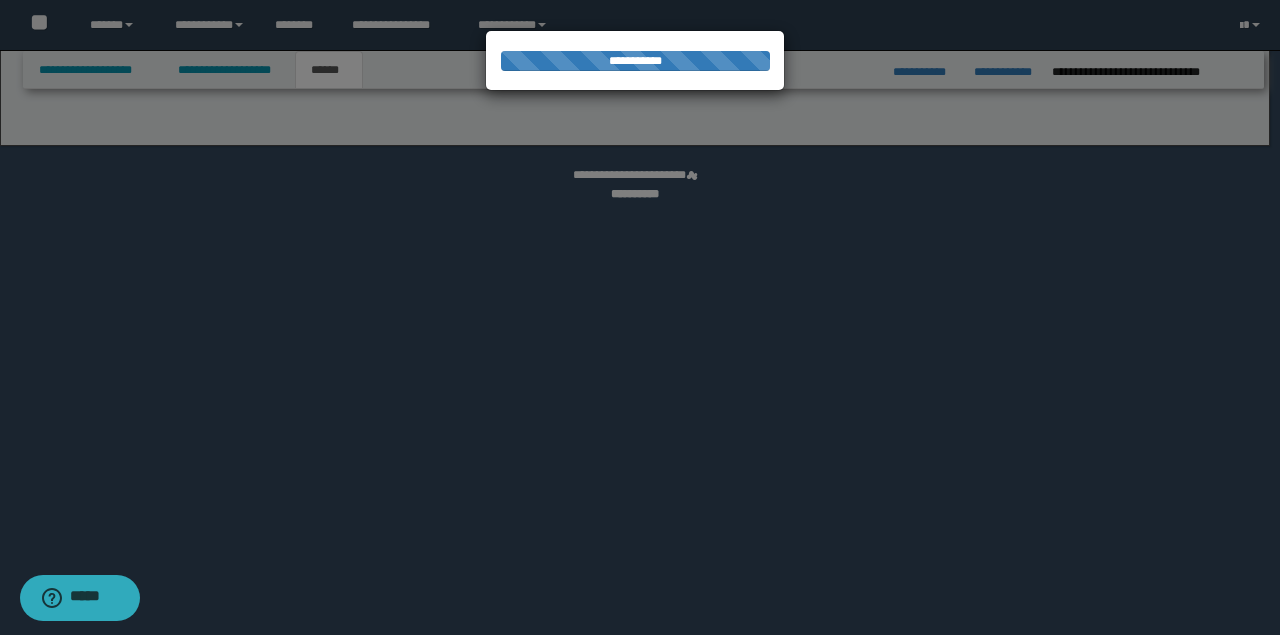 select on "*" 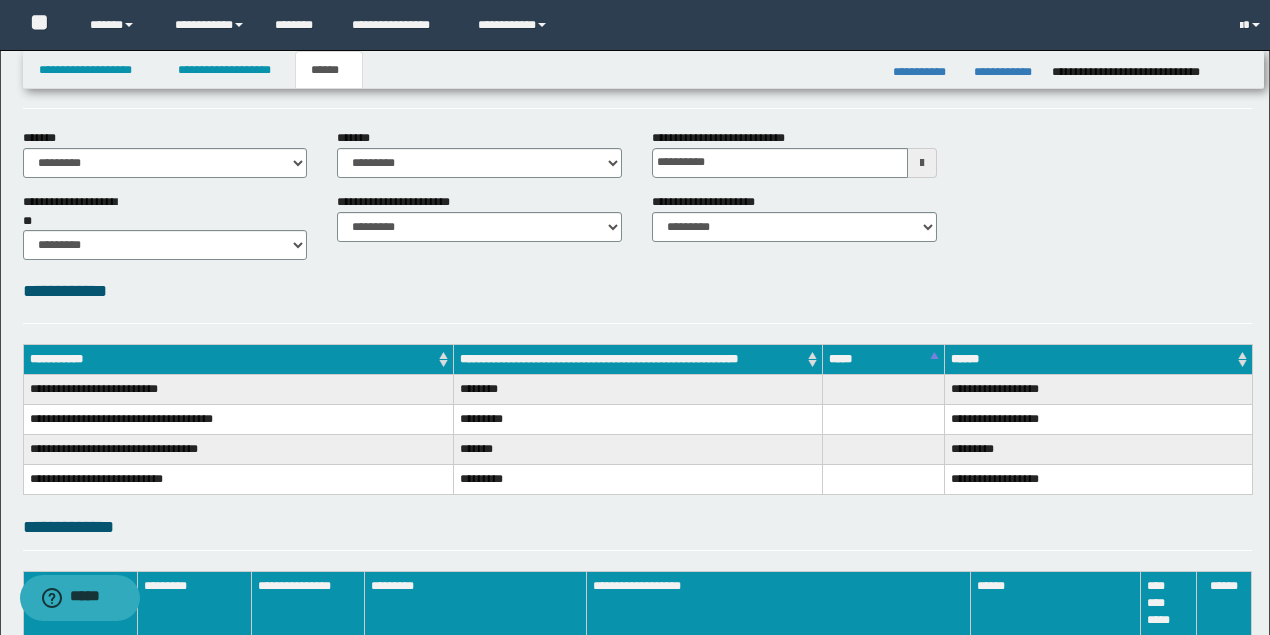 scroll, scrollTop: 316, scrollLeft: 0, axis: vertical 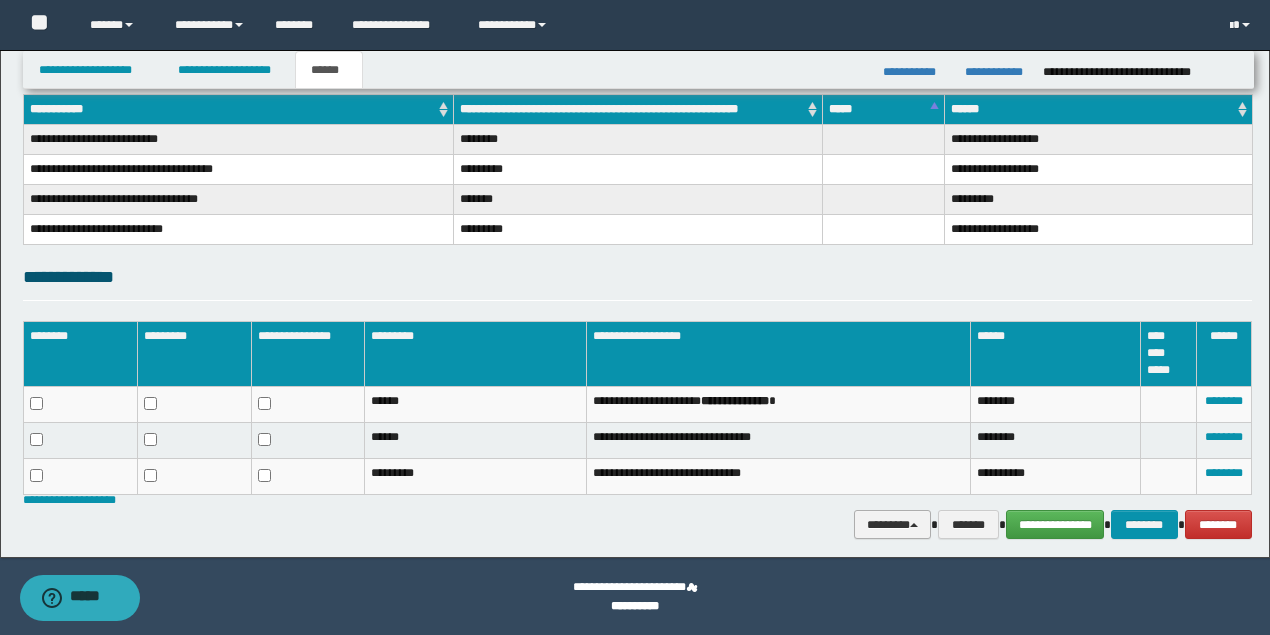 click on "********" at bounding box center (893, 524) 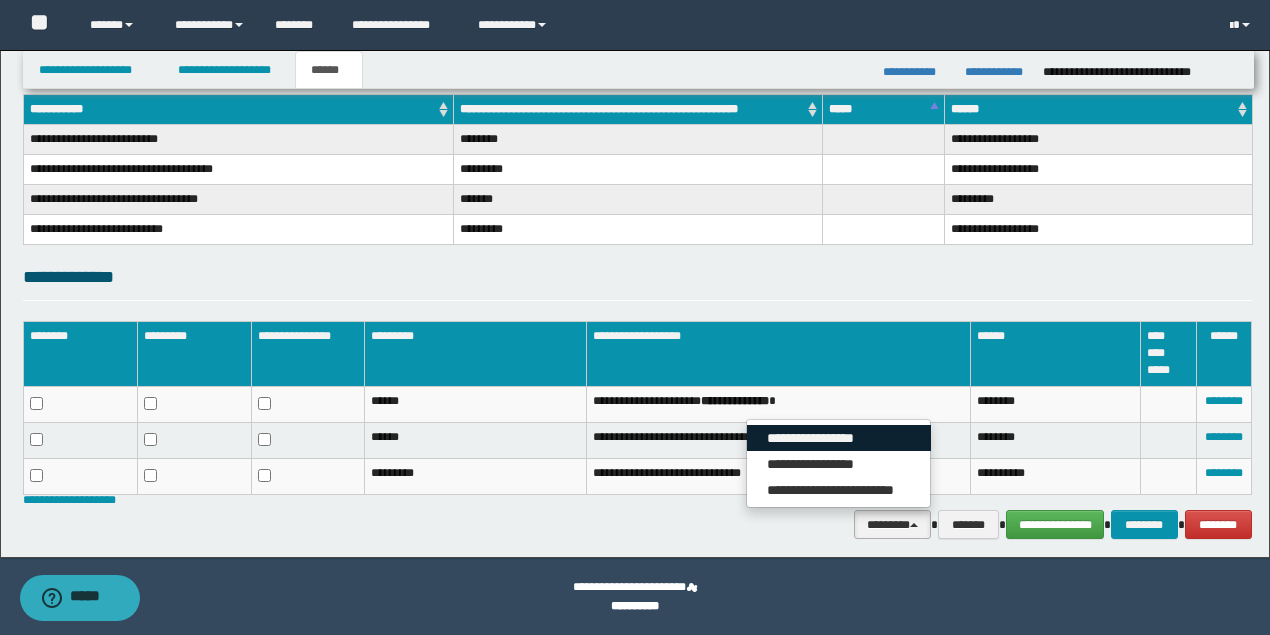 click on "**********" at bounding box center [839, 438] 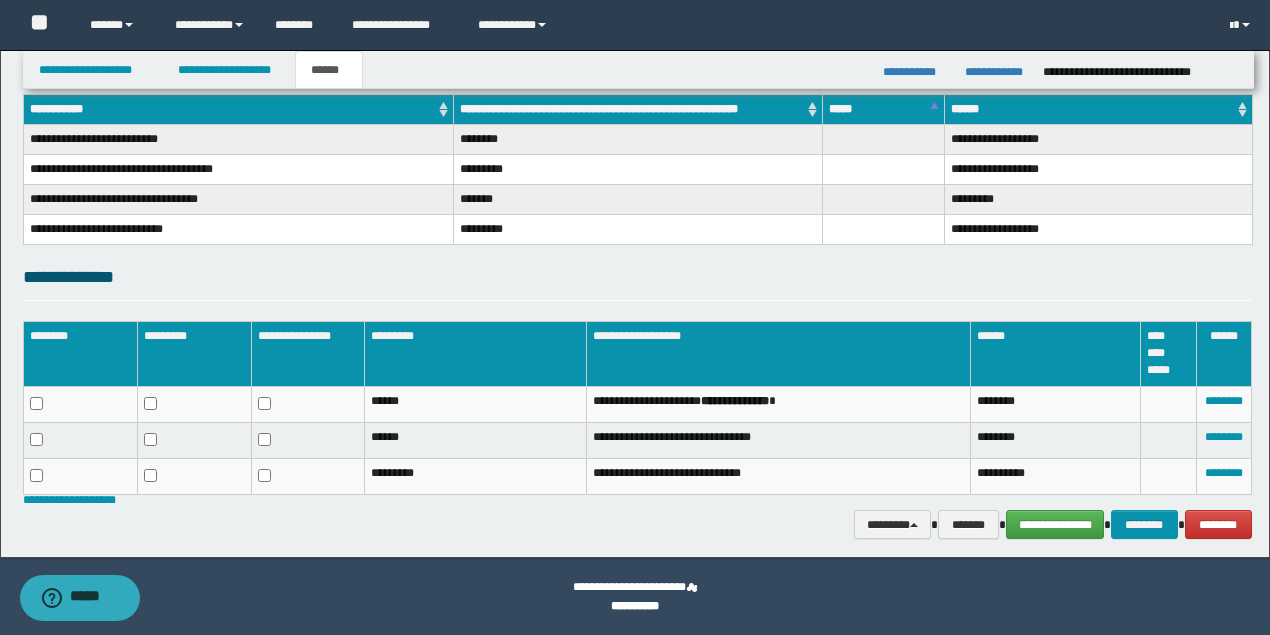 click on "******" at bounding box center [329, 70] 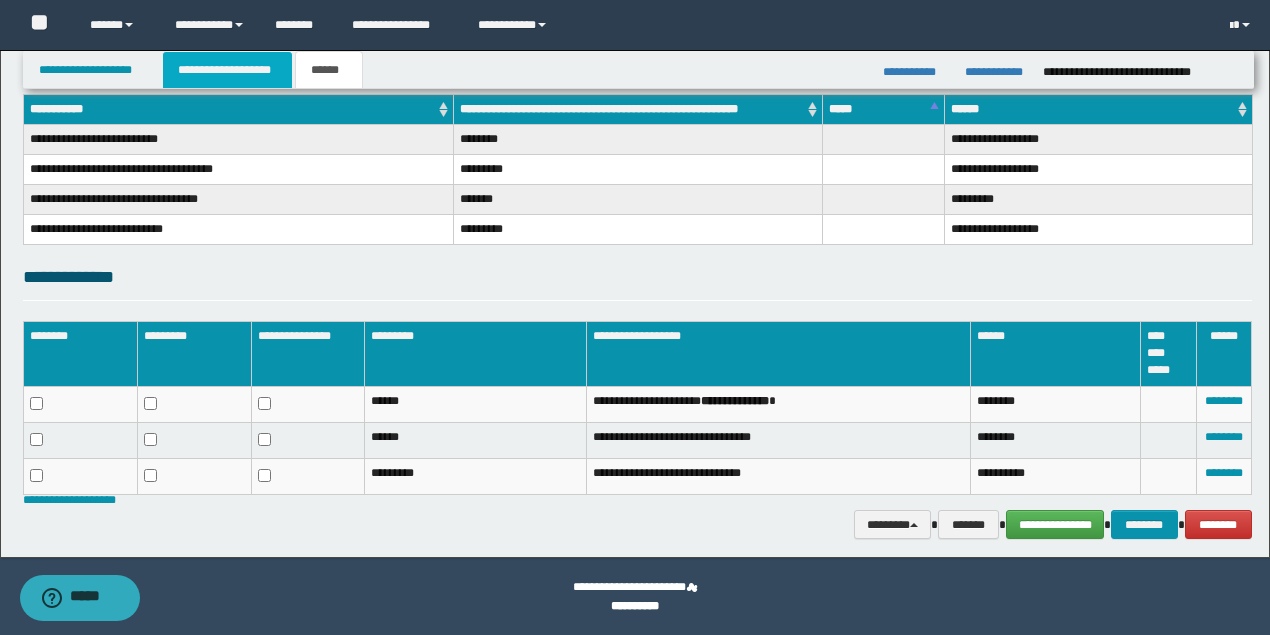 click on "**********" at bounding box center [227, 70] 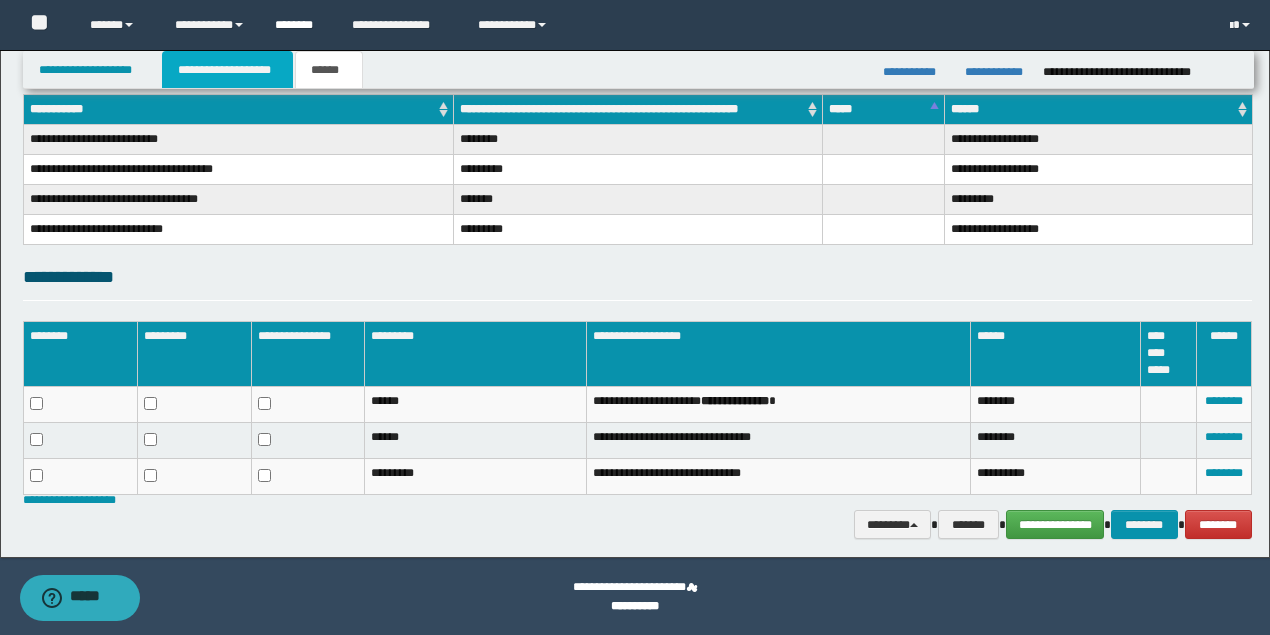 scroll, scrollTop: 346, scrollLeft: 0, axis: vertical 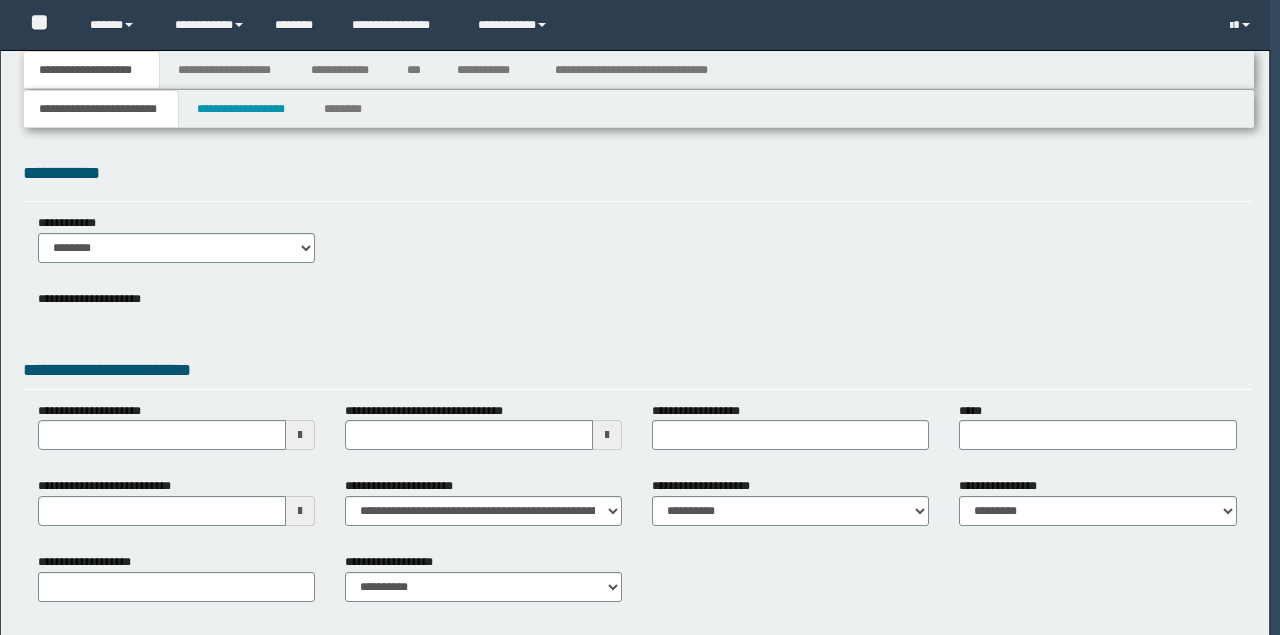 type 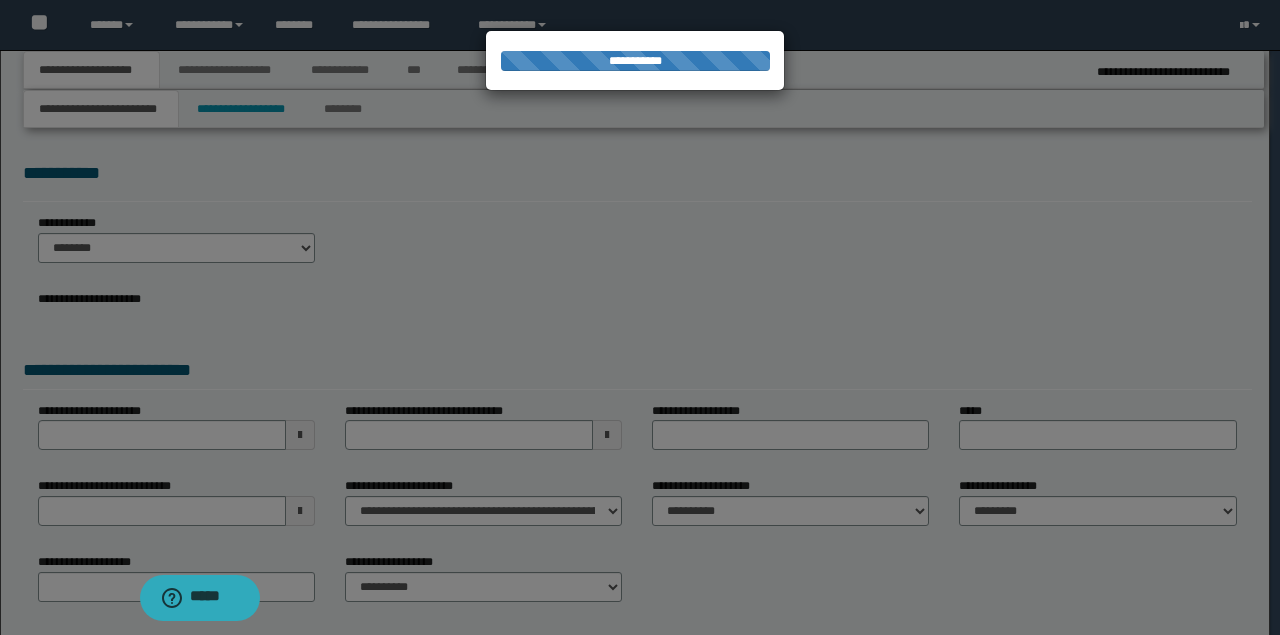 scroll, scrollTop: 0, scrollLeft: 0, axis: both 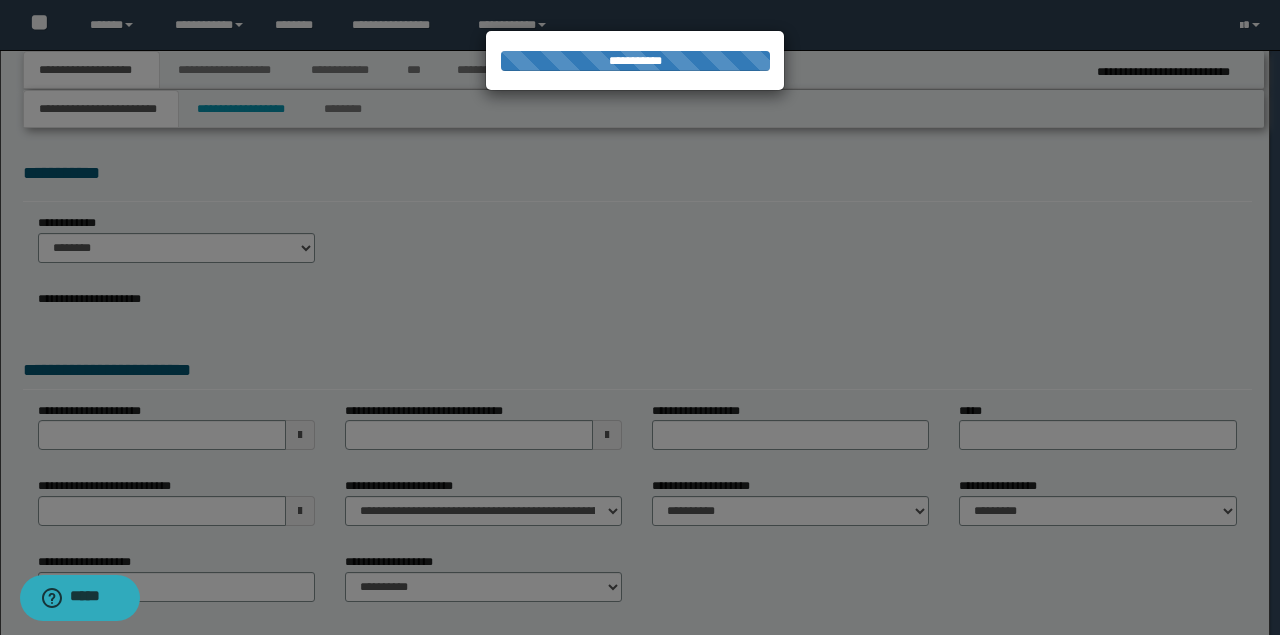 type on "**********" 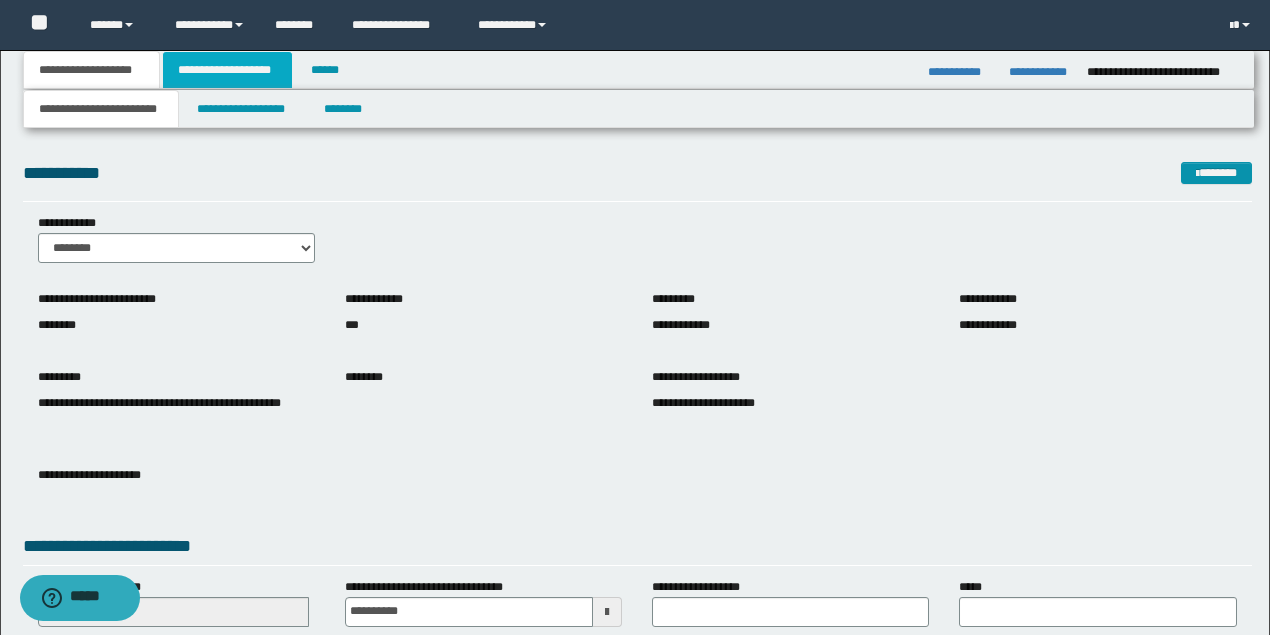 click on "**********" at bounding box center (227, 70) 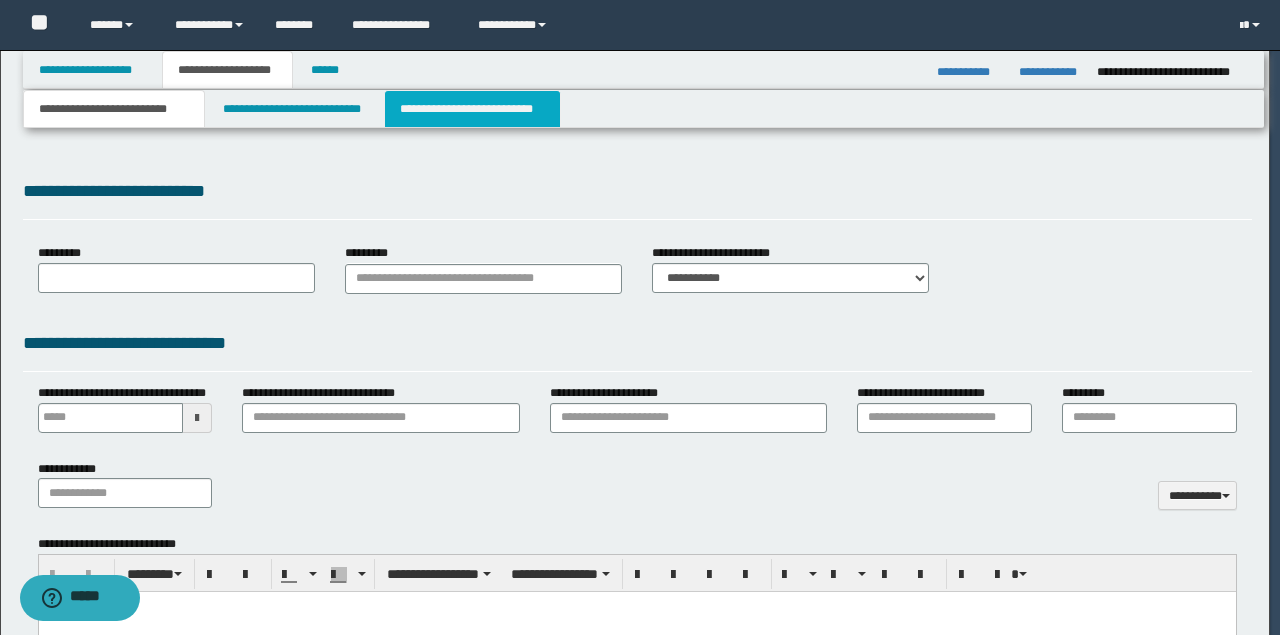 click on "**********" at bounding box center (472, 109) 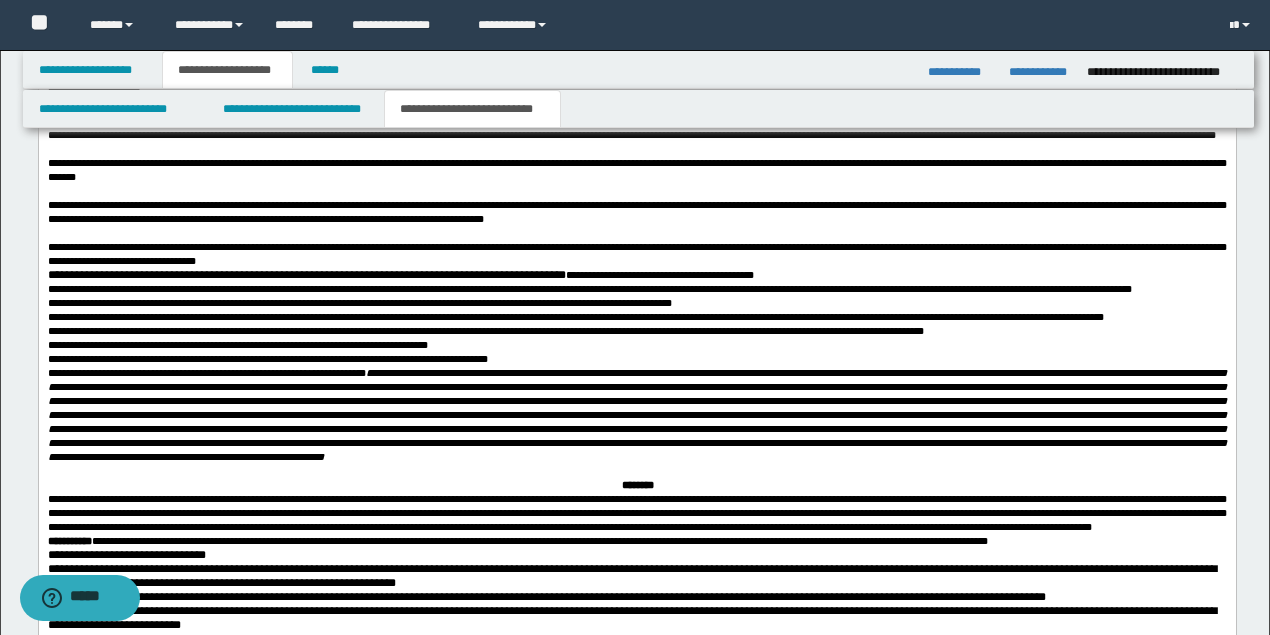 scroll, scrollTop: 2133, scrollLeft: 0, axis: vertical 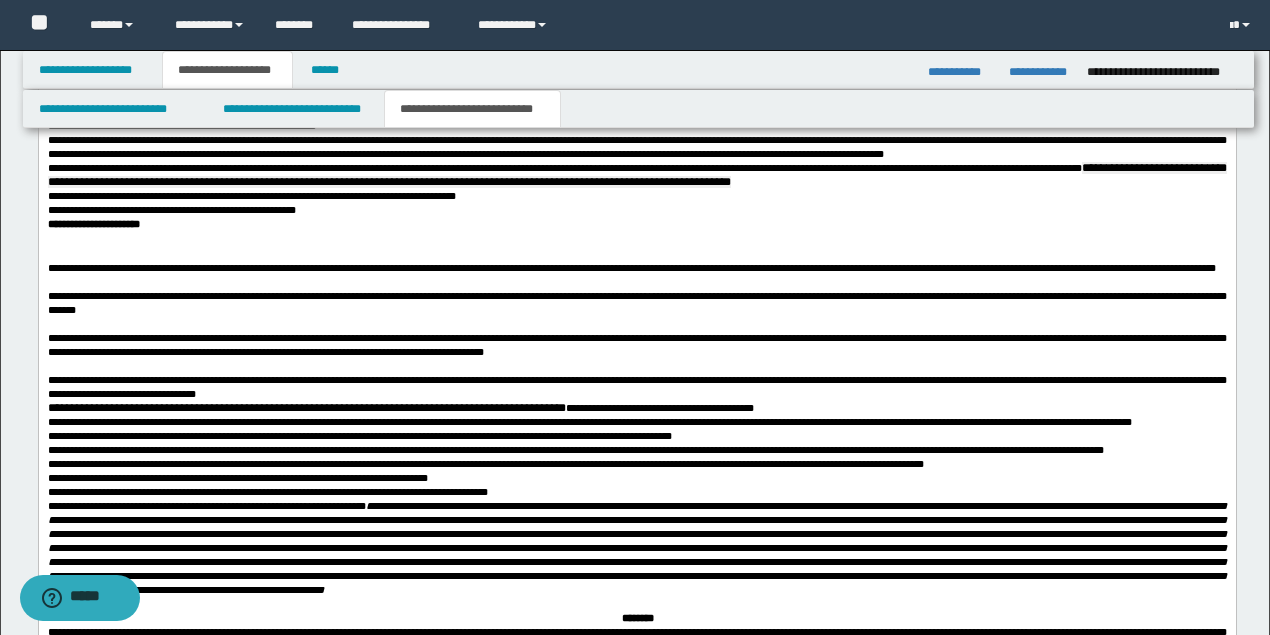 click on "**********" at bounding box center (636, 268) 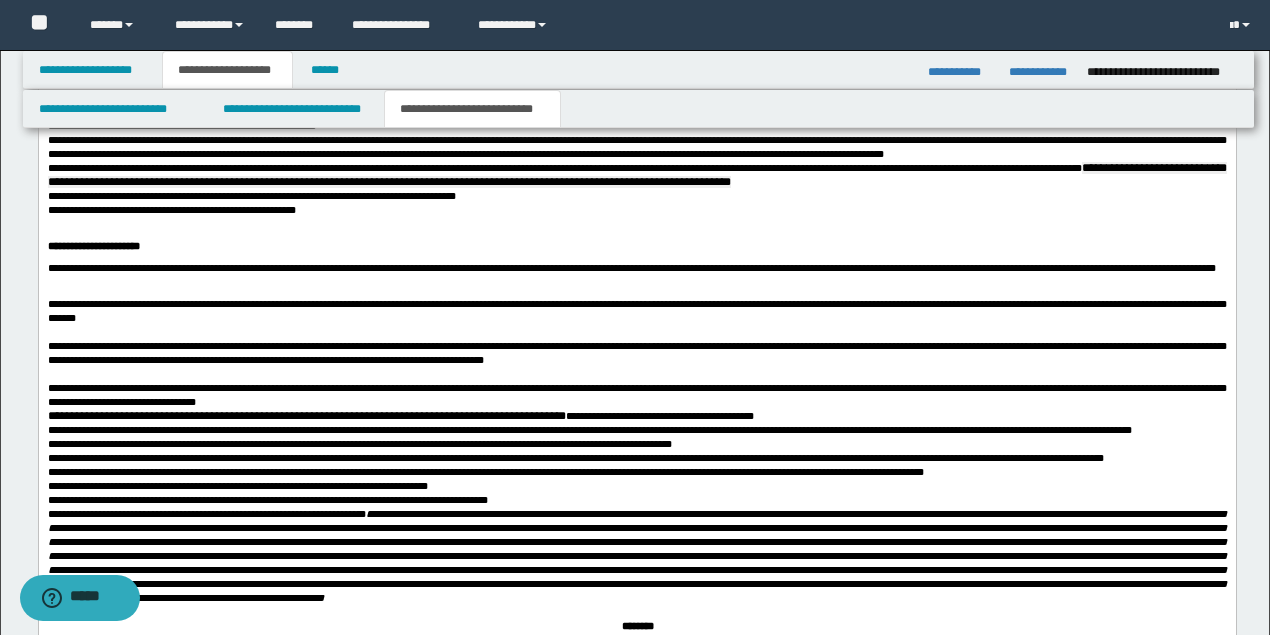 click at bounding box center [636, 290] 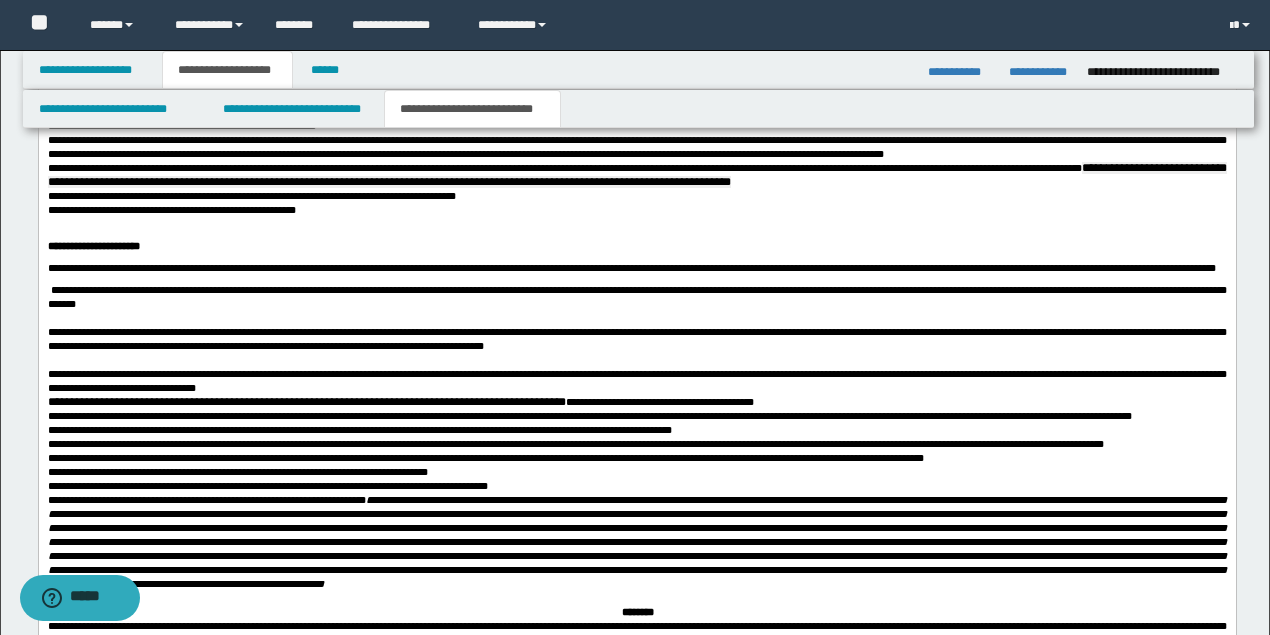 click at bounding box center (636, 318) 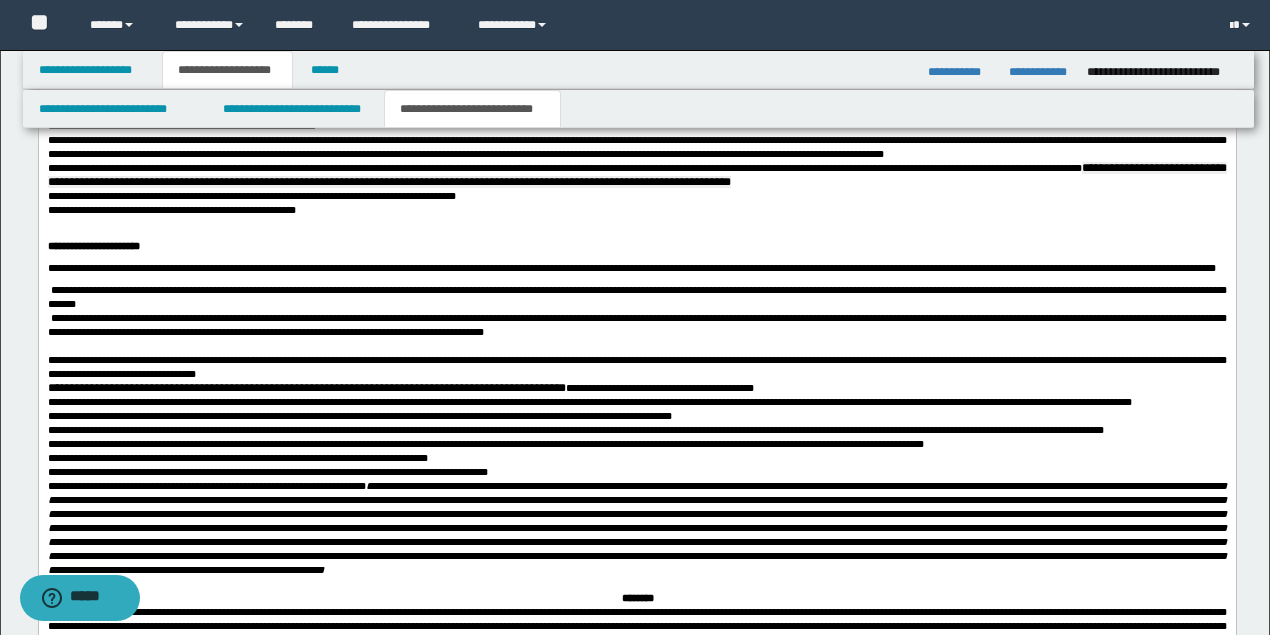 click at bounding box center (636, 346) 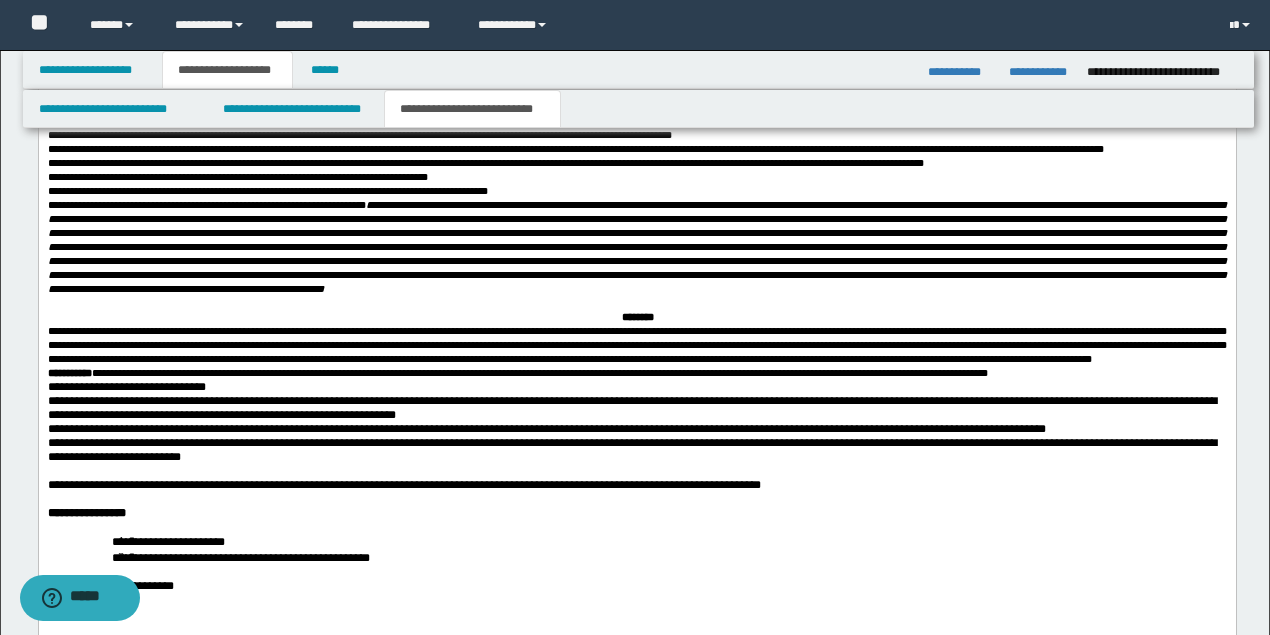 scroll, scrollTop: 2466, scrollLeft: 0, axis: vertical 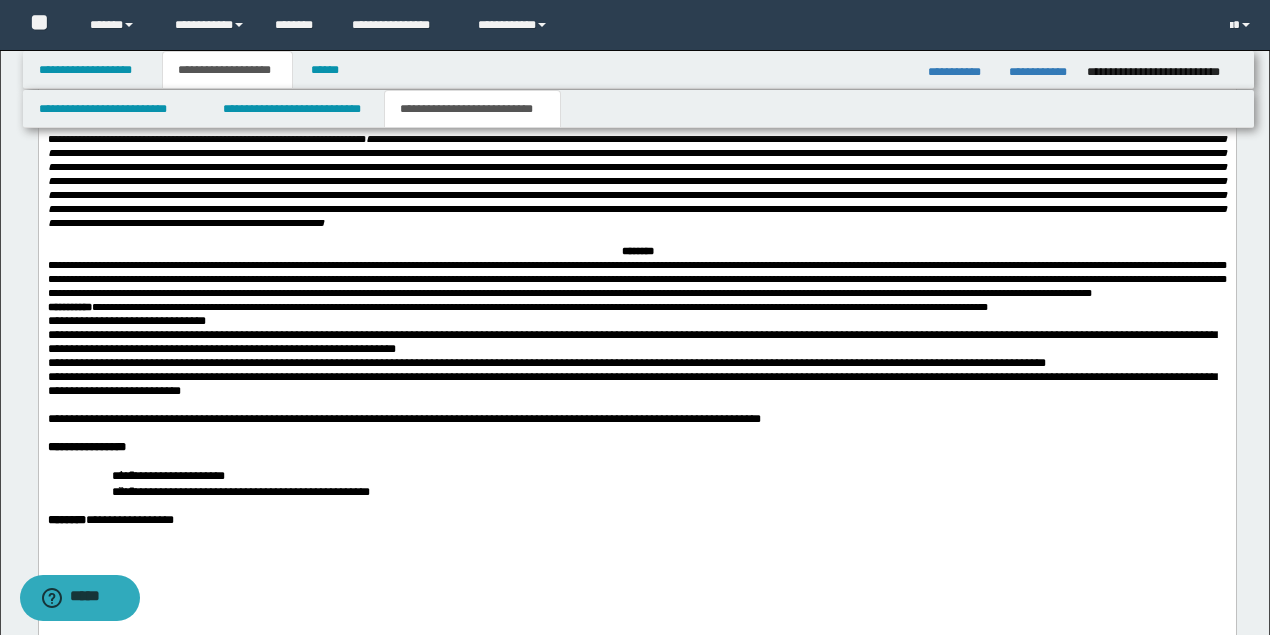 click on "**********" at bounding box center [636, 279] 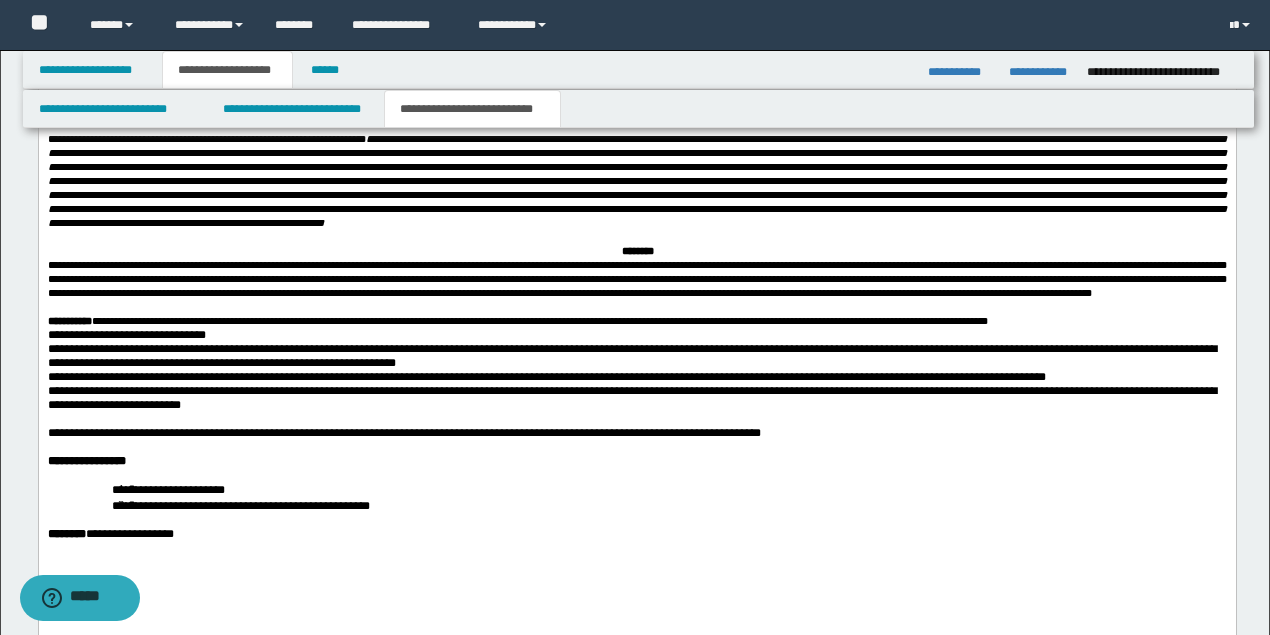 scroll, scrollTop: 2600, scrollLeft: 0, axis: vertical 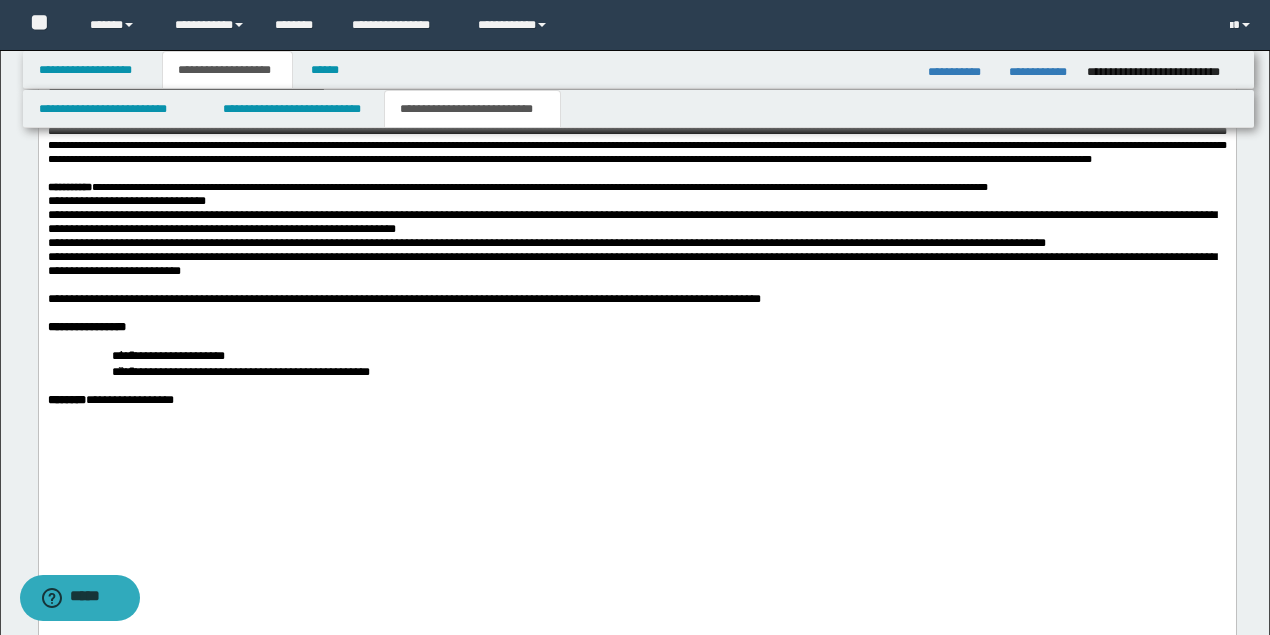 click on "**********" at bounding box center [636, 187] 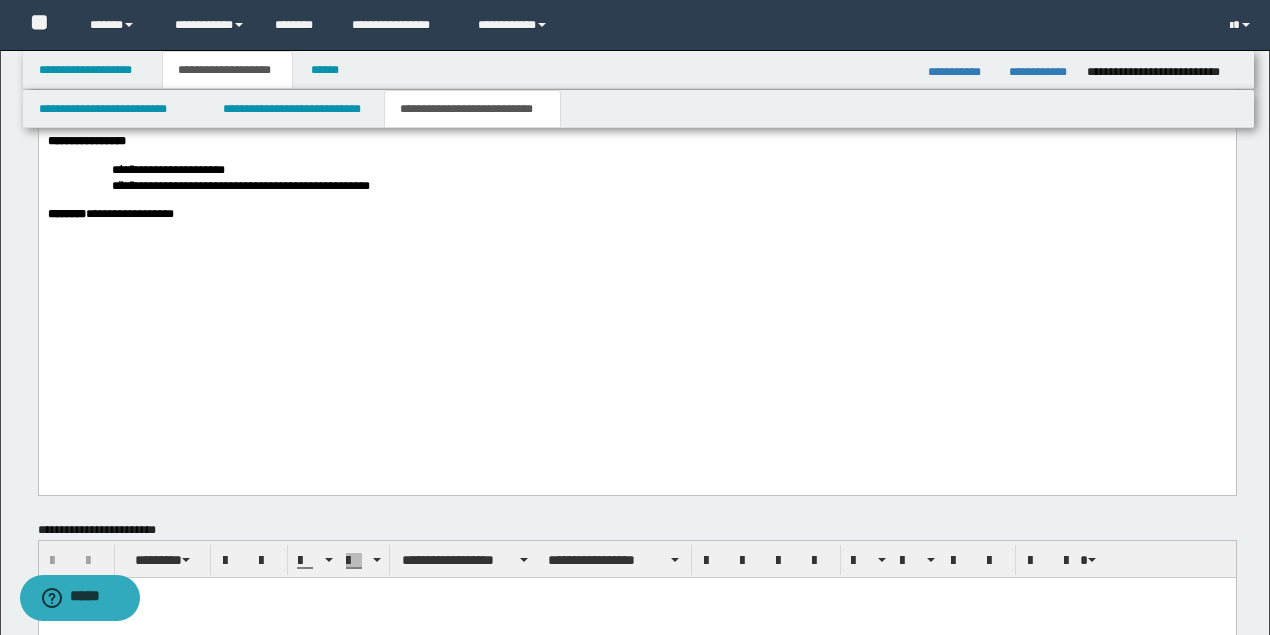 scroll, scrollTop: 2666, scrollLeft: 0, axis: vertical 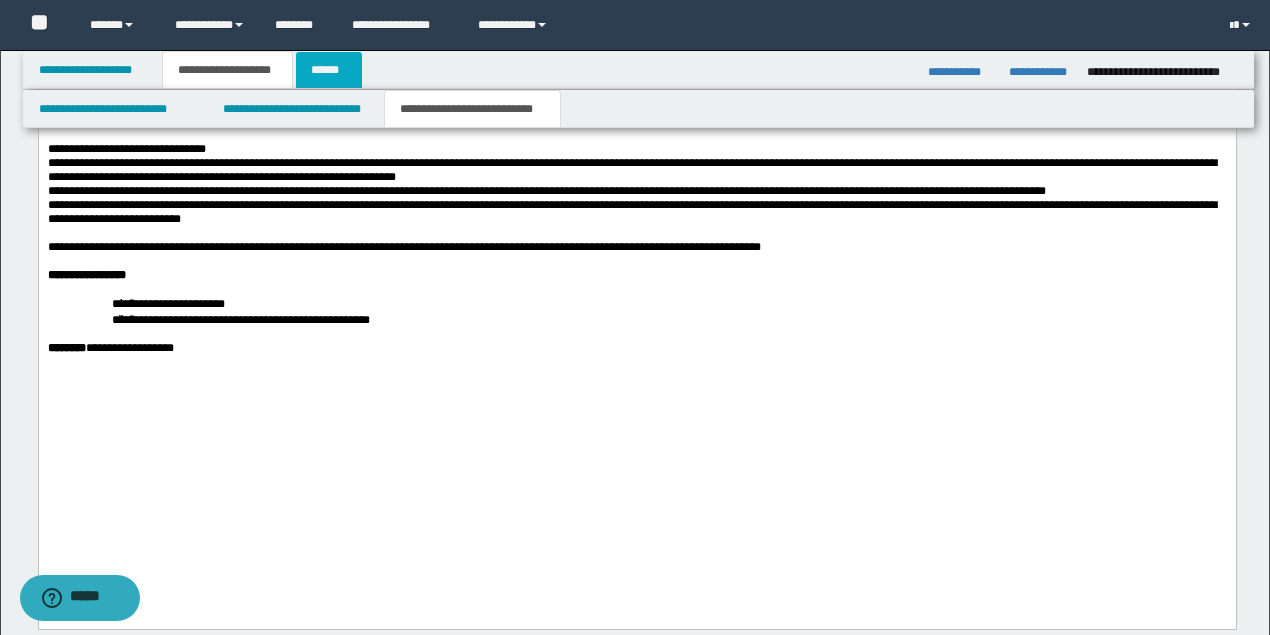 click on "******" at bounding box center [329, 70] 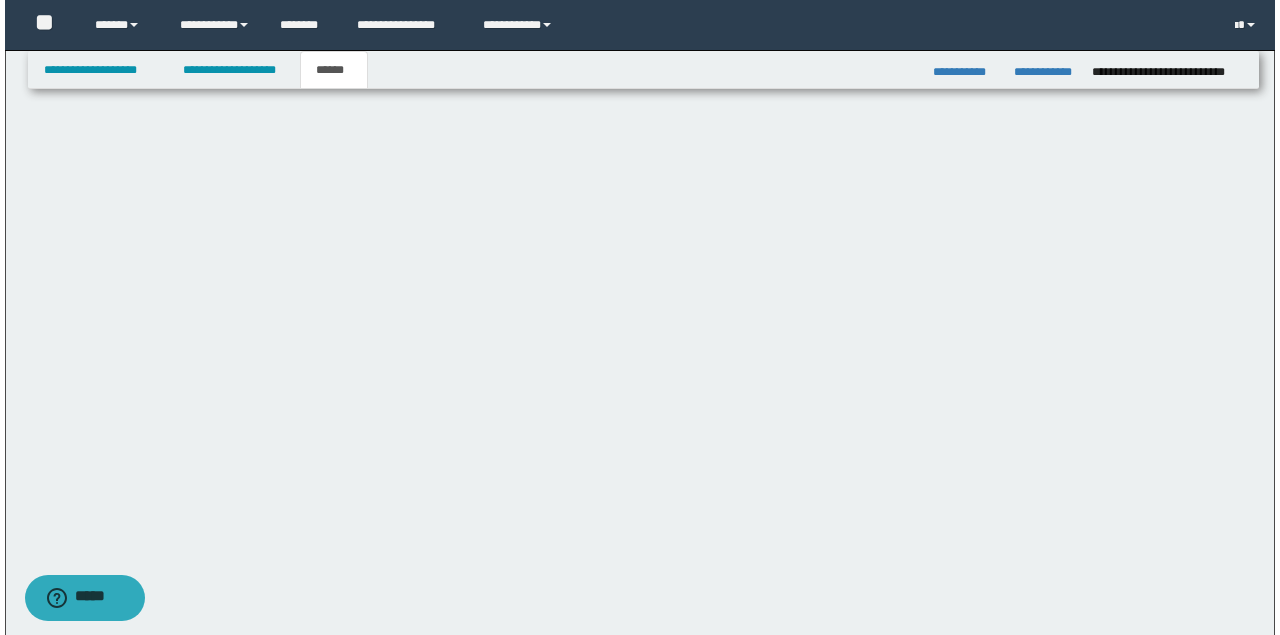 scroll, scrollTop: 0, scrollLeft: 0, axis: both 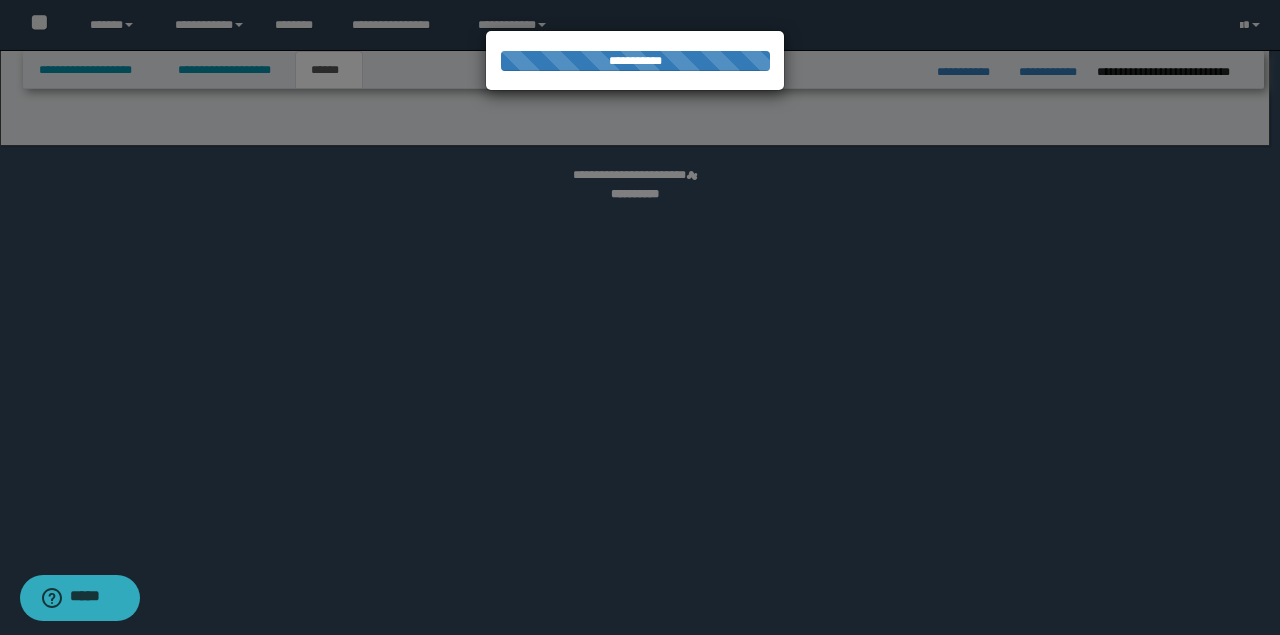 select on "*" 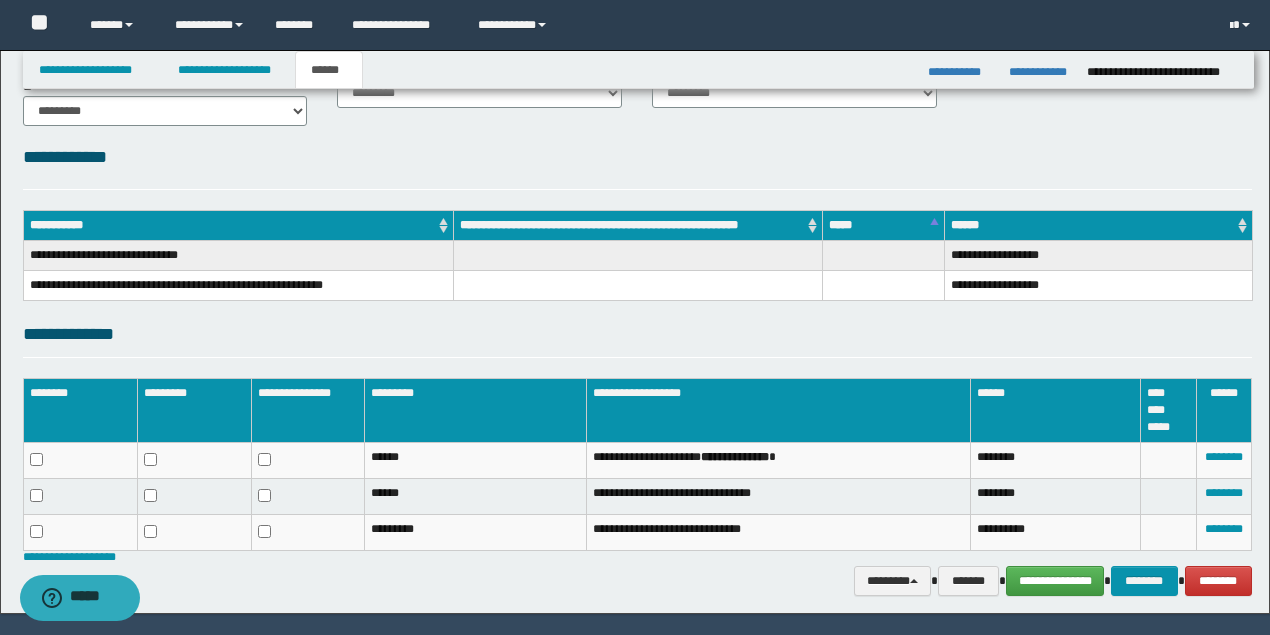scroll, scrollTop: 256, scrollLeft: 0, axis: vertical 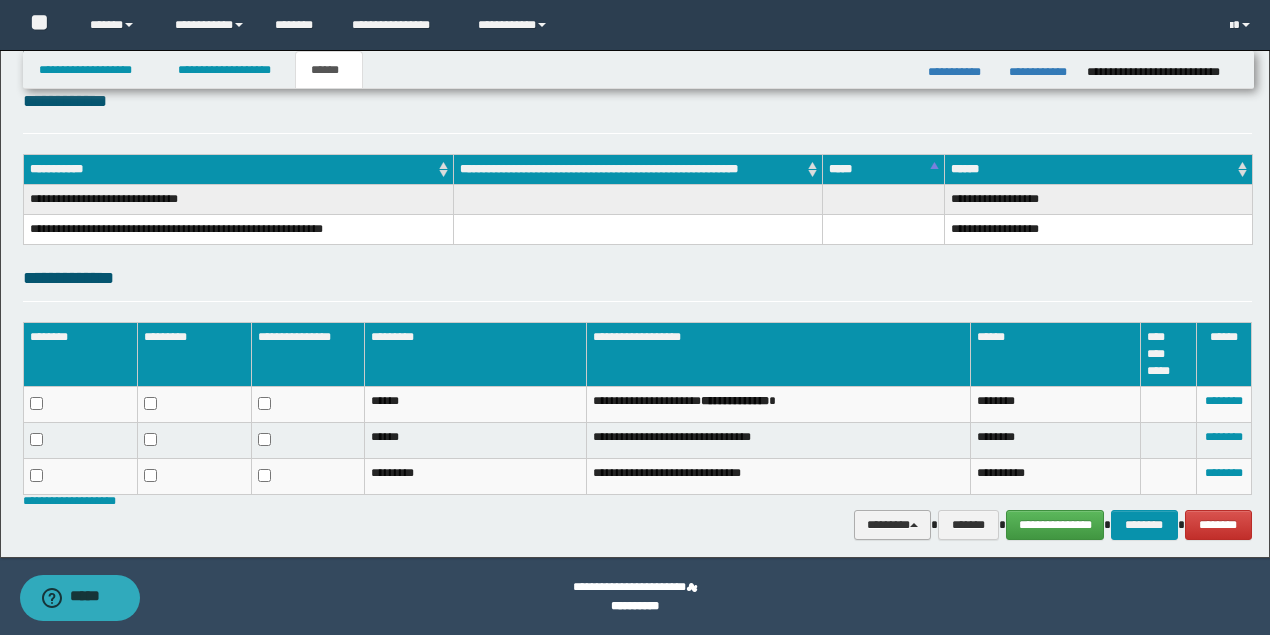 click on "********" at bounding box center [893, 524] 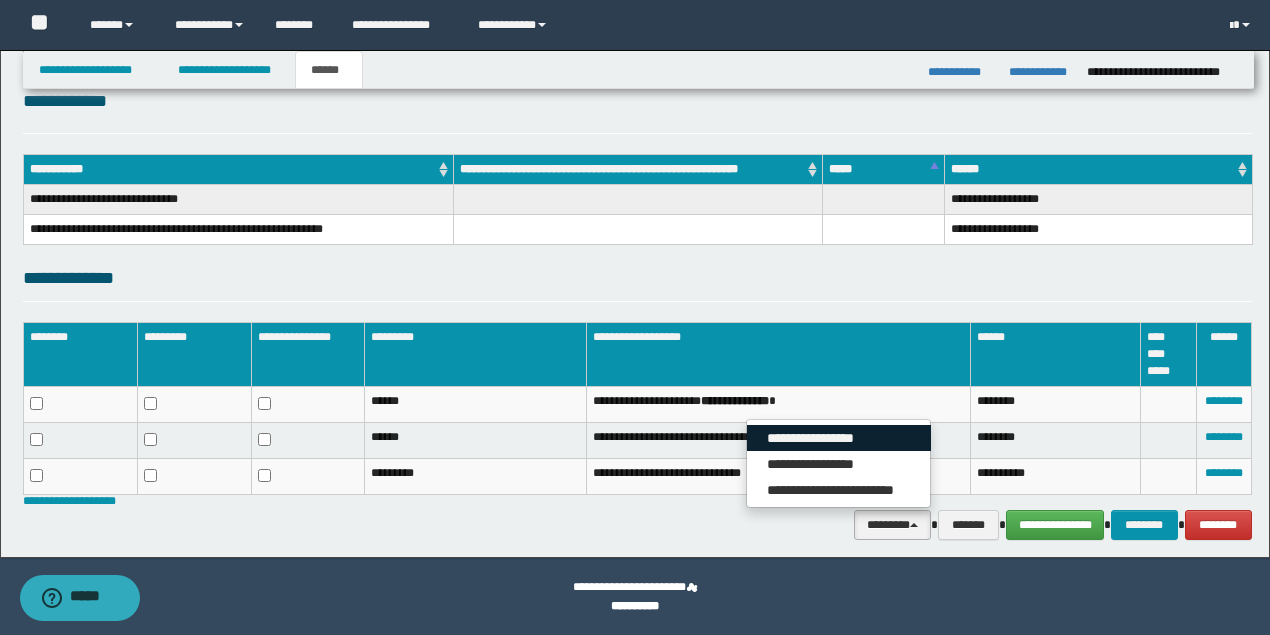 click on "**********" at bounding box center (839, 438) 